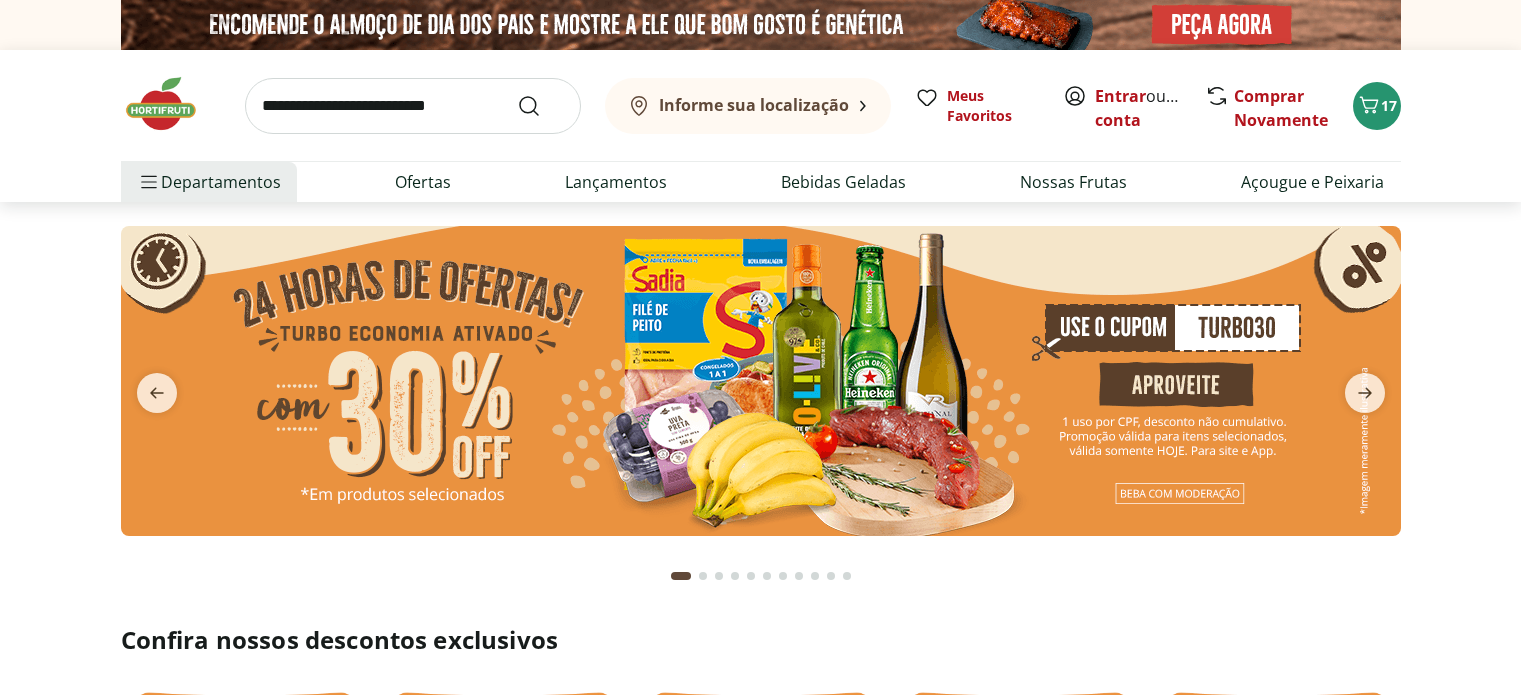 scroll, scrollTop: 0, scrollLeft: 0, axis: both 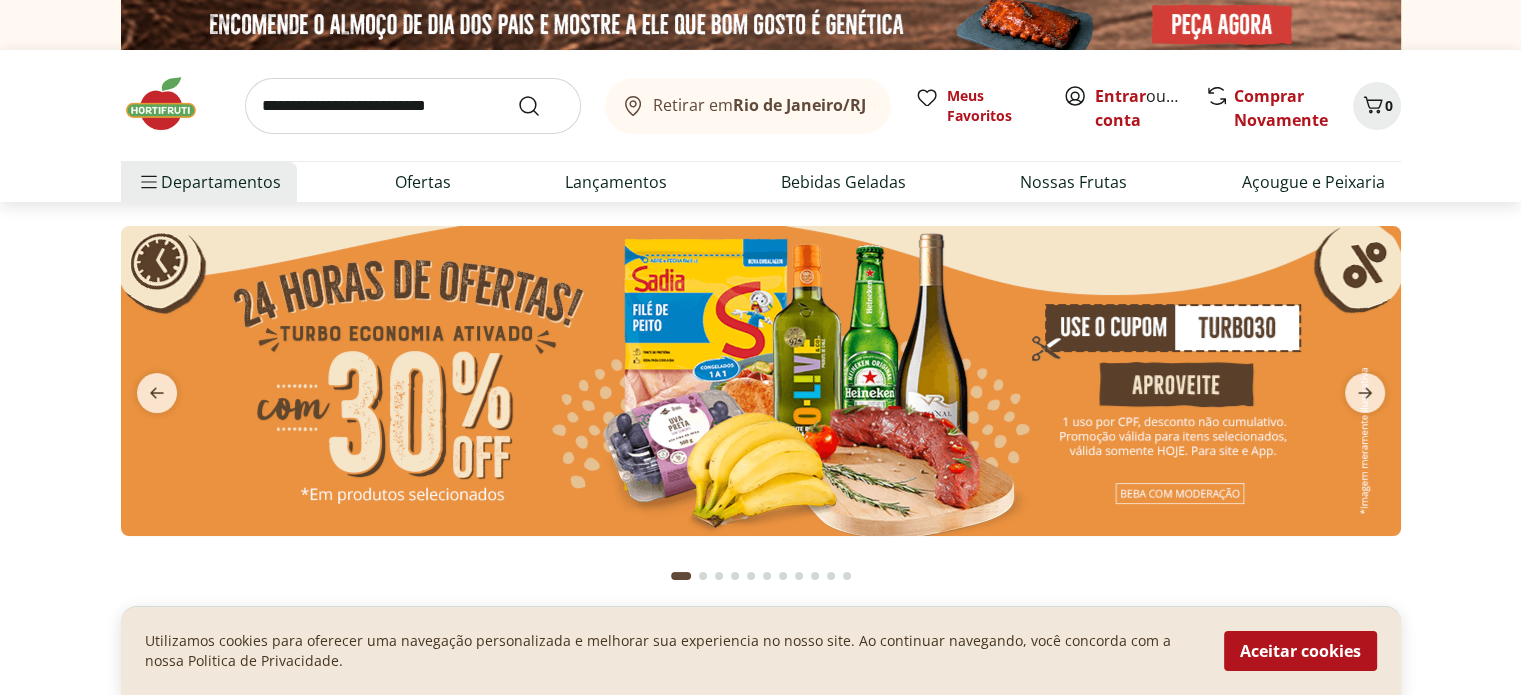 click at bounding box center [761, 381] 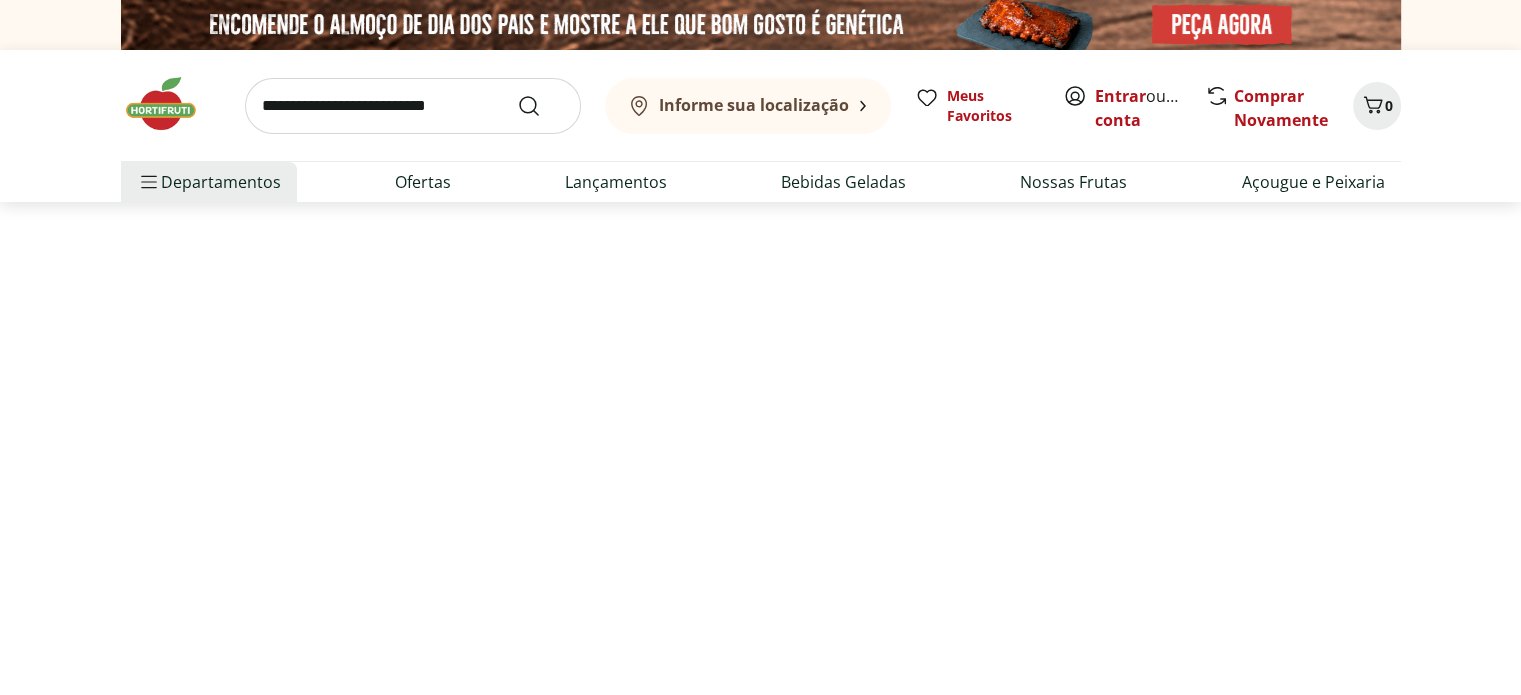 select on "**********" 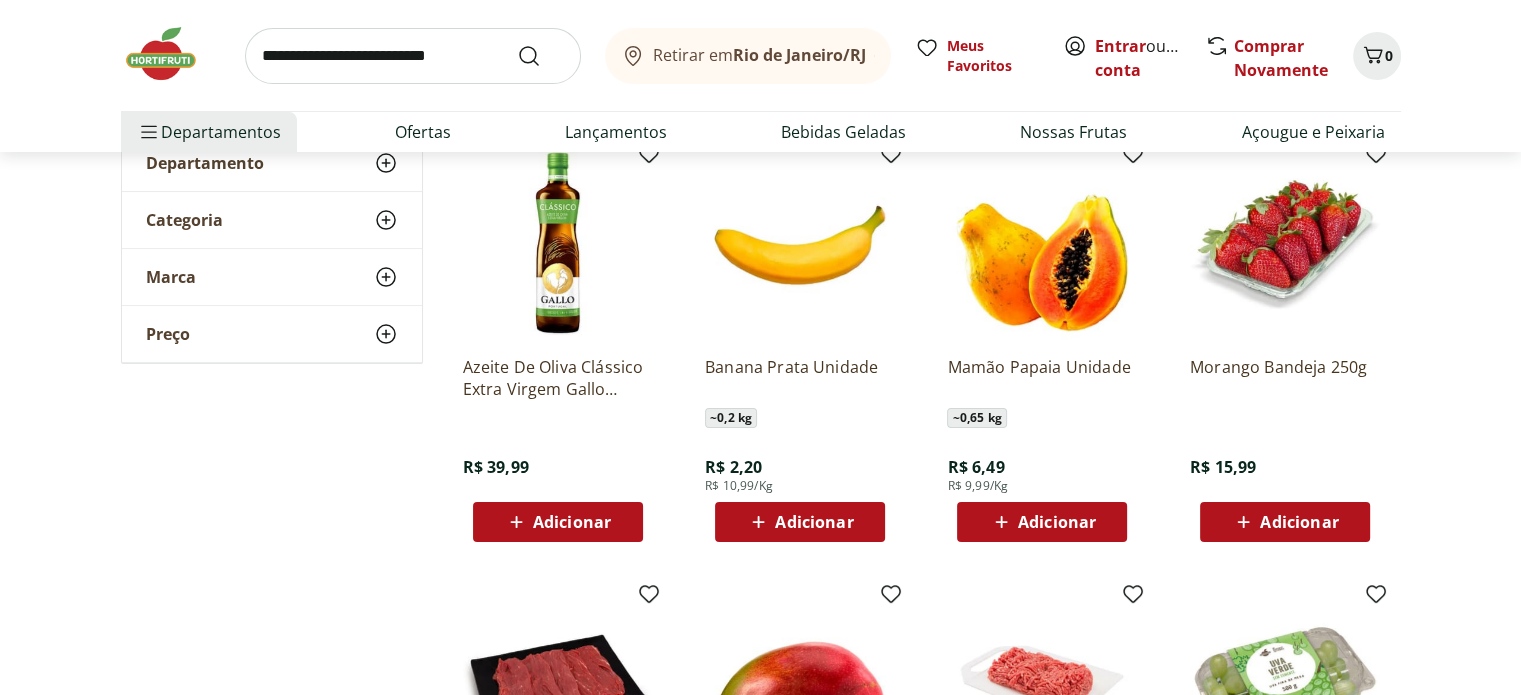 scroll, scrollTop: 100, scrollLeft: 0, axis: vertical 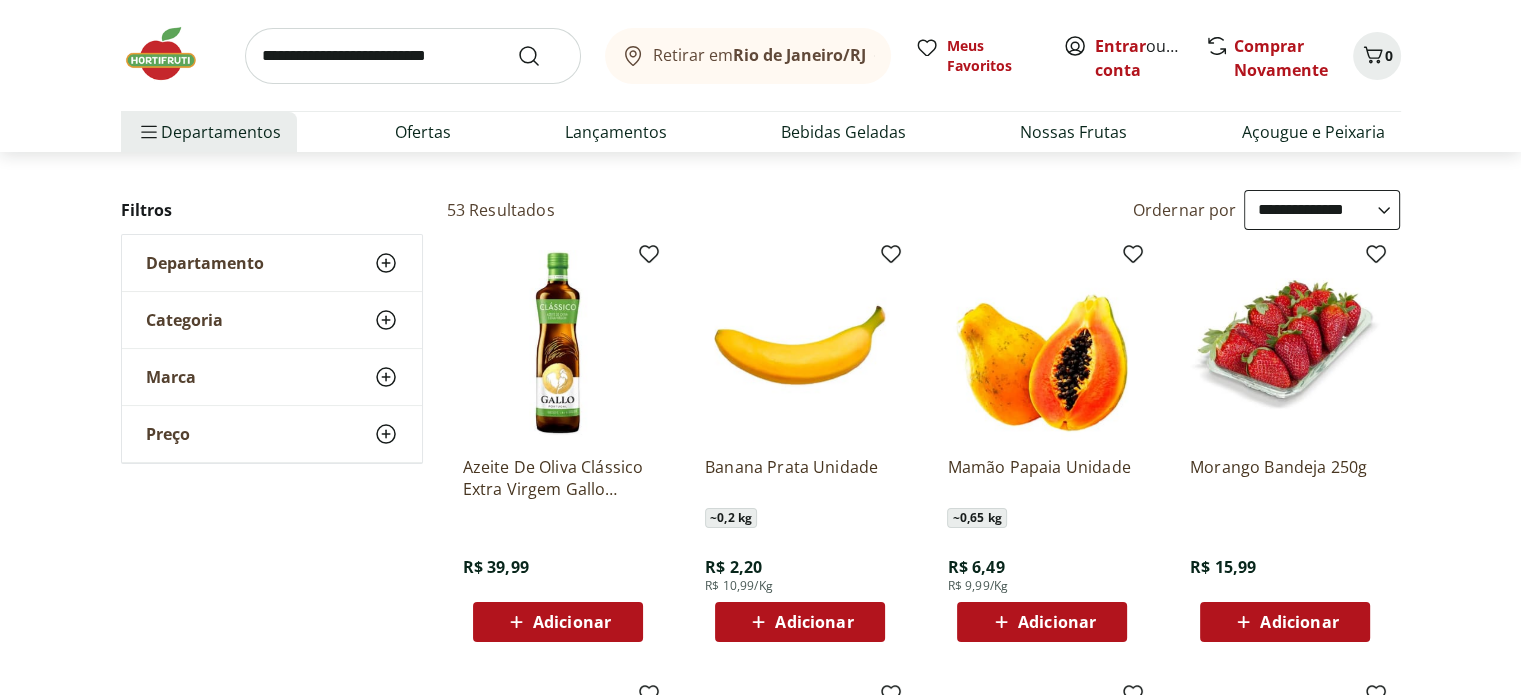 click on "Adicionar" at bounding box center (1057, 622) 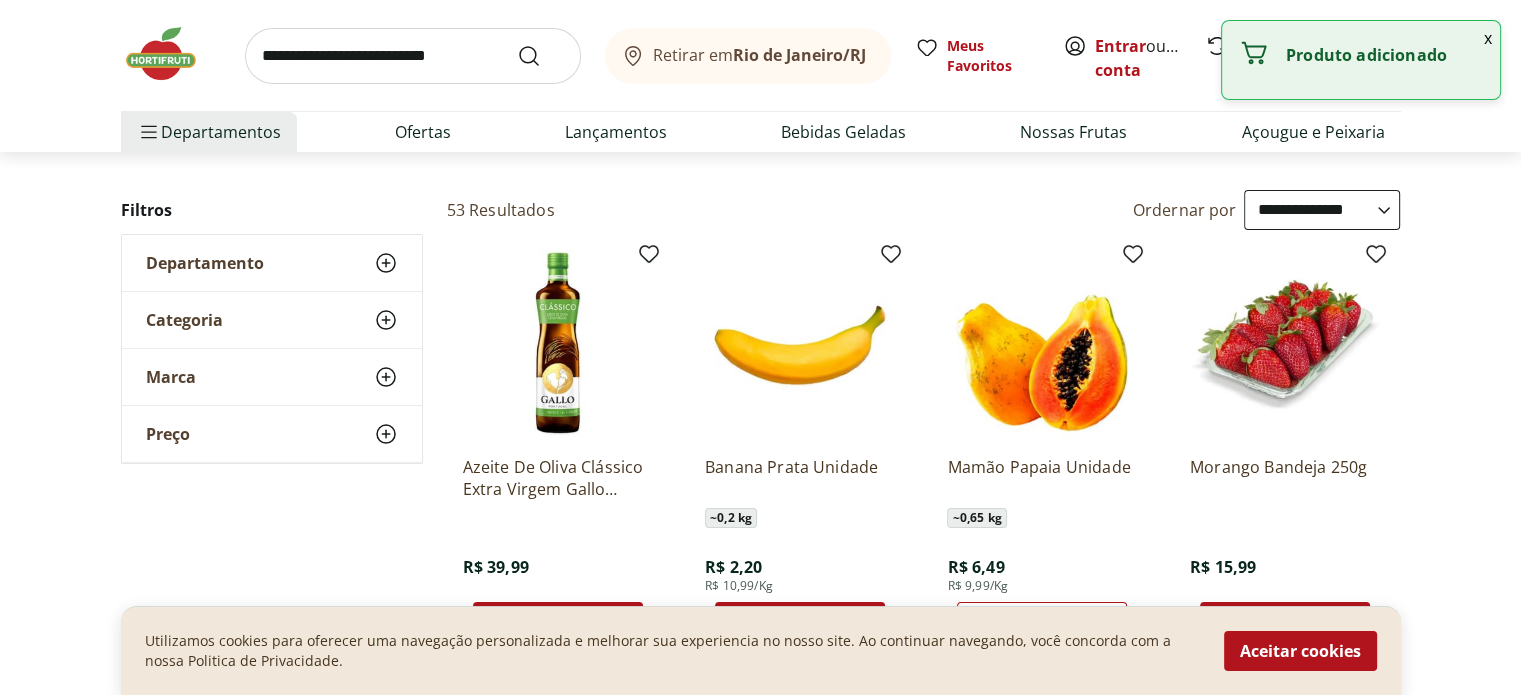 click on "Utilizamos cookies para oferecer uma navegação personalizada e melhorar sua experiencia no nosso site. Ao continuar navegando, você concorda com a nossa Politica de Privacidade. Aceitar cookies" at bounding box center [761, 650] 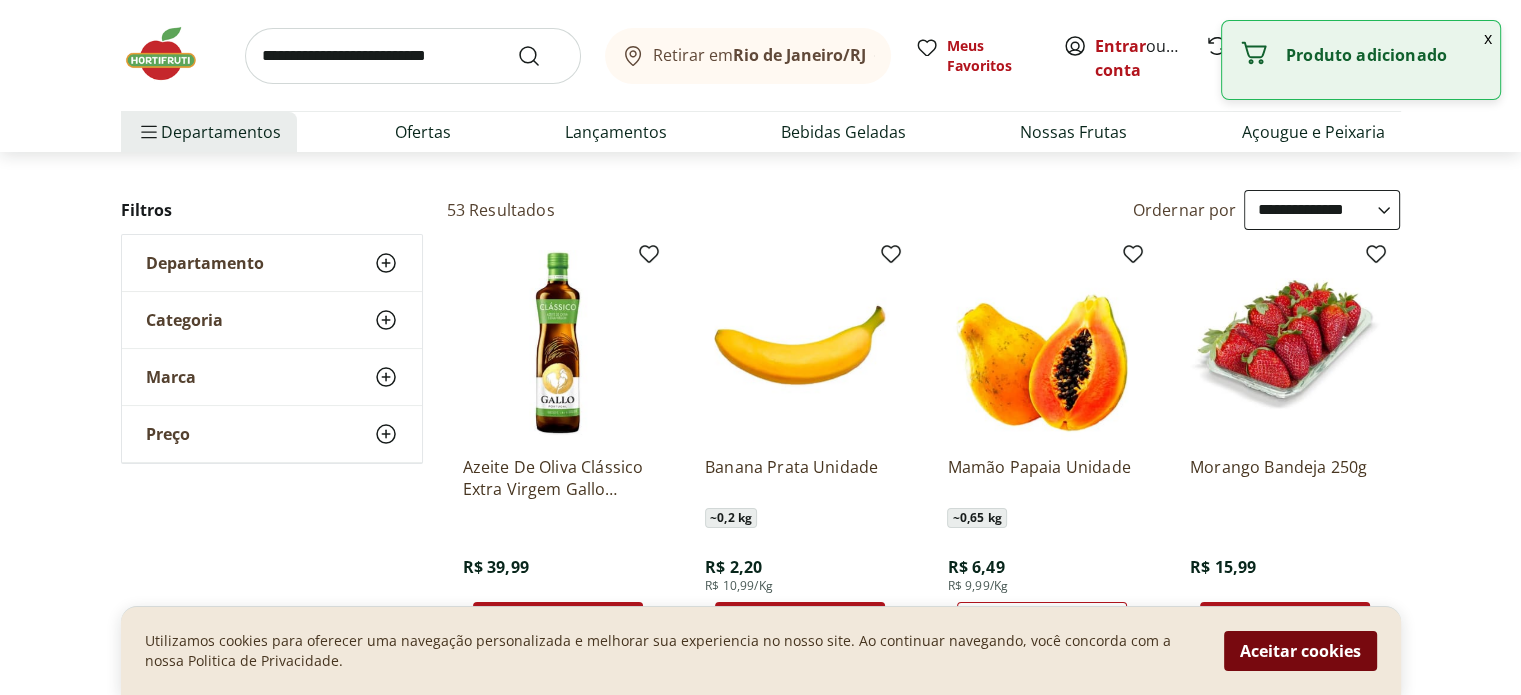 click on "Aceitar cookies" at bounding box center [1300, 651] 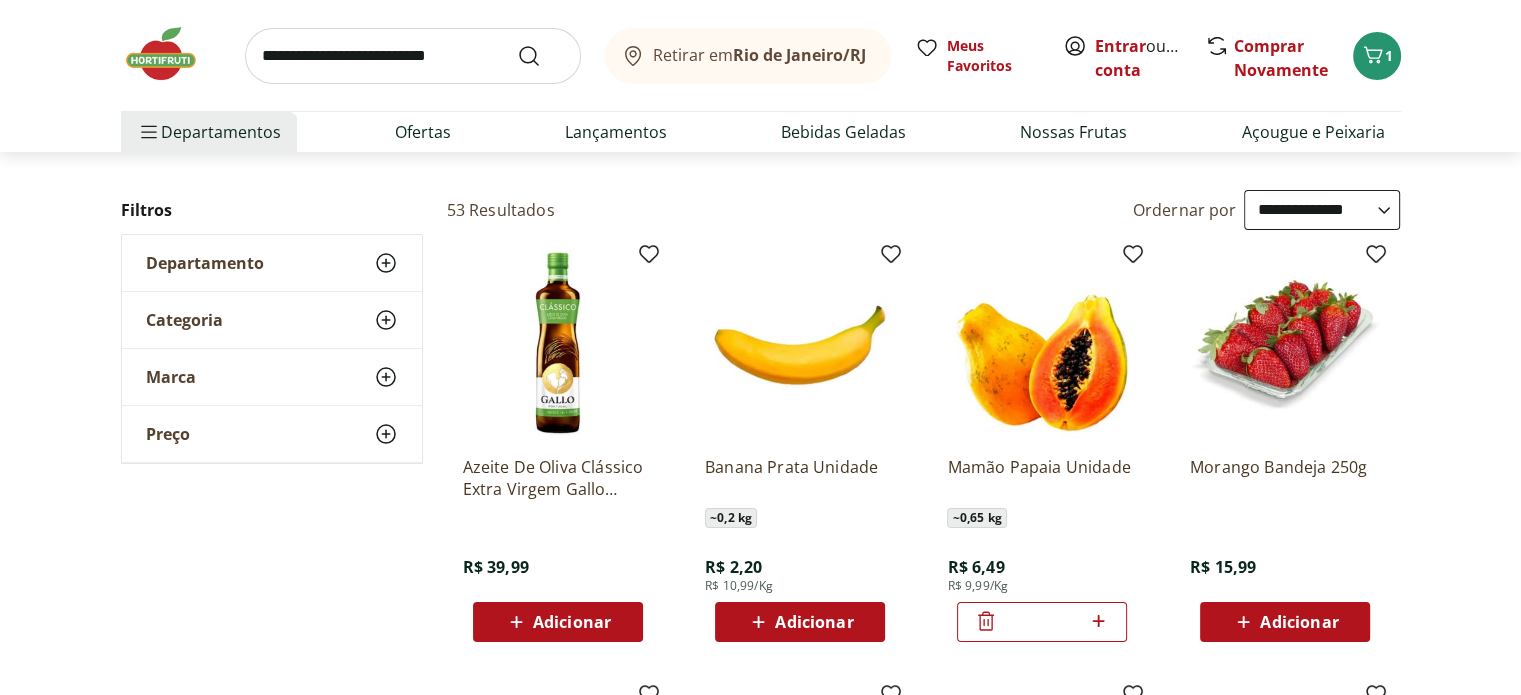 click 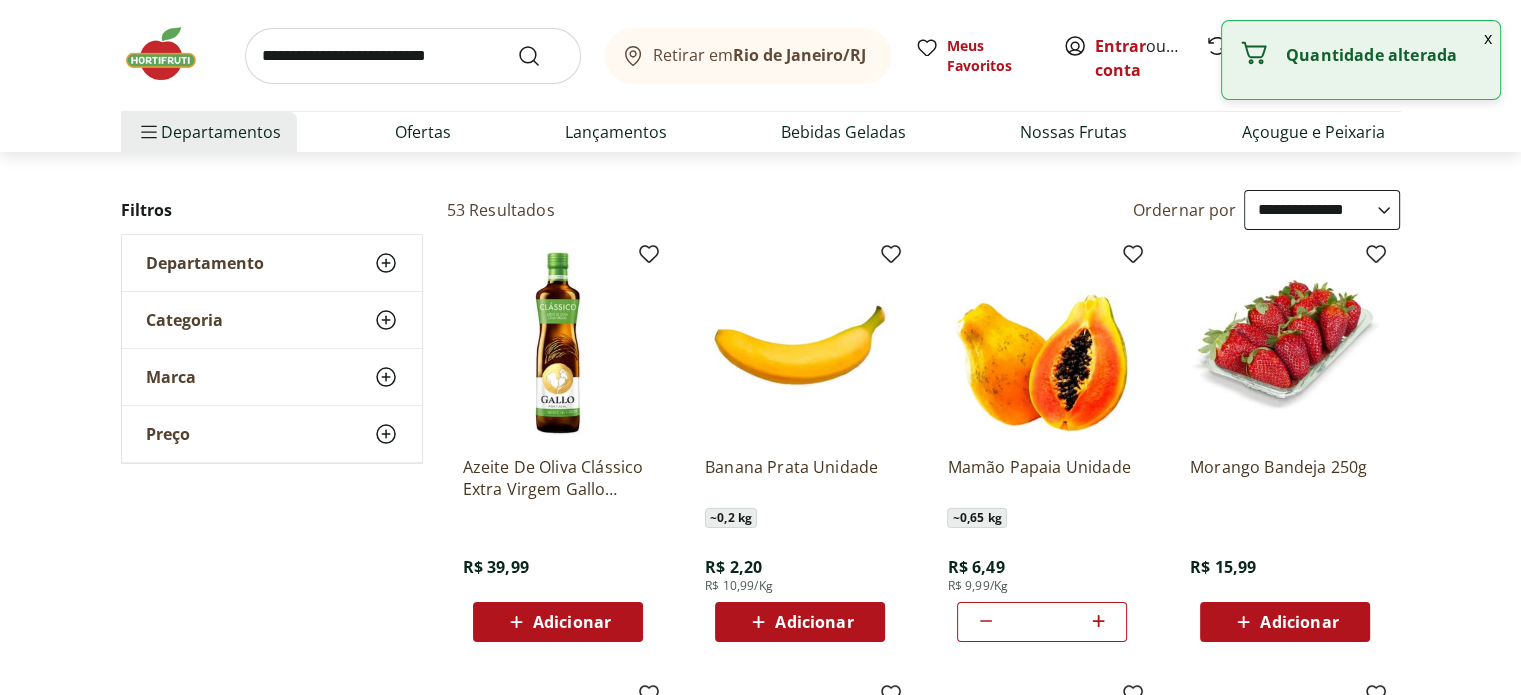 click on "Adicionar" at bounding box center [814, 622] 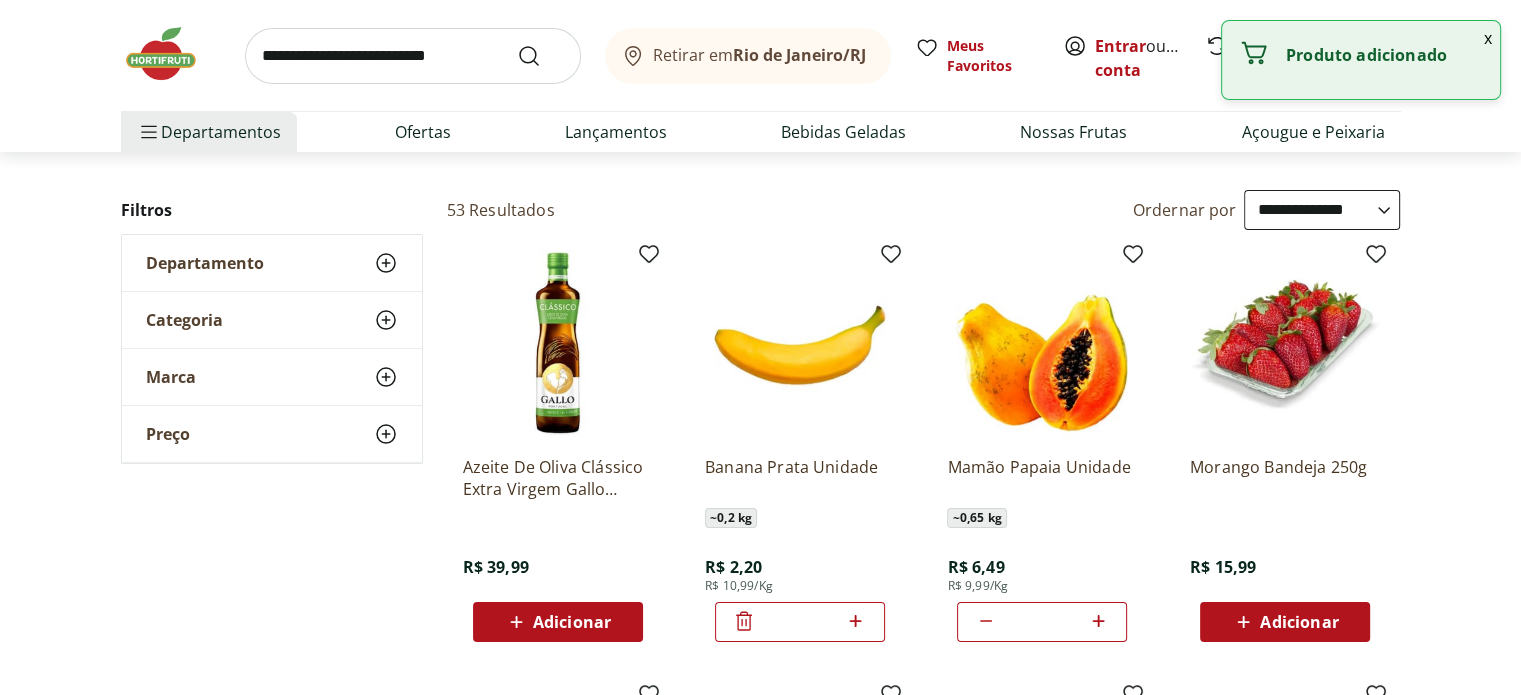 click 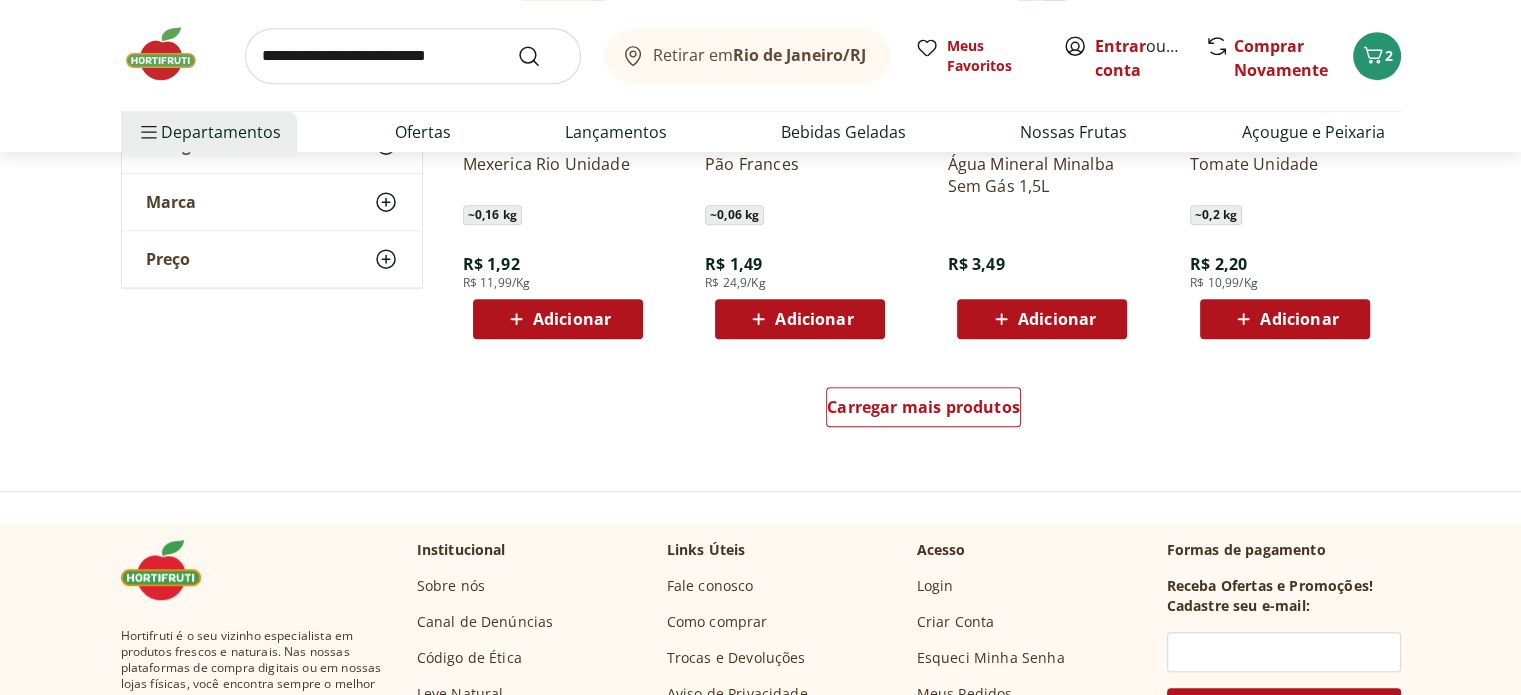 scroll, scrollTop: 1300, scrollLeft: 0, axis: vertical 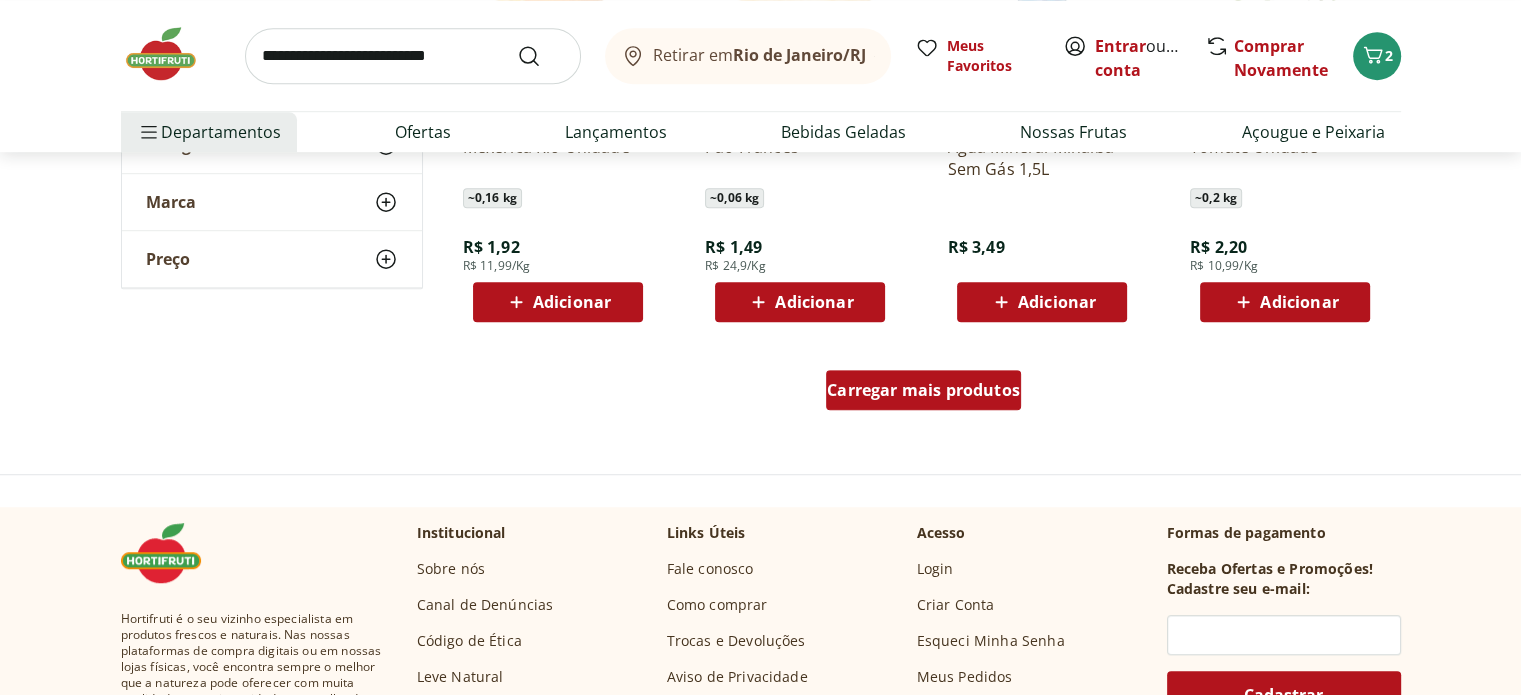 click on "Carregar mais produtos" at bounding box center [923, 390] 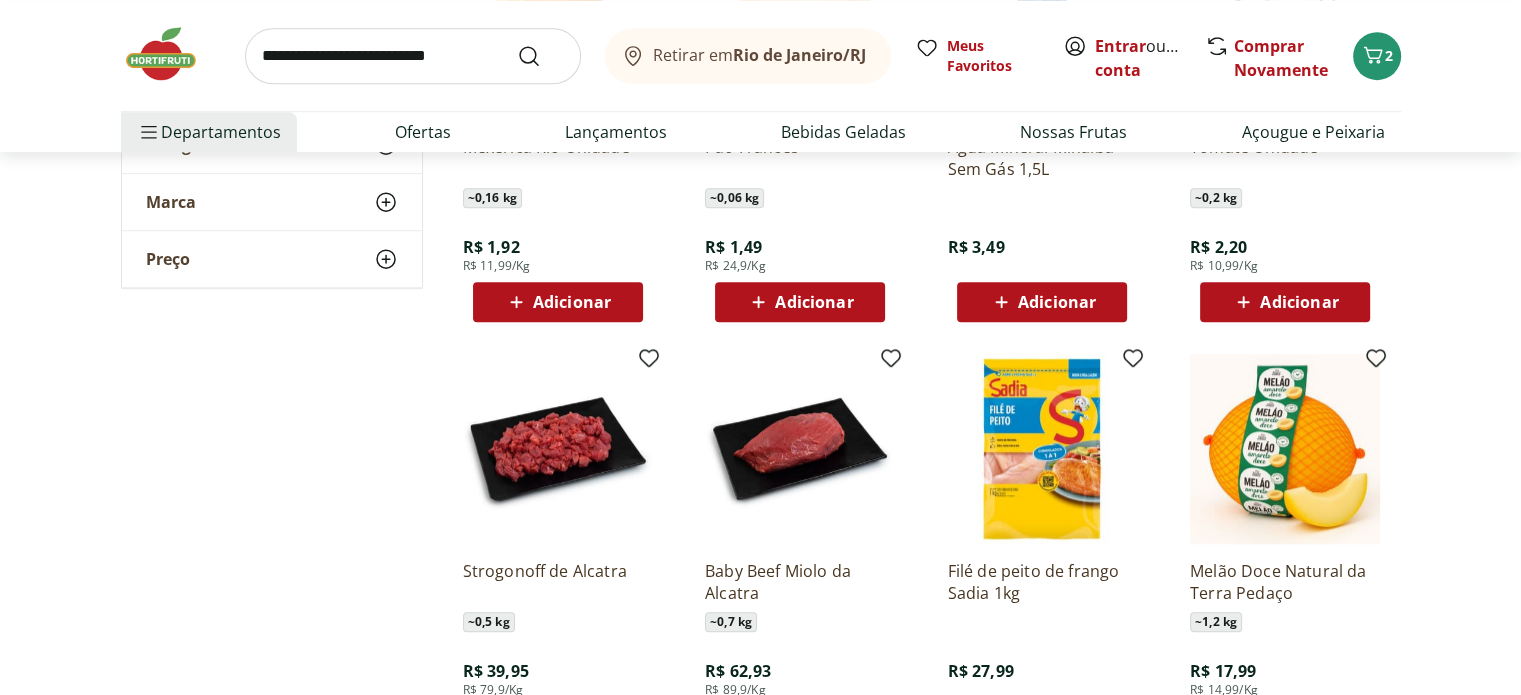 scroll, scrollTop: 1000, scrollLeft: 0, axis: vertical 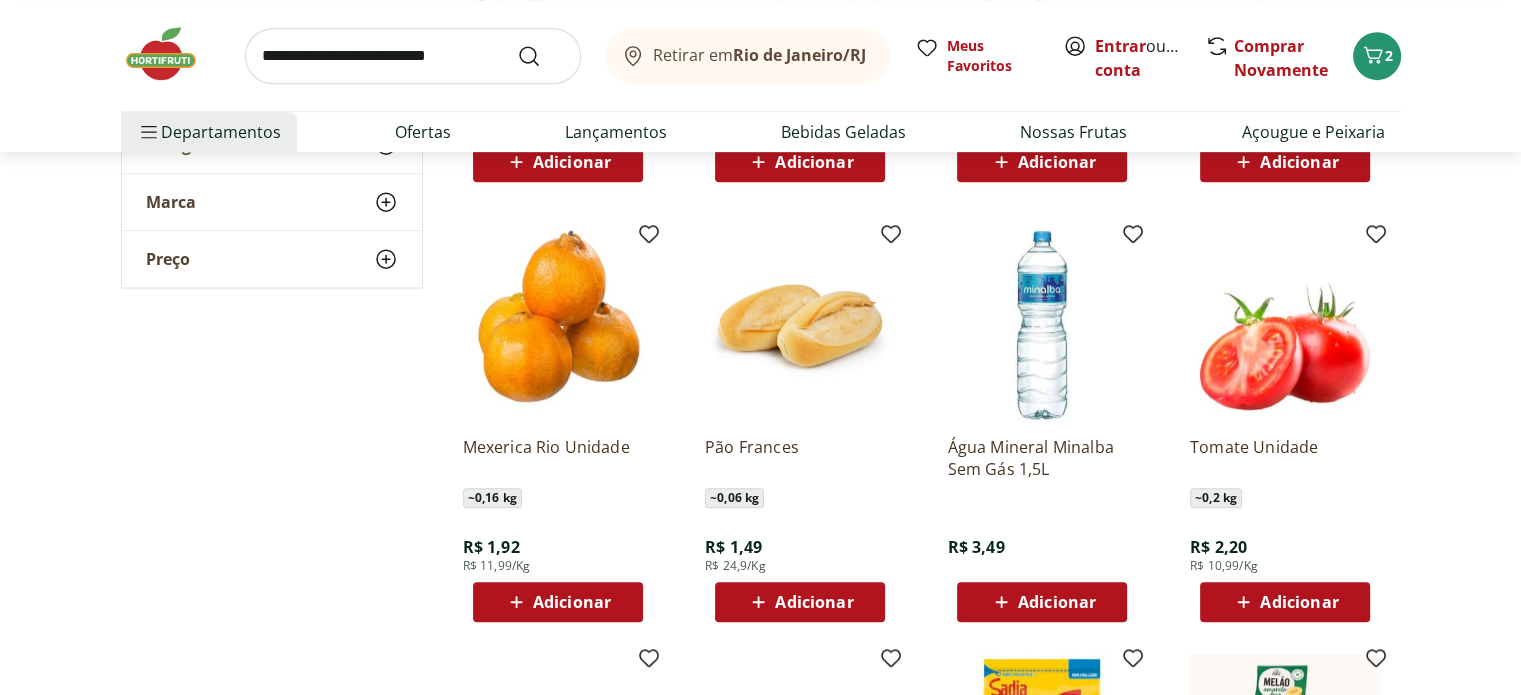 click at bounding box center [413, 56] 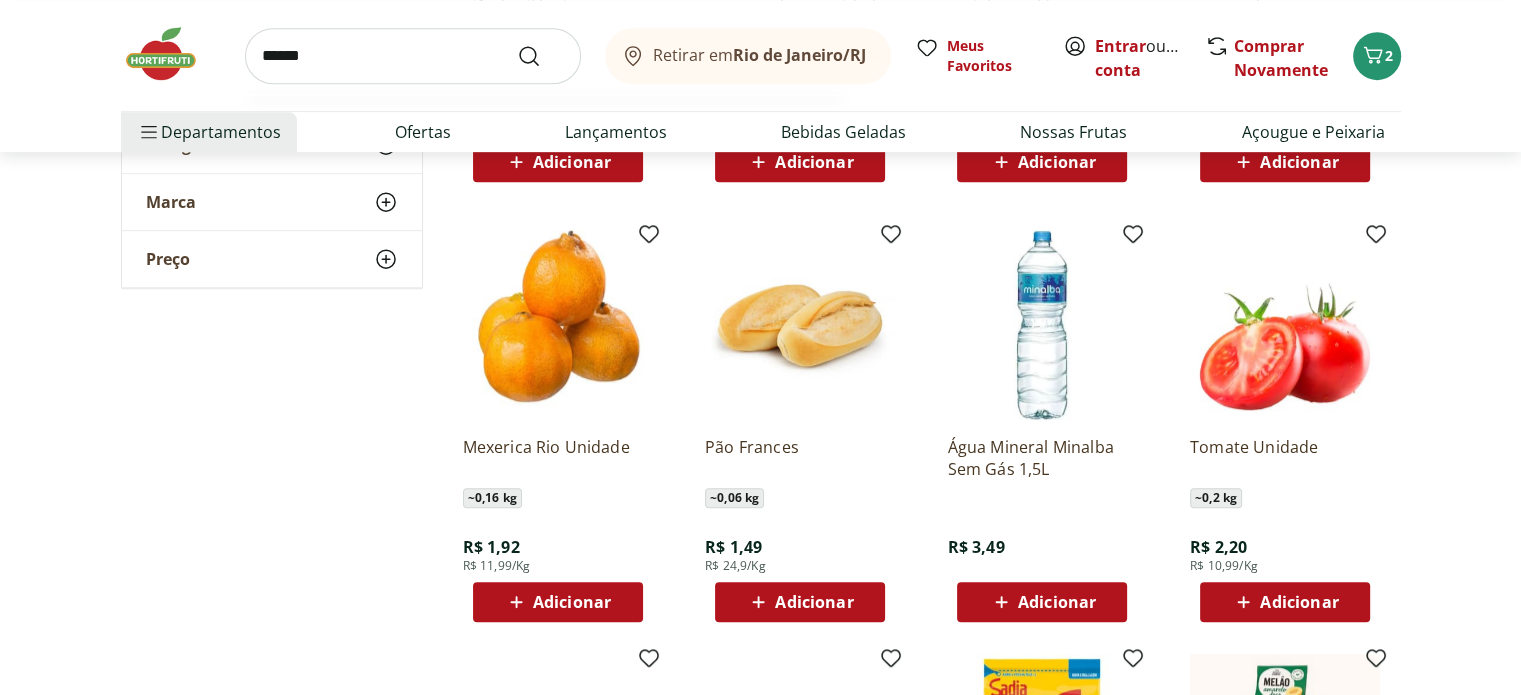type on "******" 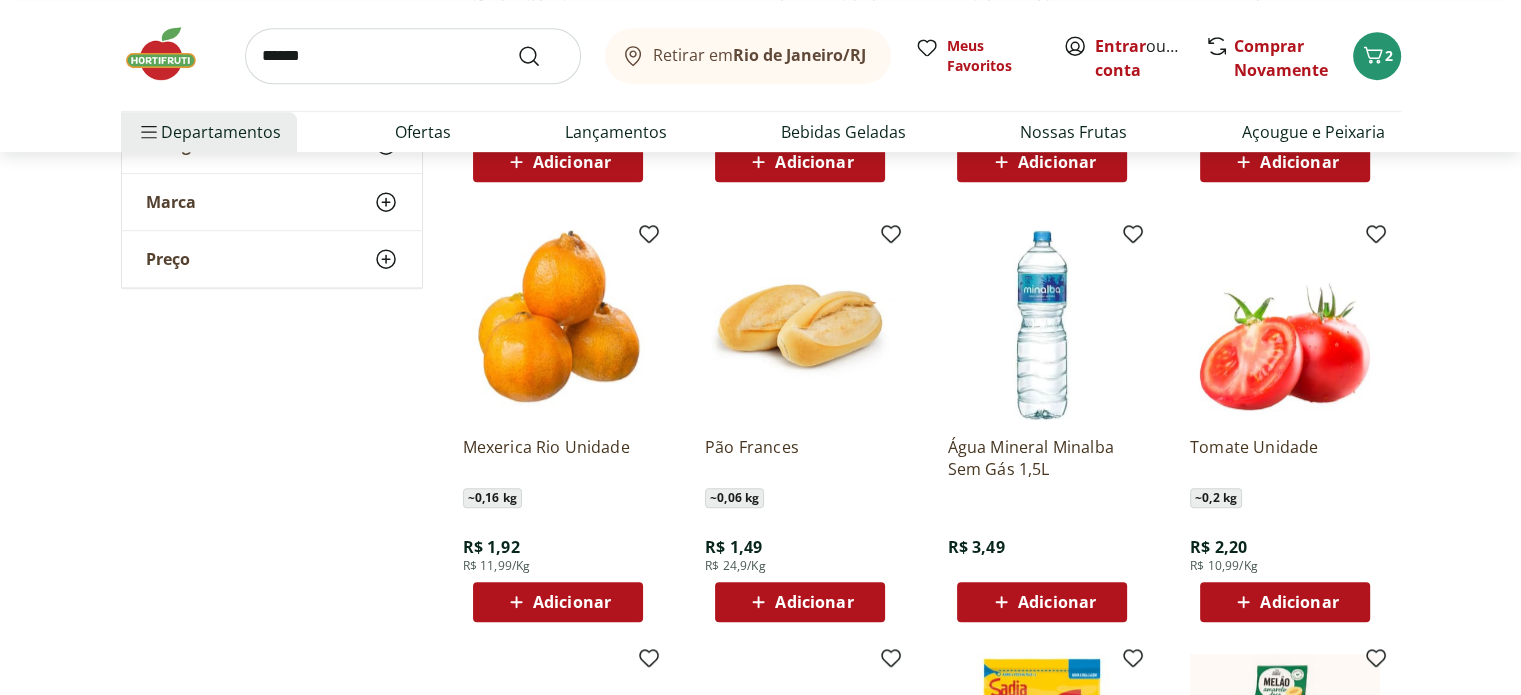 click on "******" at bounding box center (413, 56) 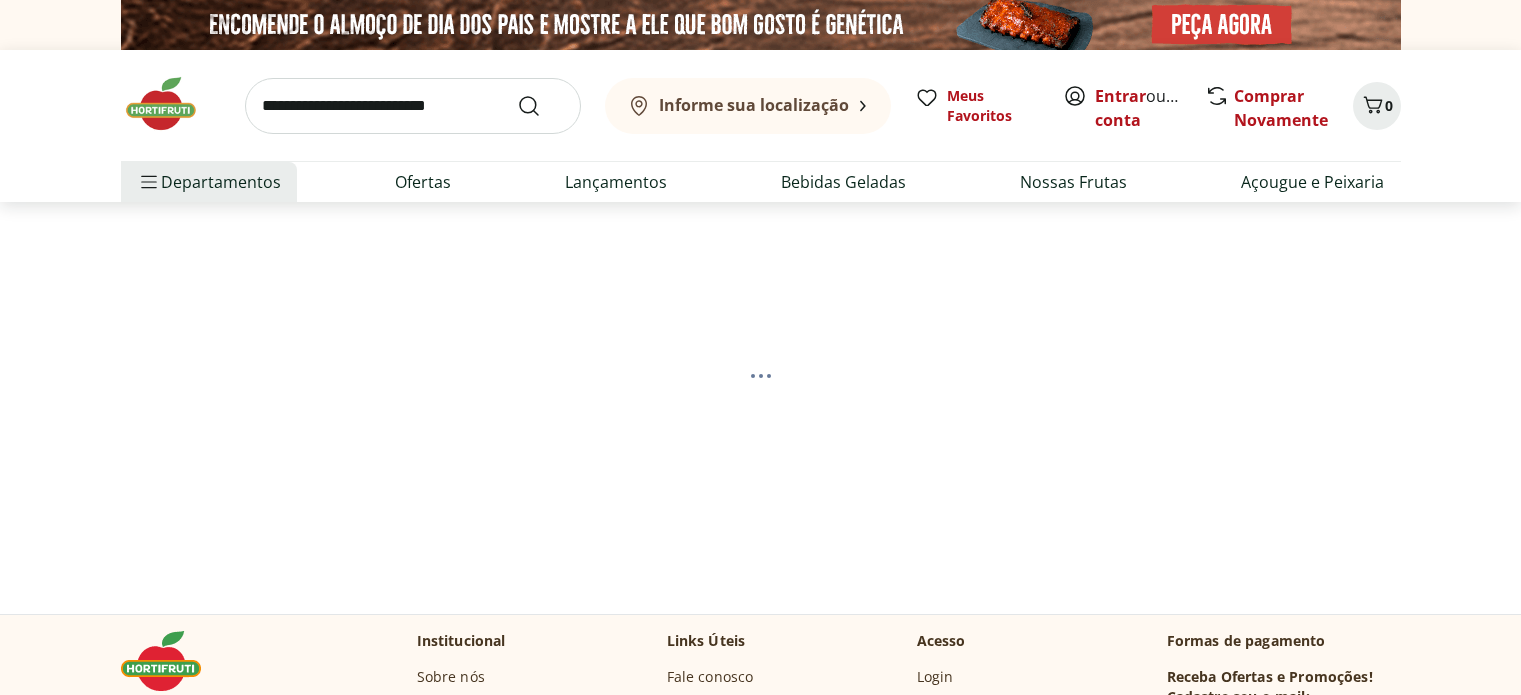 scroll, scrollTop: 0, scrollLeft: 0, axis: both 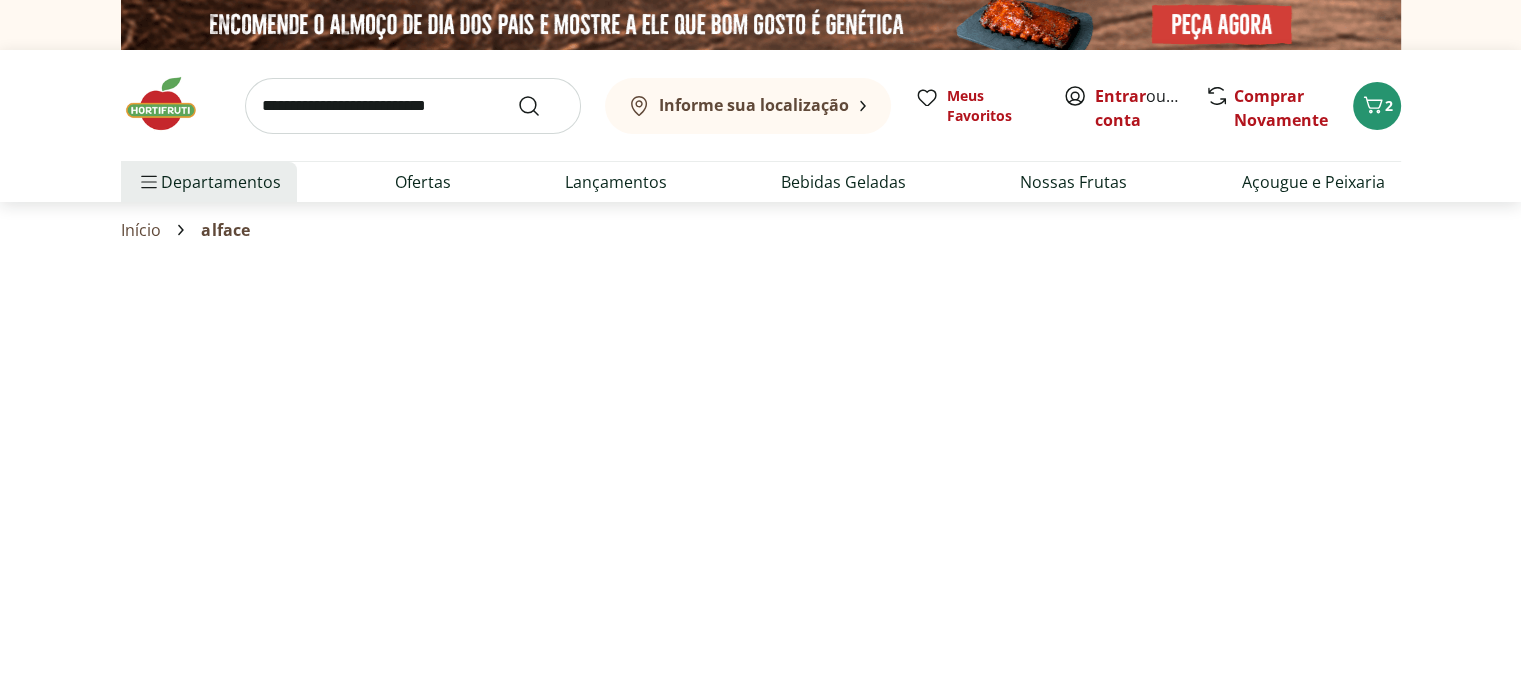 select on "**********" 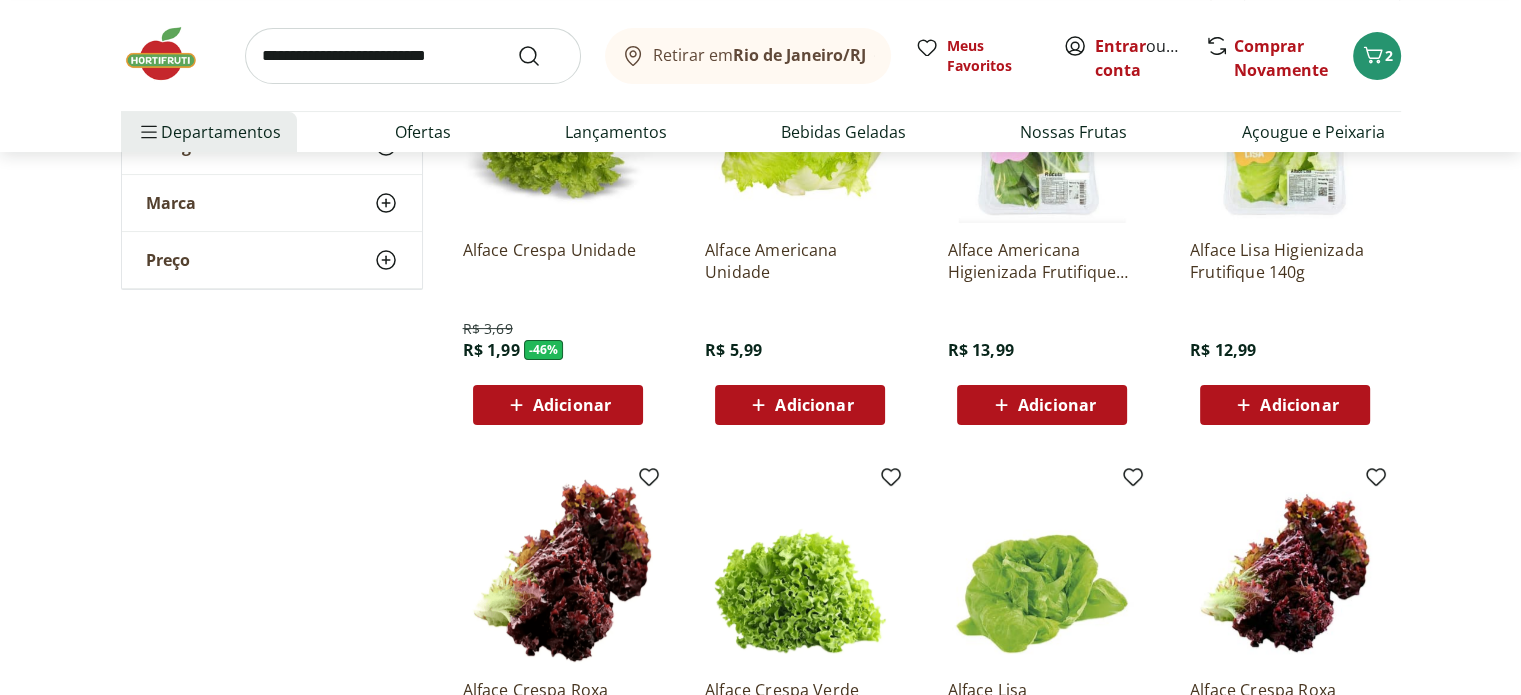 scroll, scrollTop: 400, scrollLeft: 0, axis: vertical 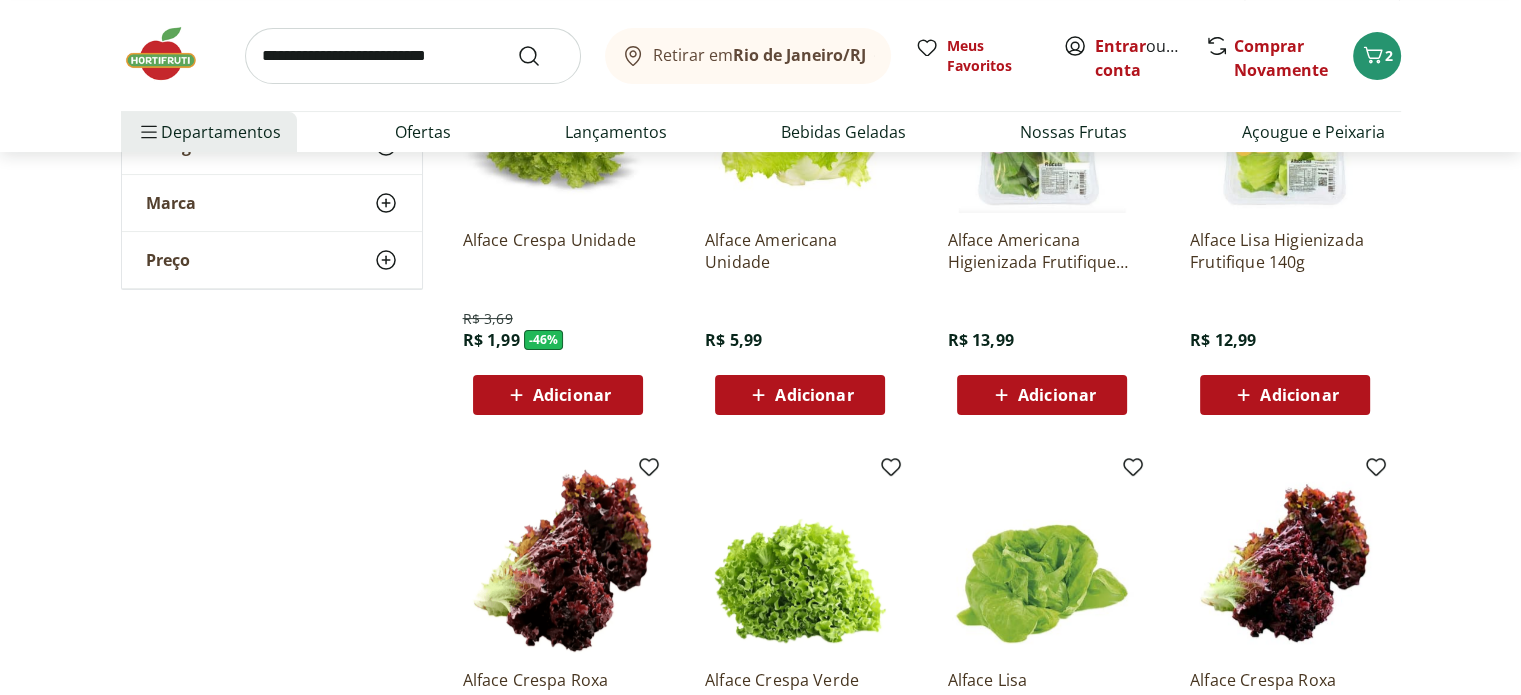 click on "Adicionar" at bounding box center (1299, 395) 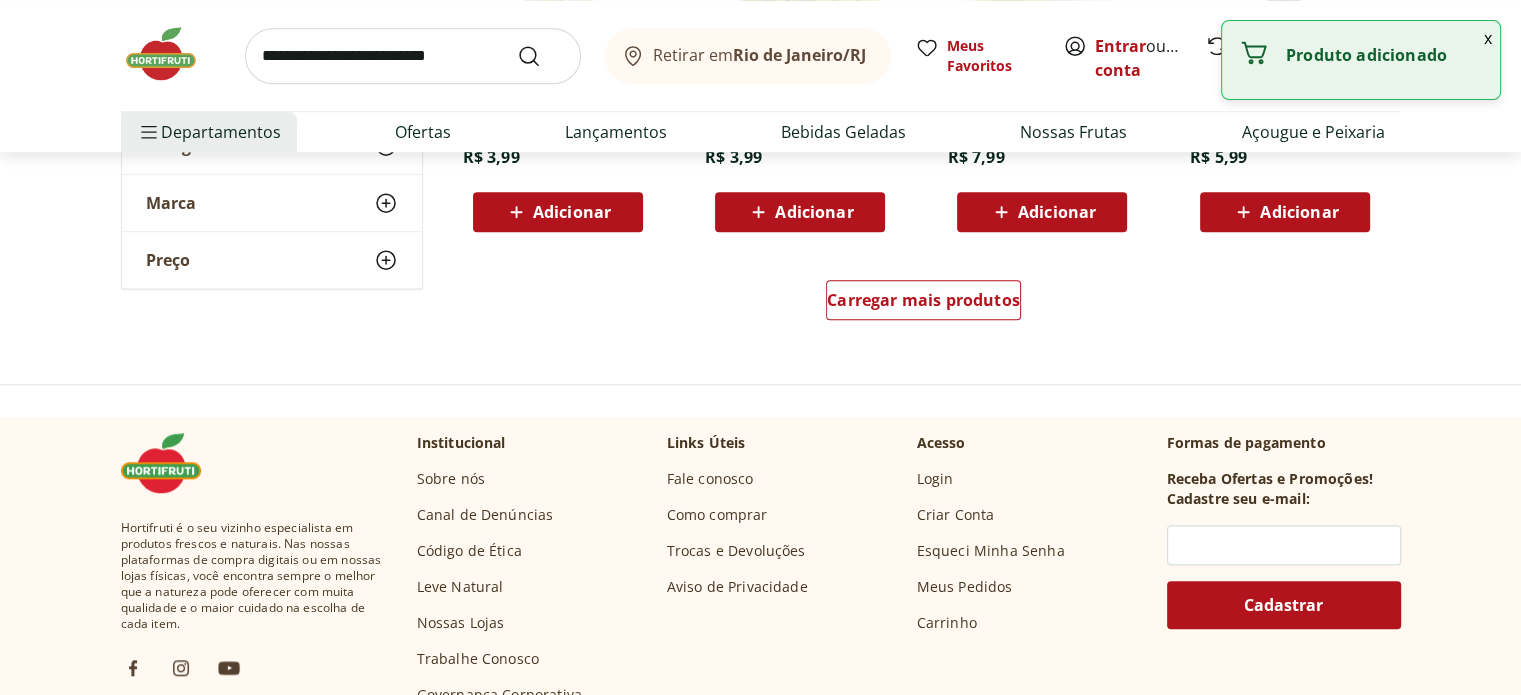 scroll, scrollTop: 1500, scrollLeft: 0, axis: vertical 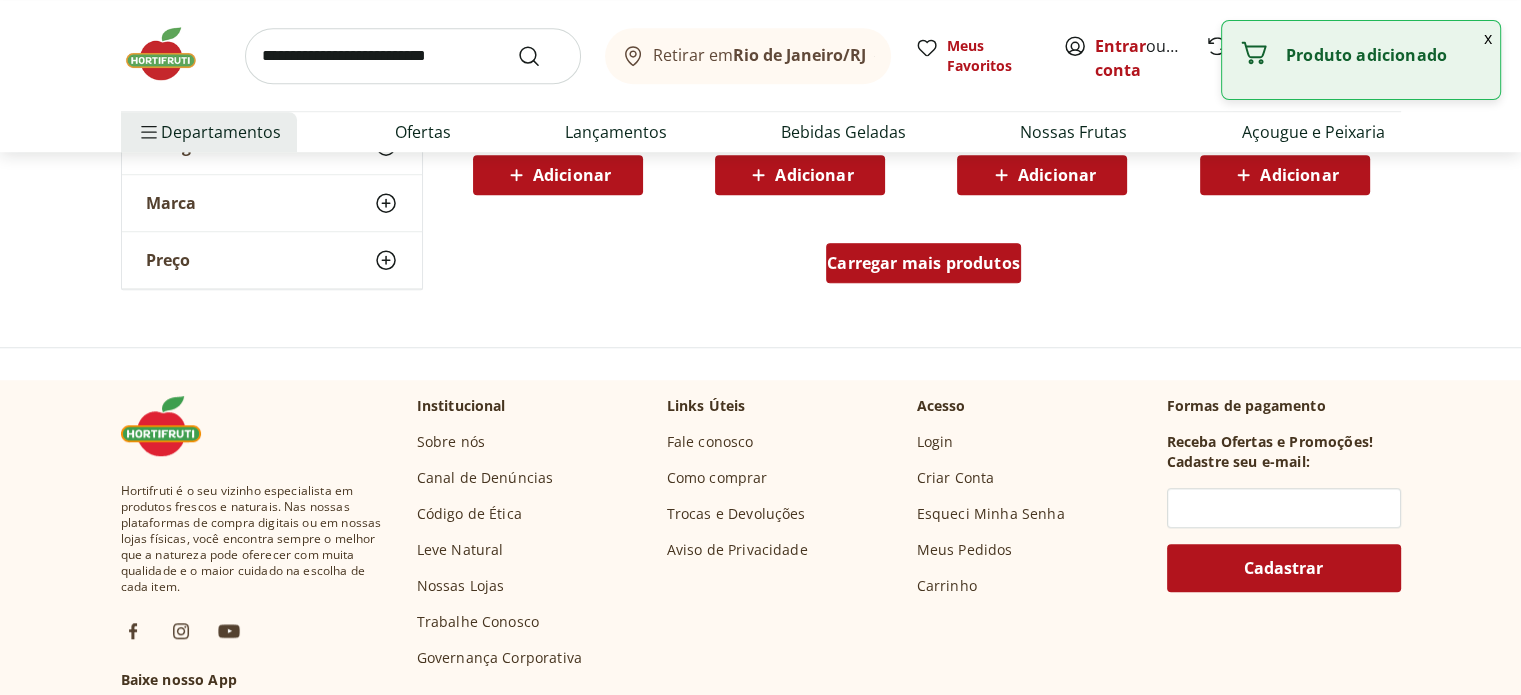 click on "Carregar mais produtos" at bounding box center (923, 263) 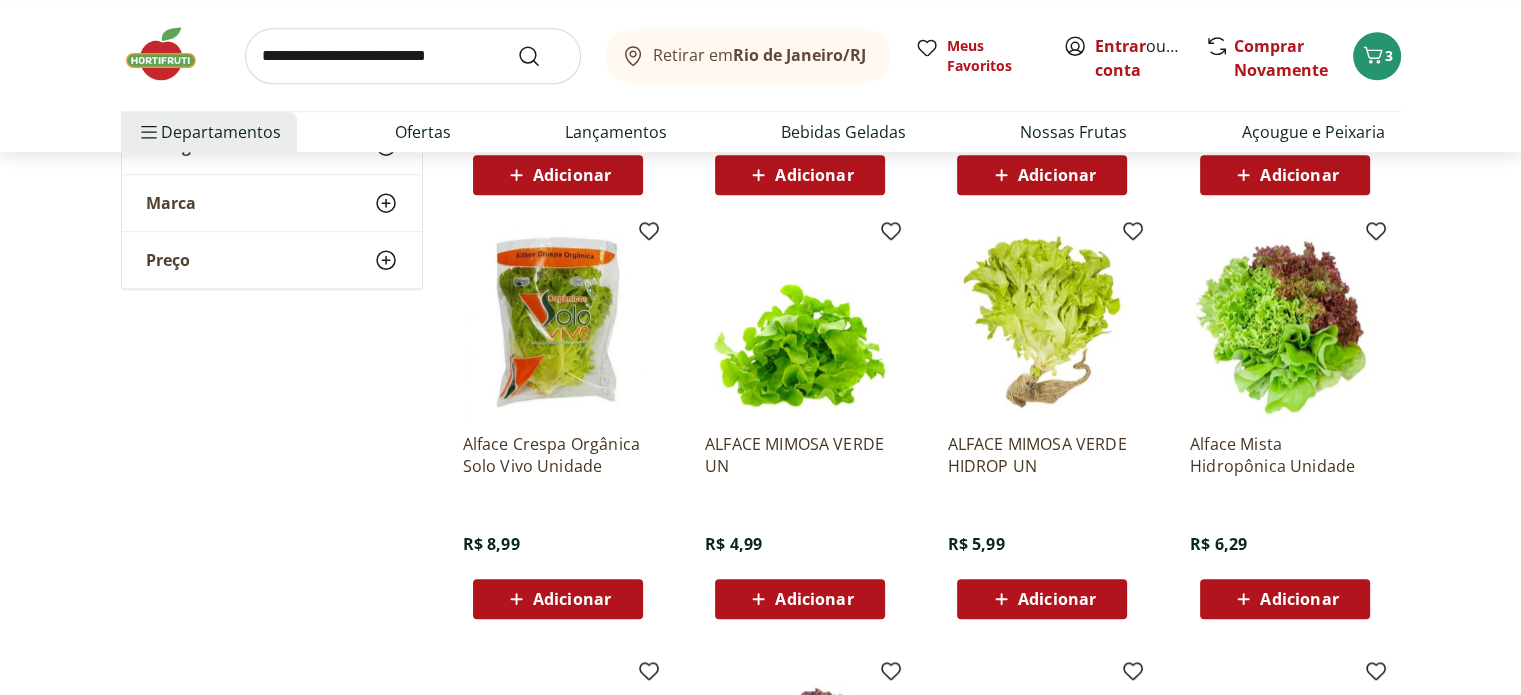 click at bounding box center (413, 56) 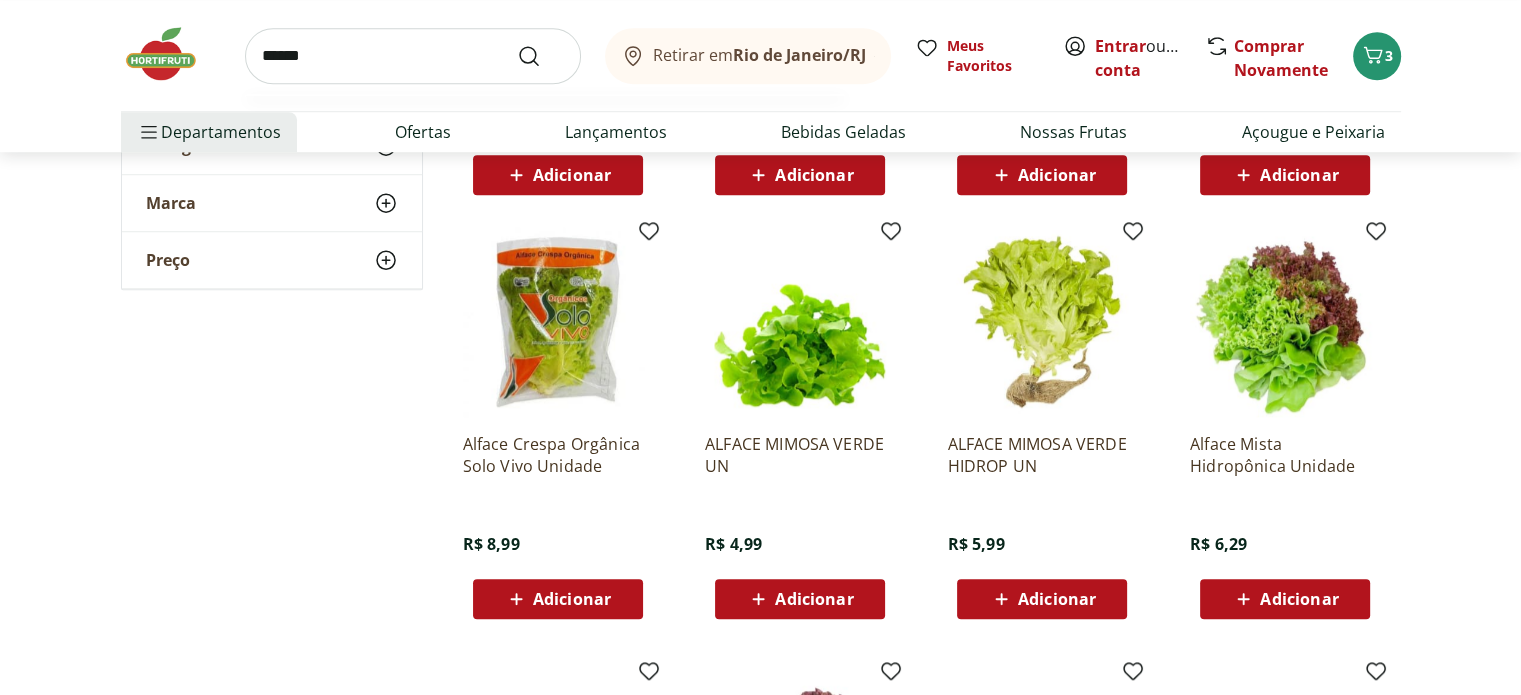 type on "******" 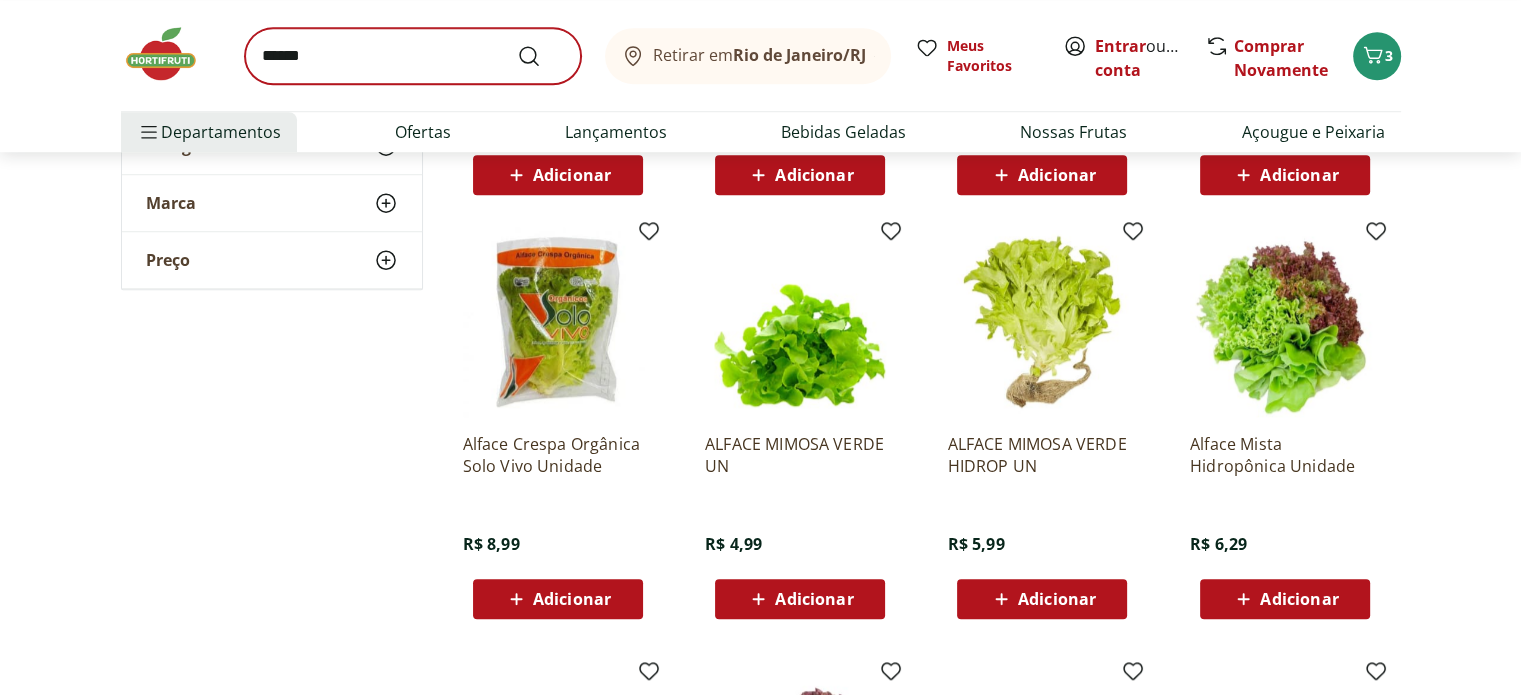 scroll, scrollTop: 0, scrollLeft: 0, axis: both 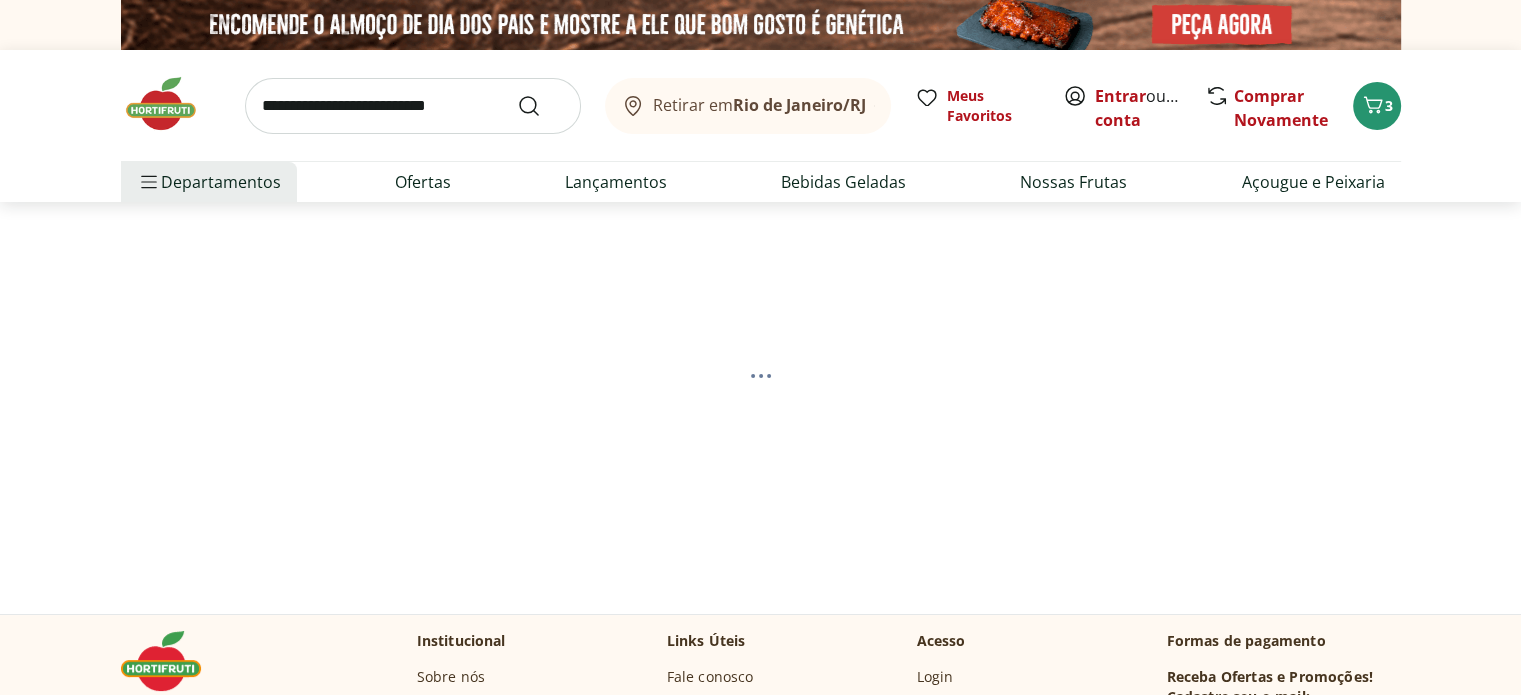select on "**********" 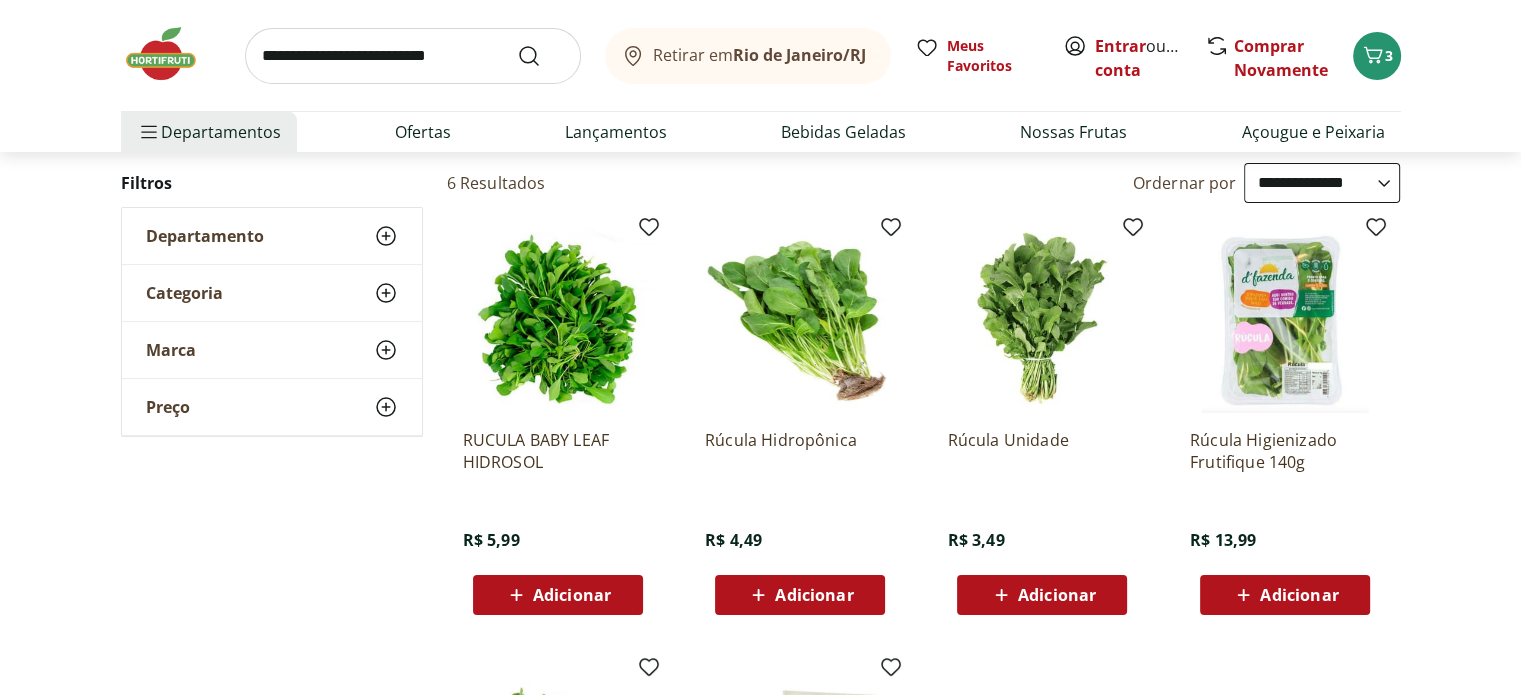 scroll, scrollTop: 300, scrollLeft: 0, axis: vertical 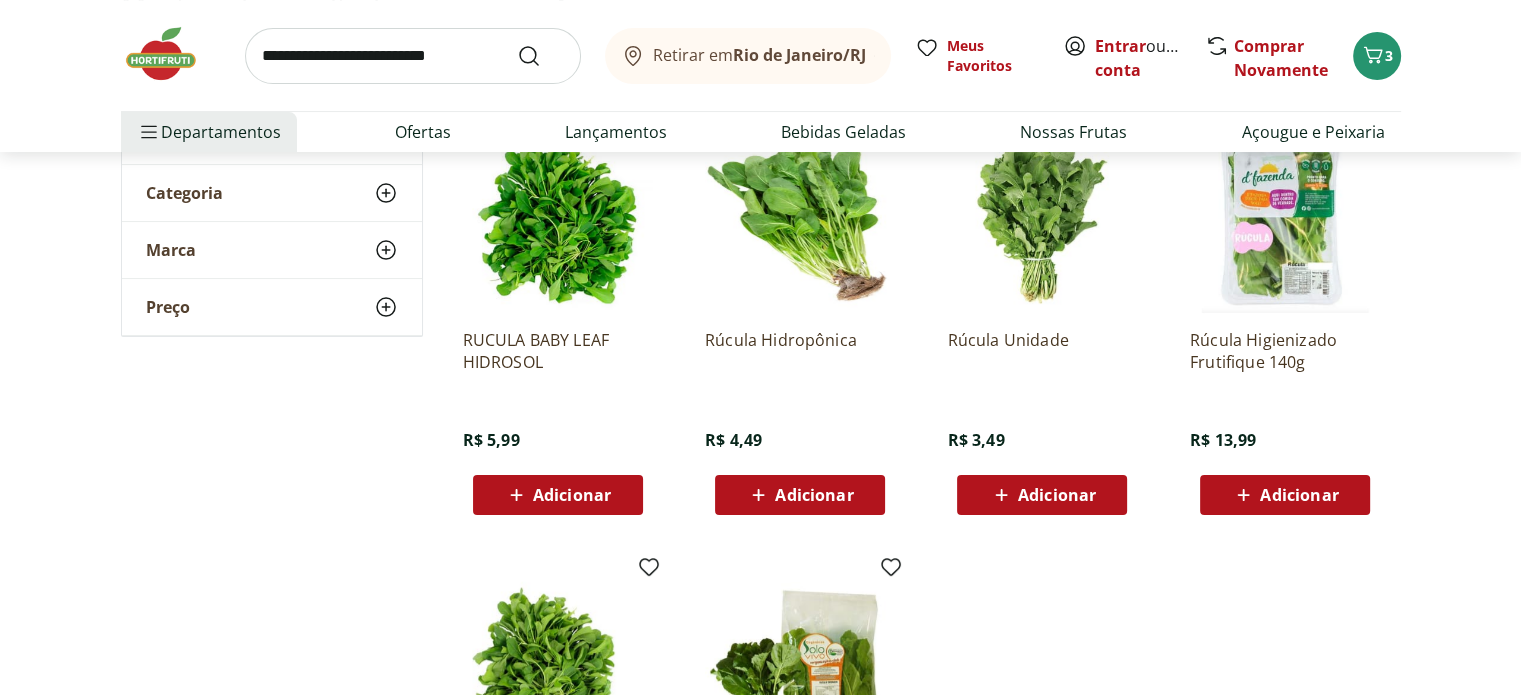 click on "Adicionar" at bounding box center [1299, 495] 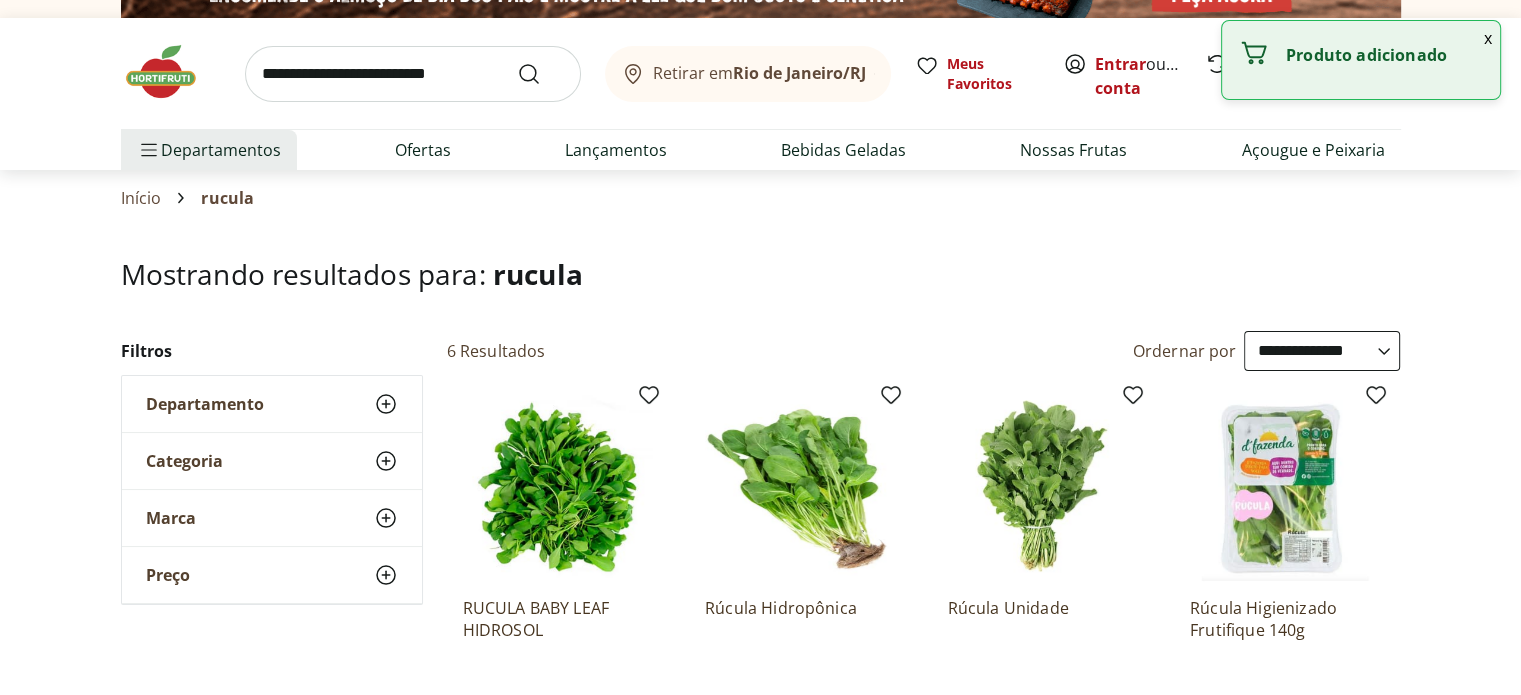 scroll, scrollTop: 0, scrollLeft: 0, axis: both 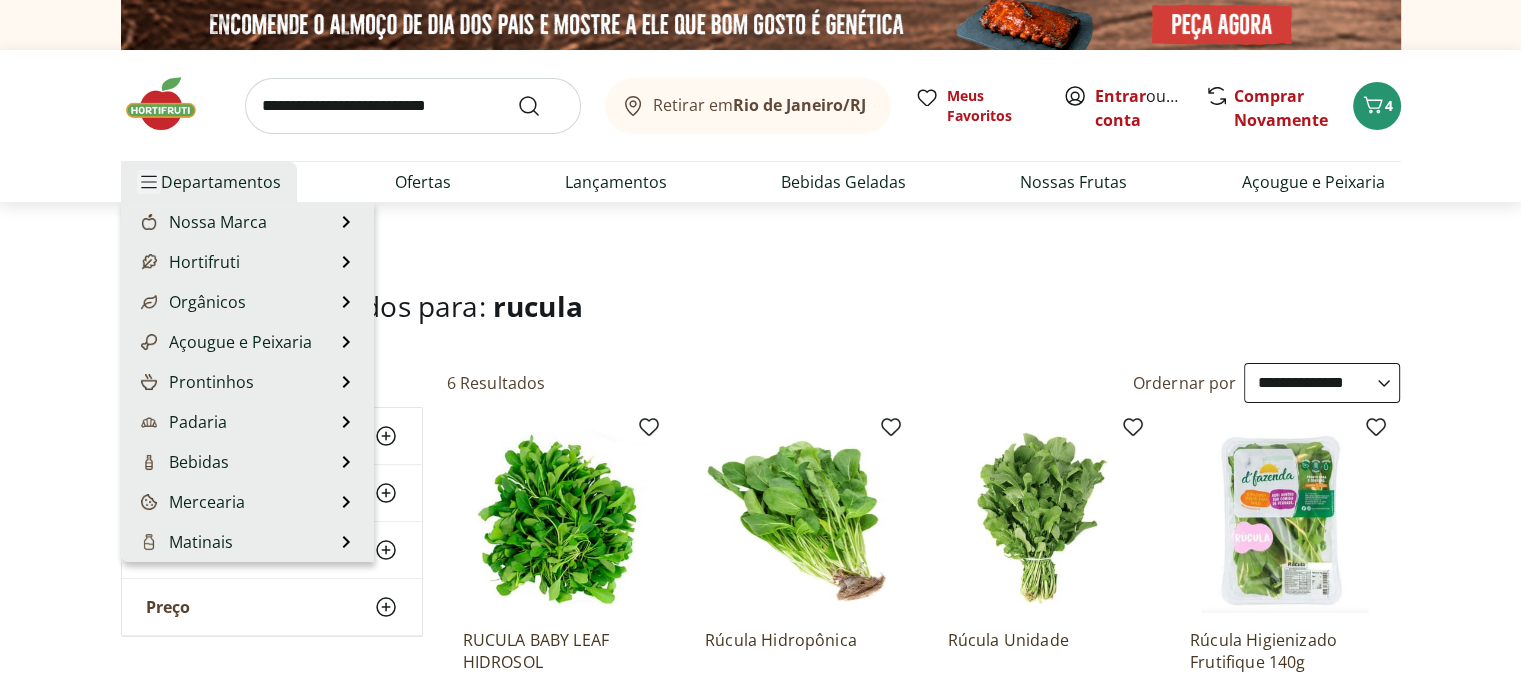 click at bounding box center [149, 182] 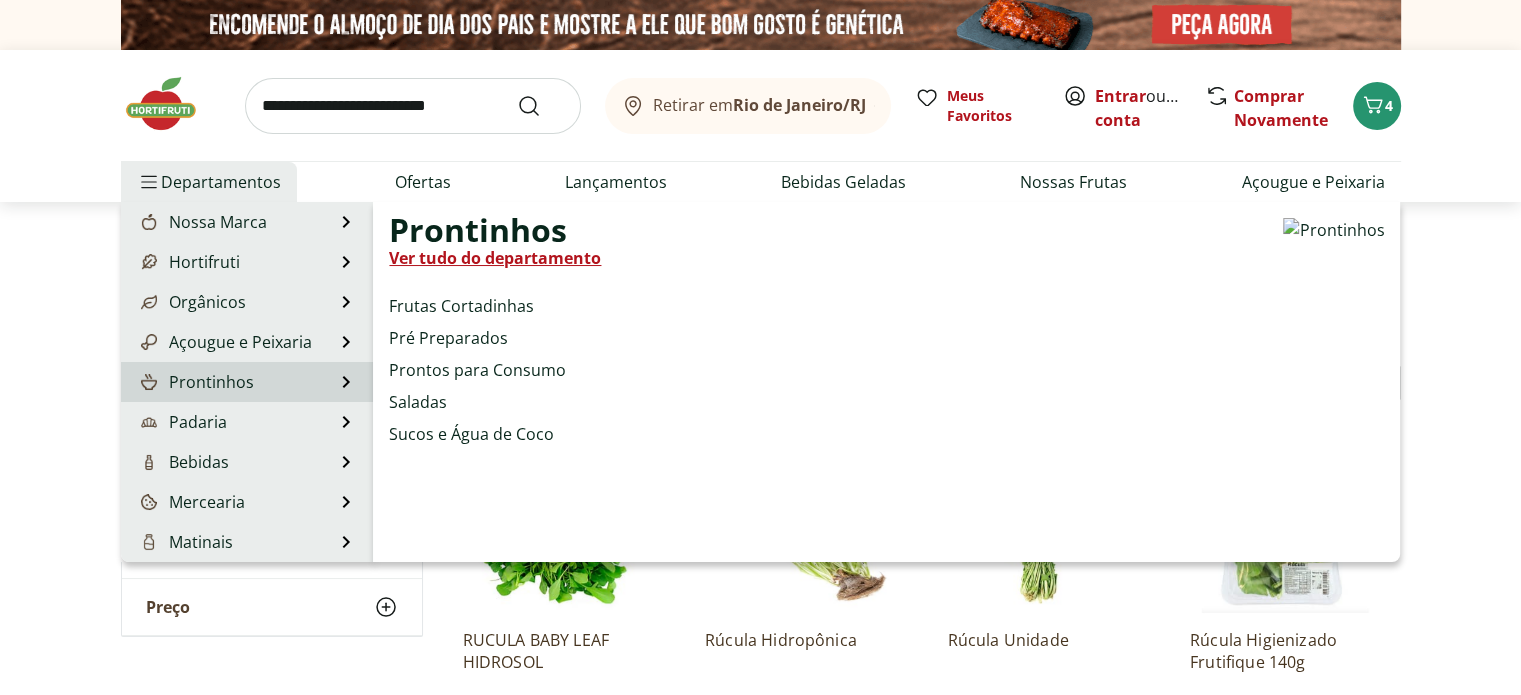 click on "Prontinhos Prontinhos Ver tudo do departamento Frutas Cortadinhas Pré Preparados Prontos para Consumo Saladas Sucos e Água de Coco" at bounding box center (247, 382) 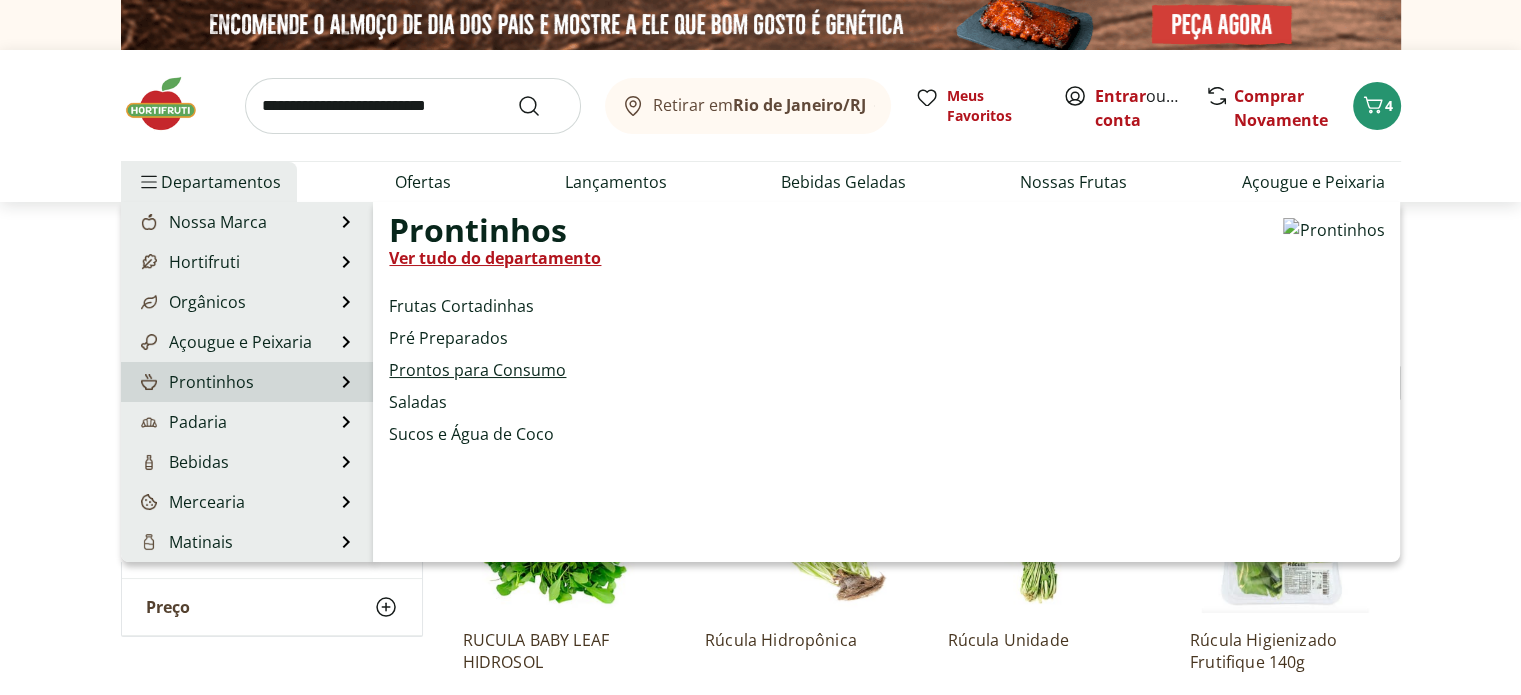 click on "Prontos para Consumo" at bounding box center [477, 370] 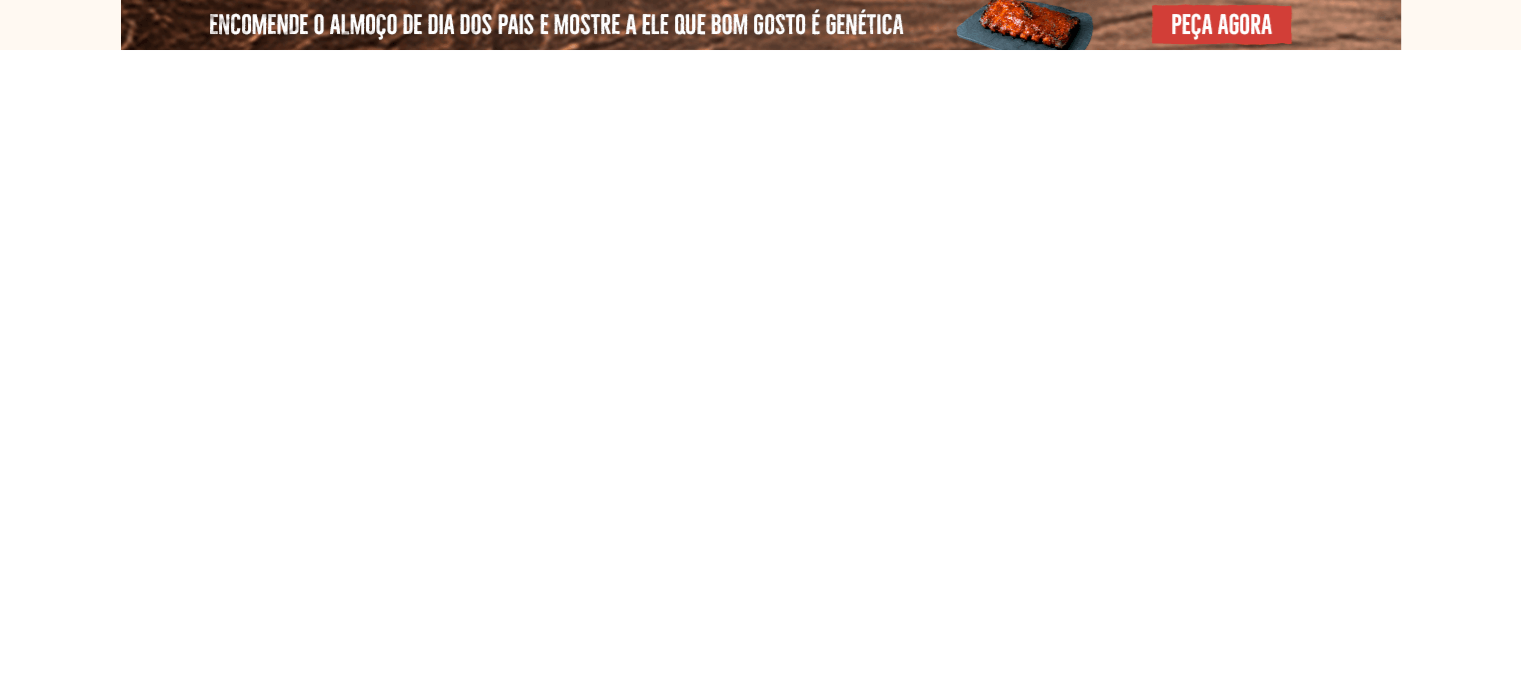 select on "**********" 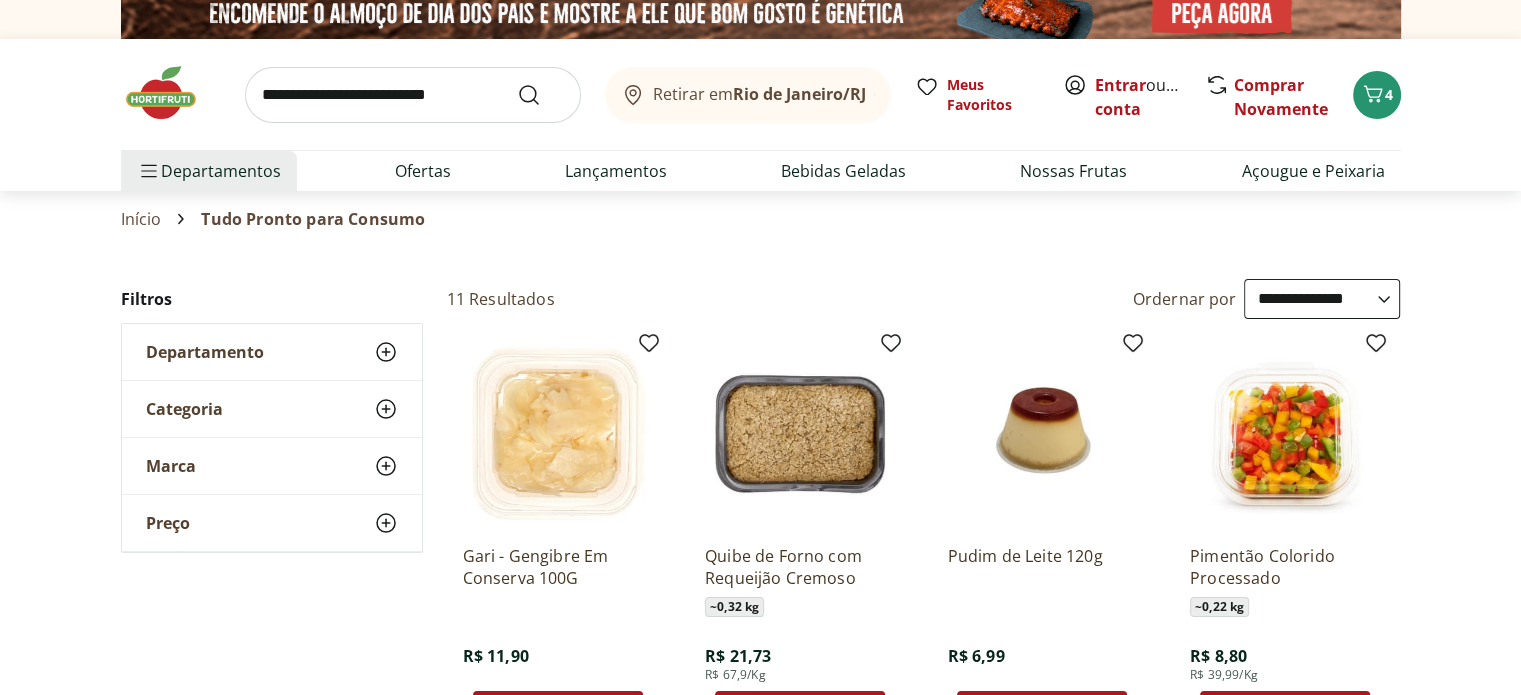 scroll, scrollTop: 0, scrollLeft: 0, axis: both 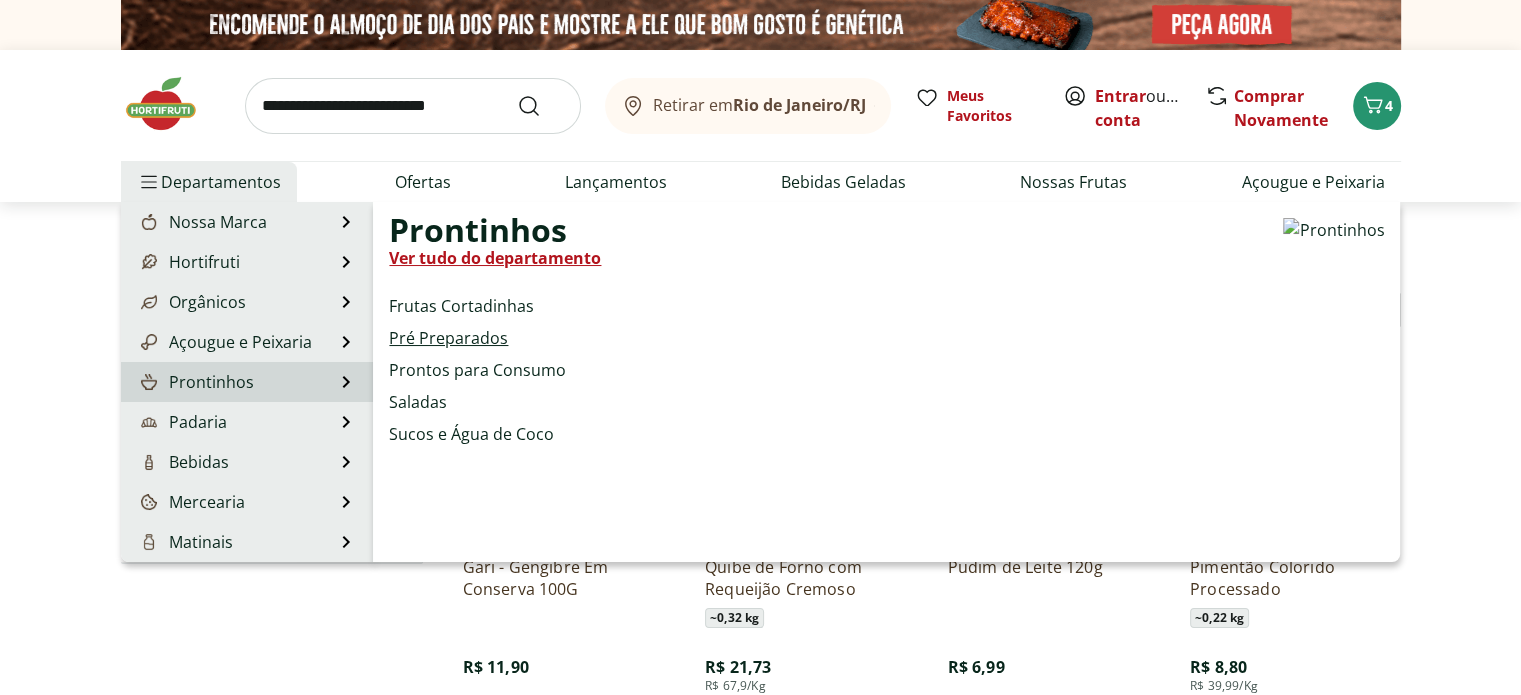 click on "Pré Preparados" at bounding box center [448, 338] 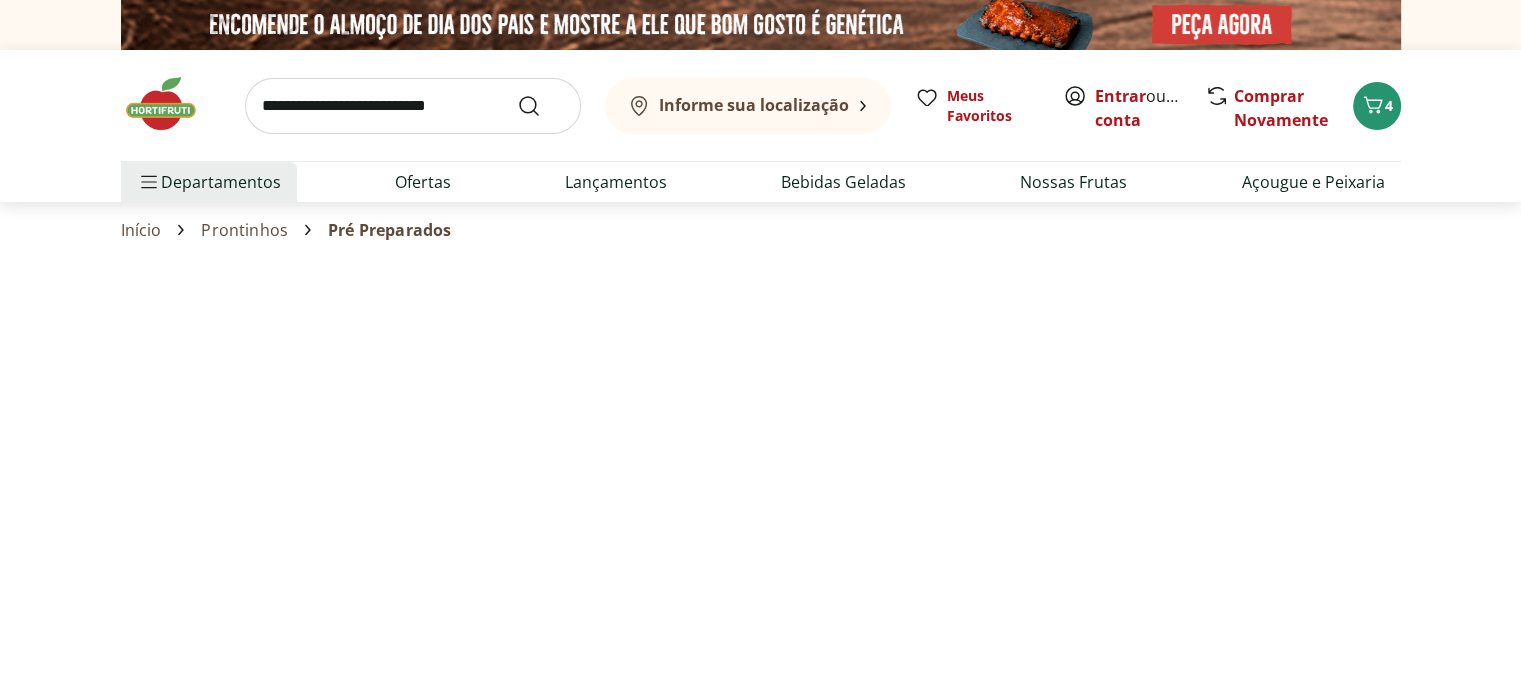 select on "**********" 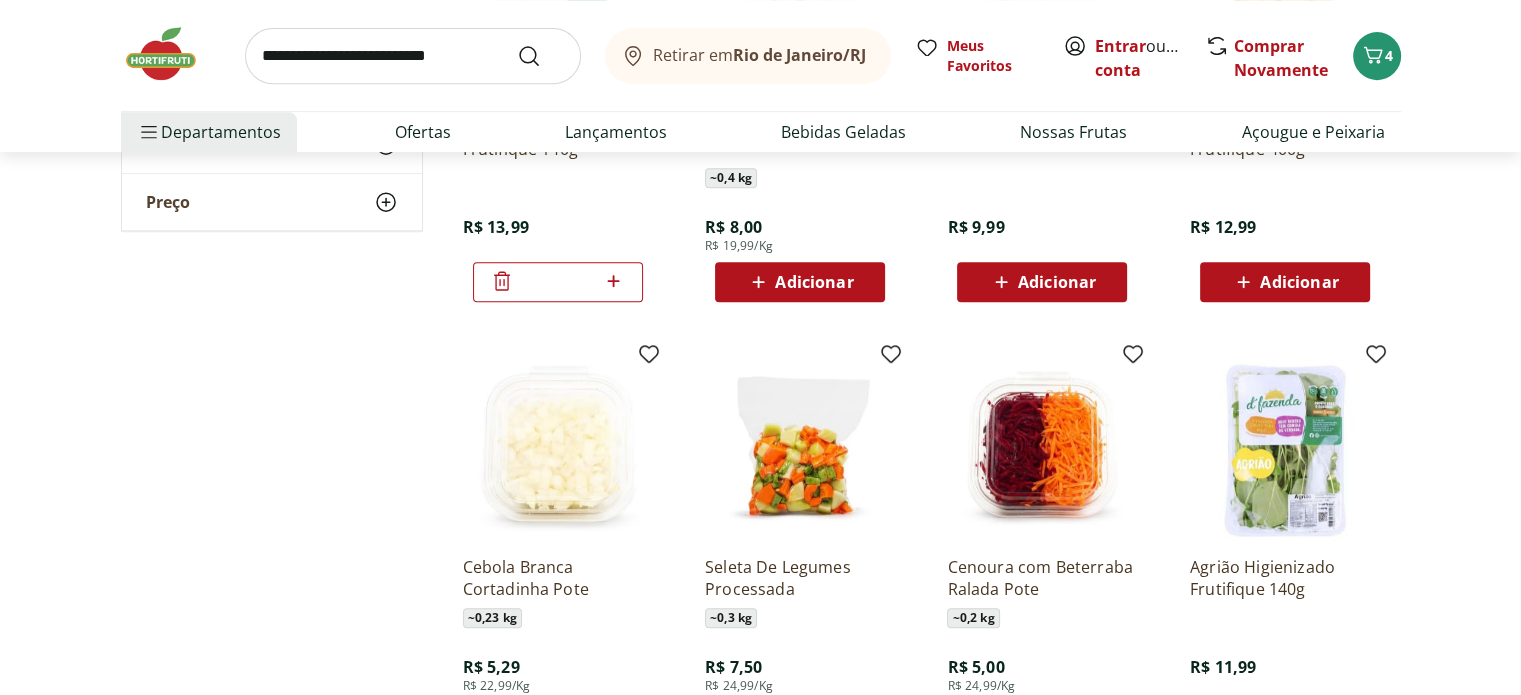 scroll, scrollTop: 1000, scrollLeft: 0, axis: vertical 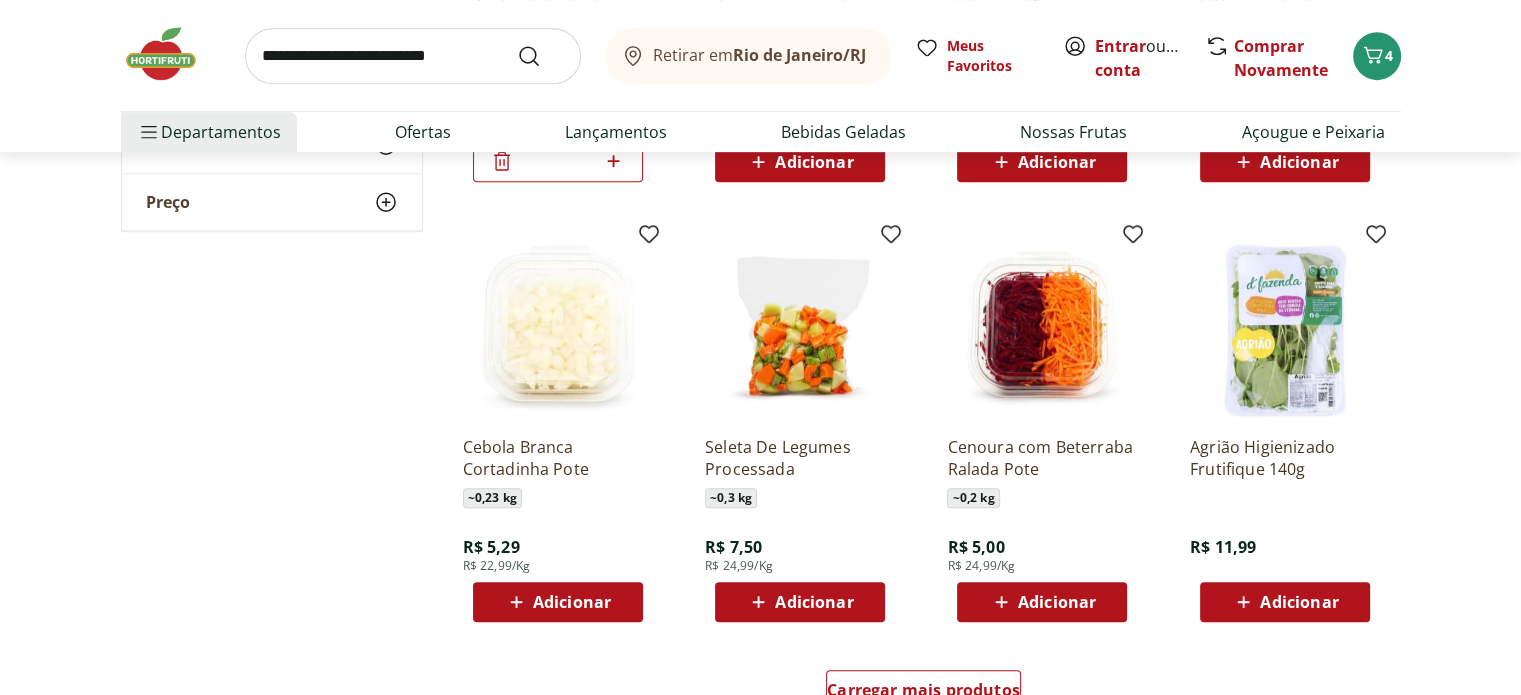 click on "Adicionar" at bounding box center (1057, 602) 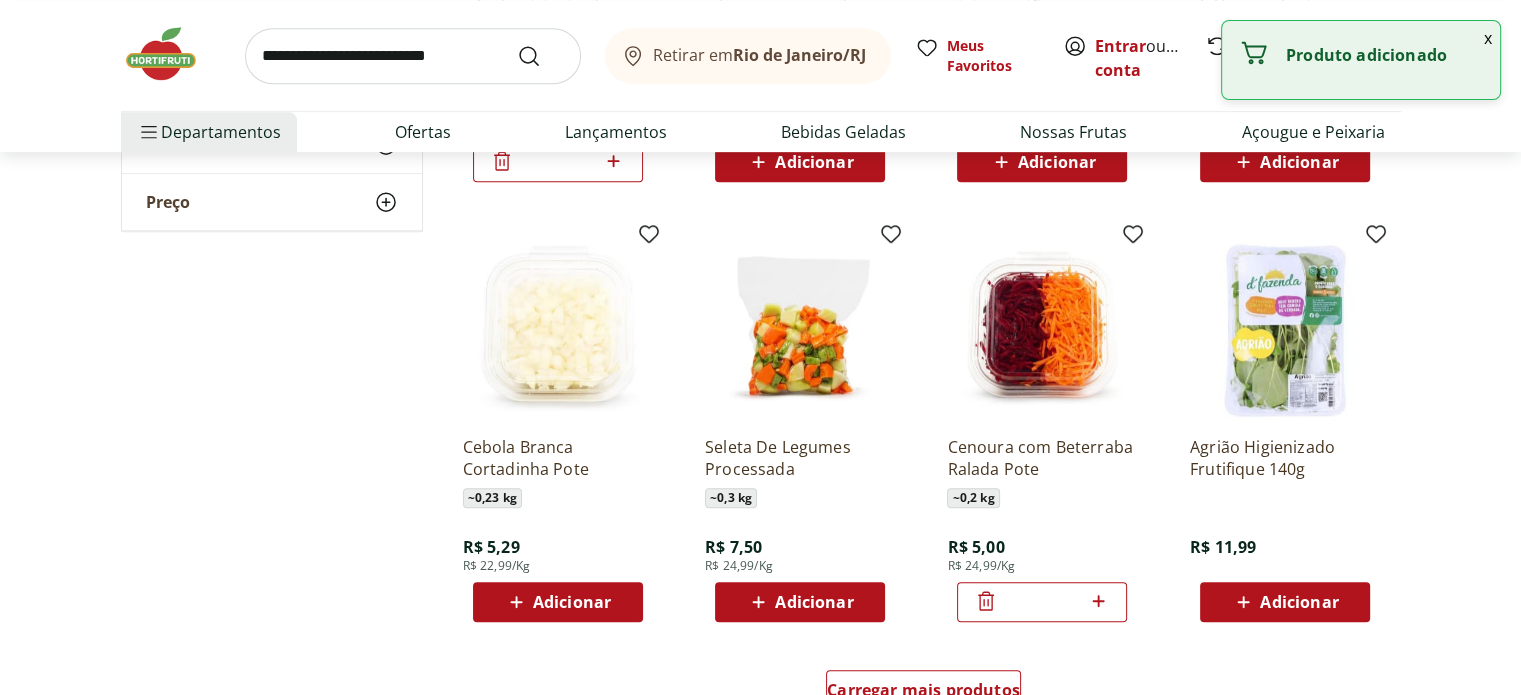 scroll, scrollTop: 1200, scrollLeft: 0, axis: vertical 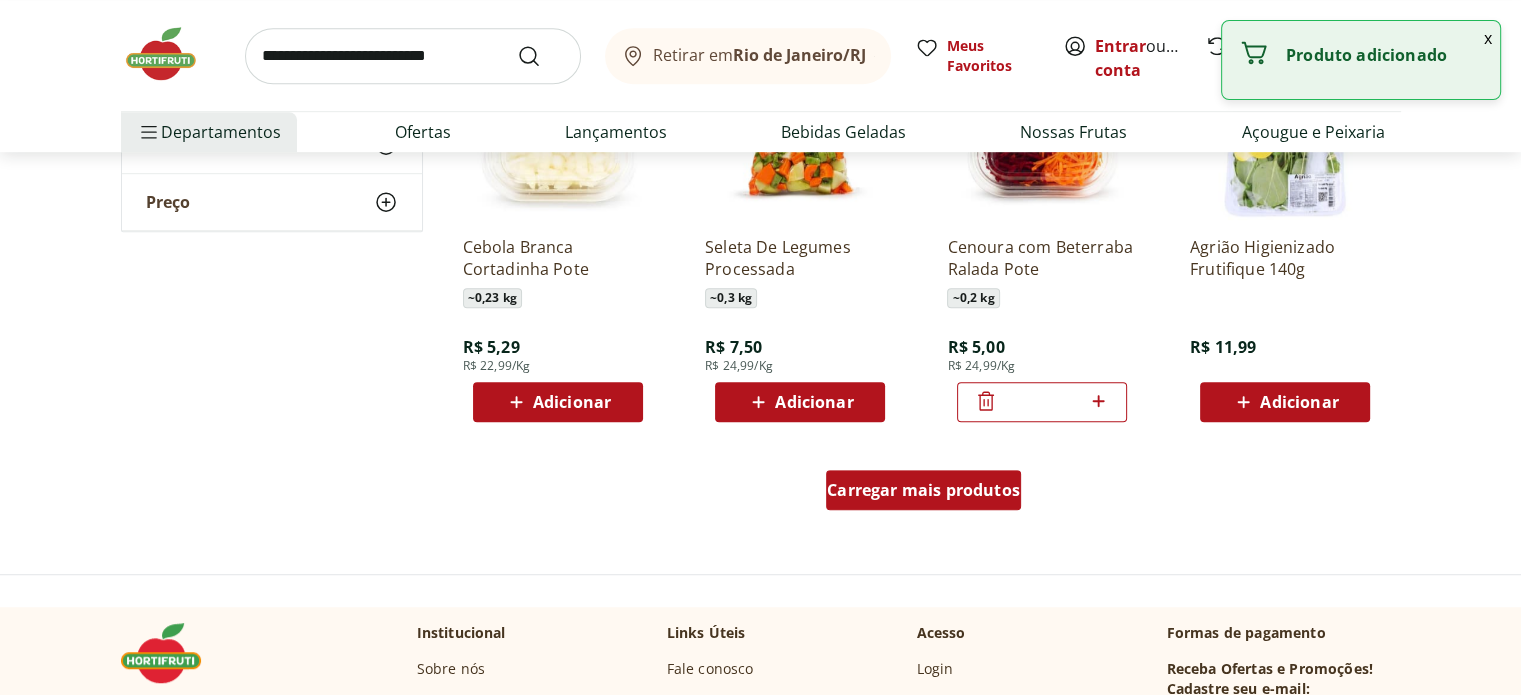 click on "Carregar mais produtos" at bounding box center [923, 490] 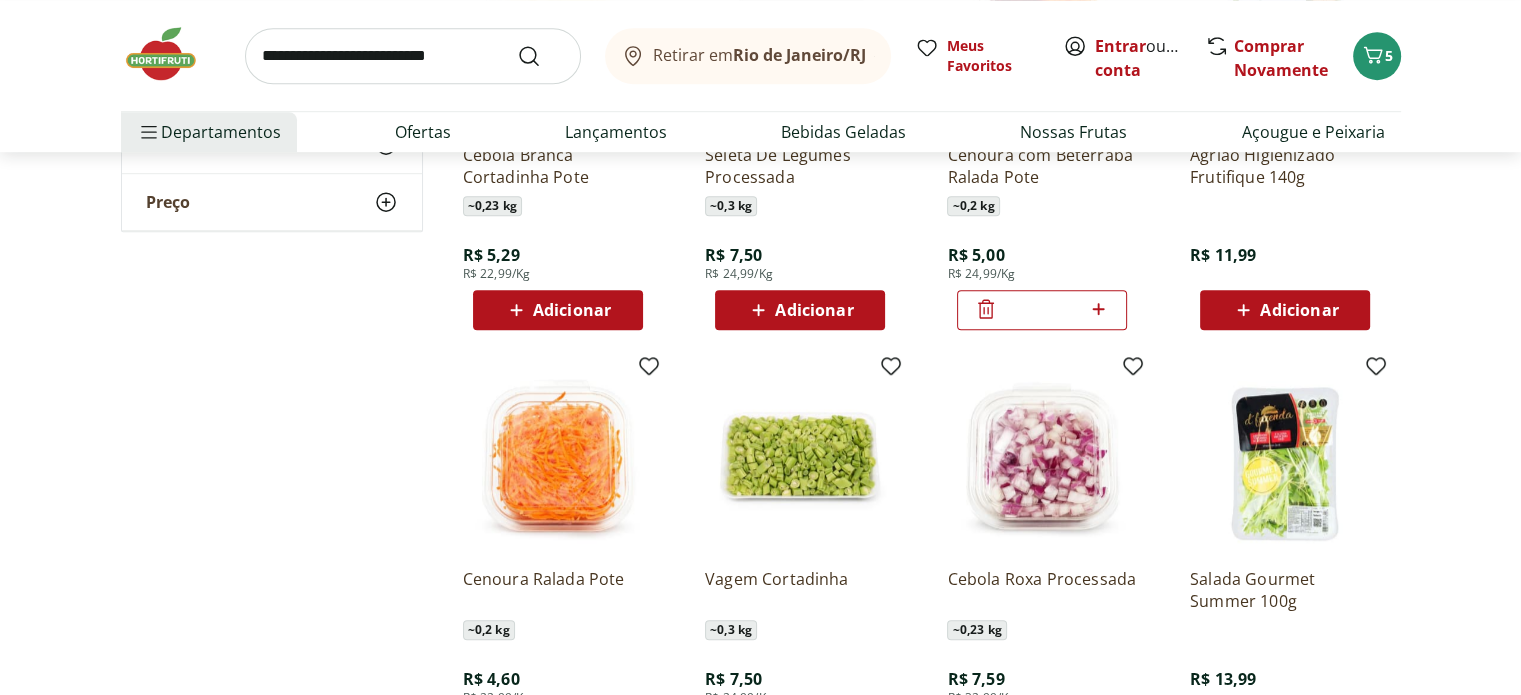 scroll, scrollTop: 1400, scrollLeft: 0, axis: vertical 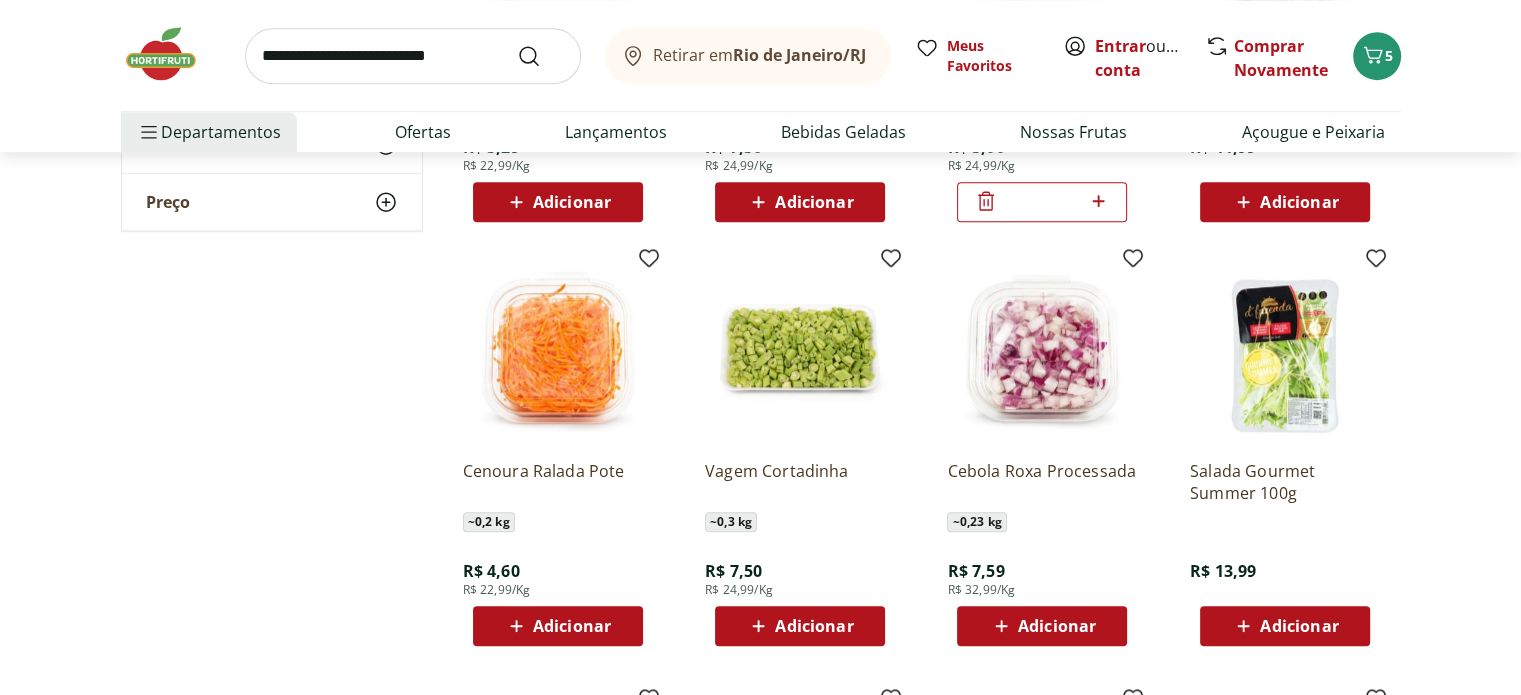 click on "Adicionar" at bounding box center (1057, 626) 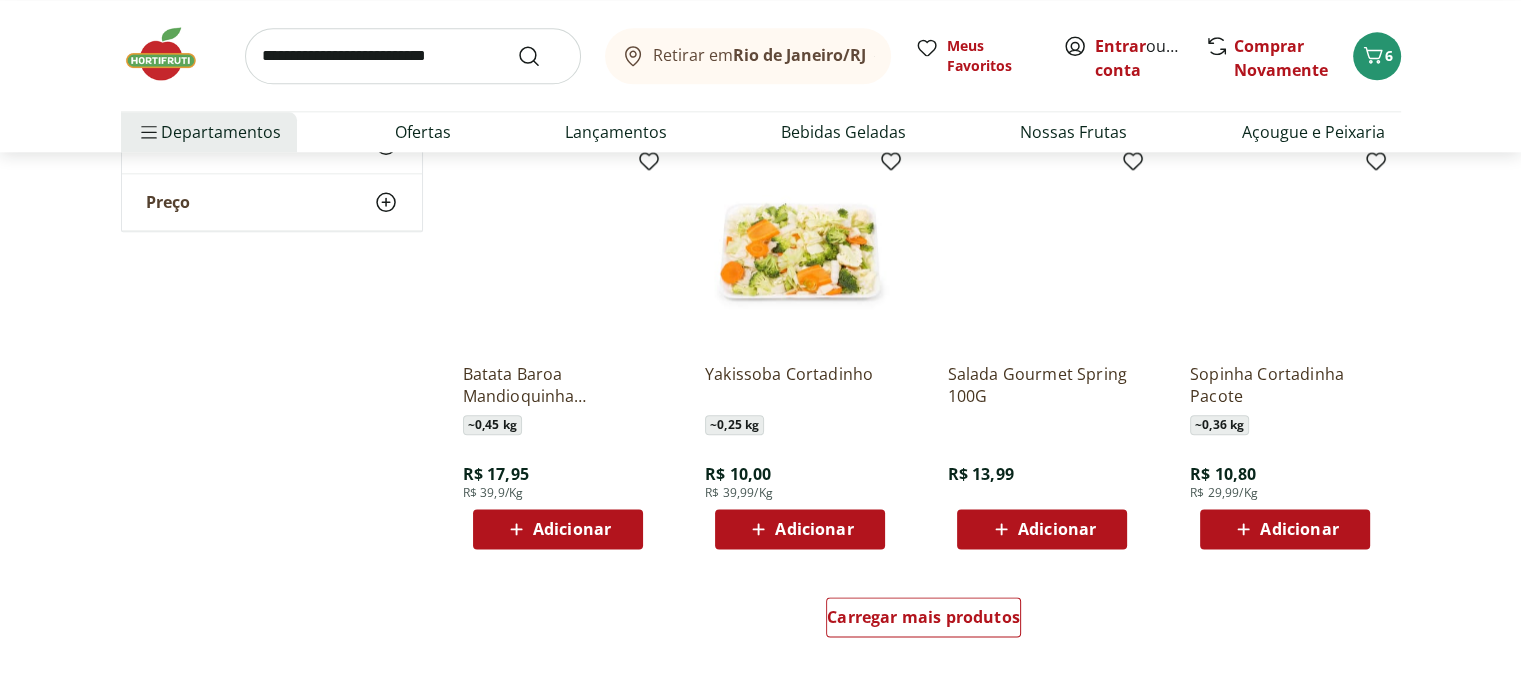 scroll, scrollTop: 2400, scrollLeft: 0, axis: vertical 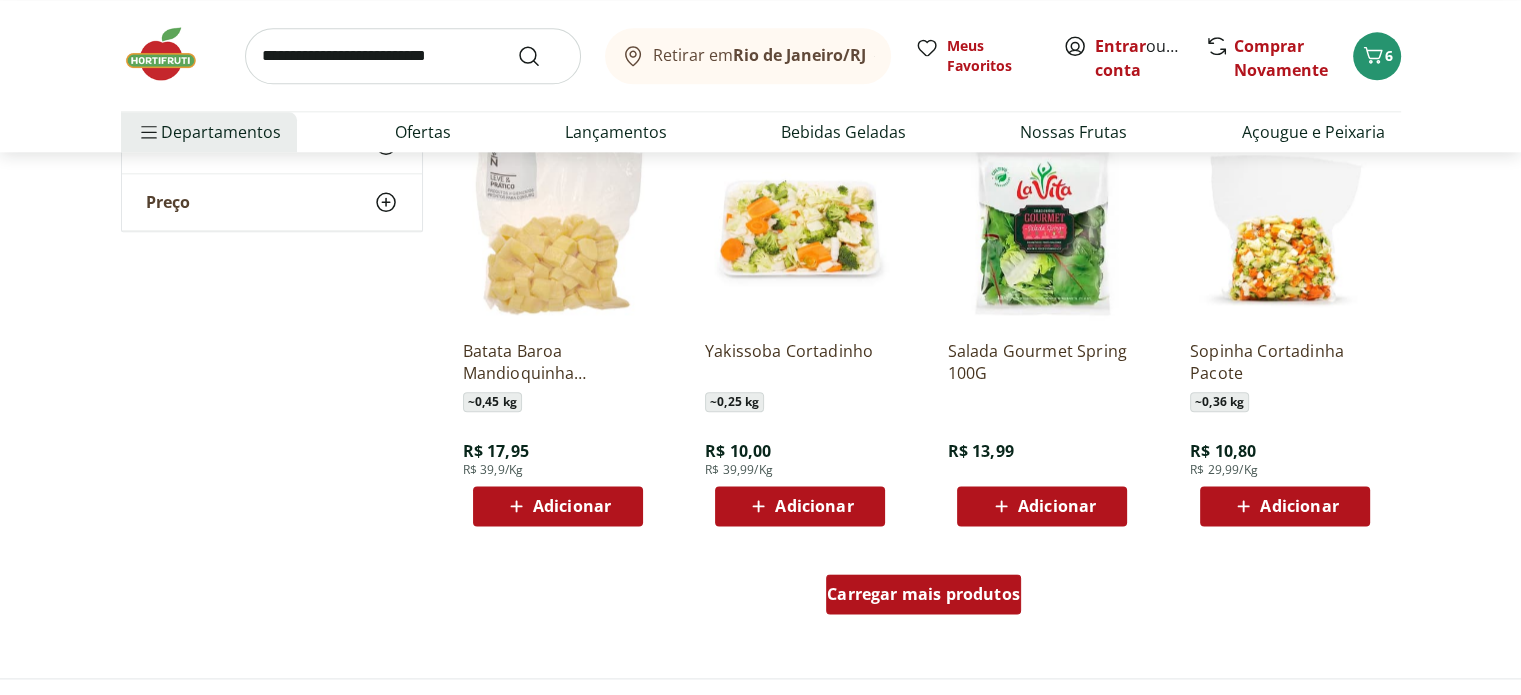 click on "Carregar mais produtos" at bounding box center [923, 594] 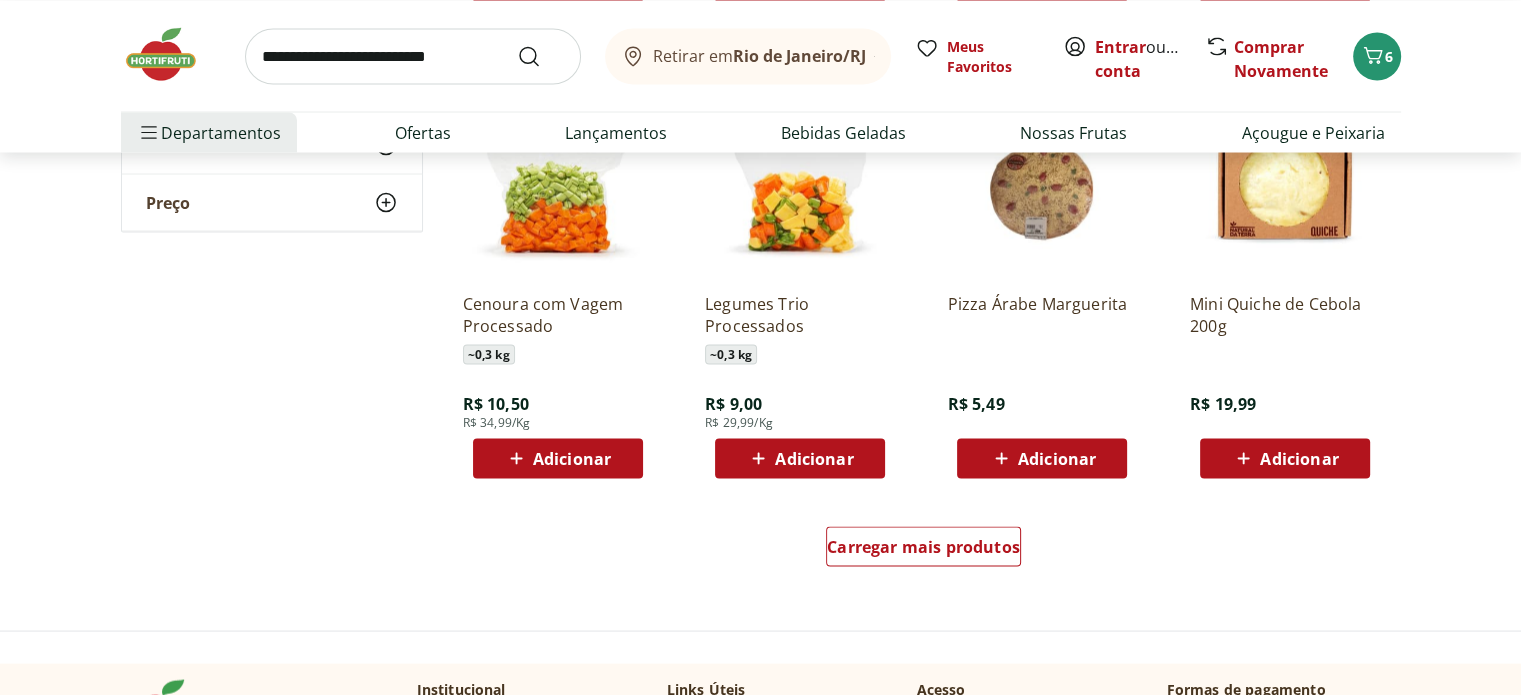 scroll, scrollTop: 3800, scrollLeft: 0, axis: vertical 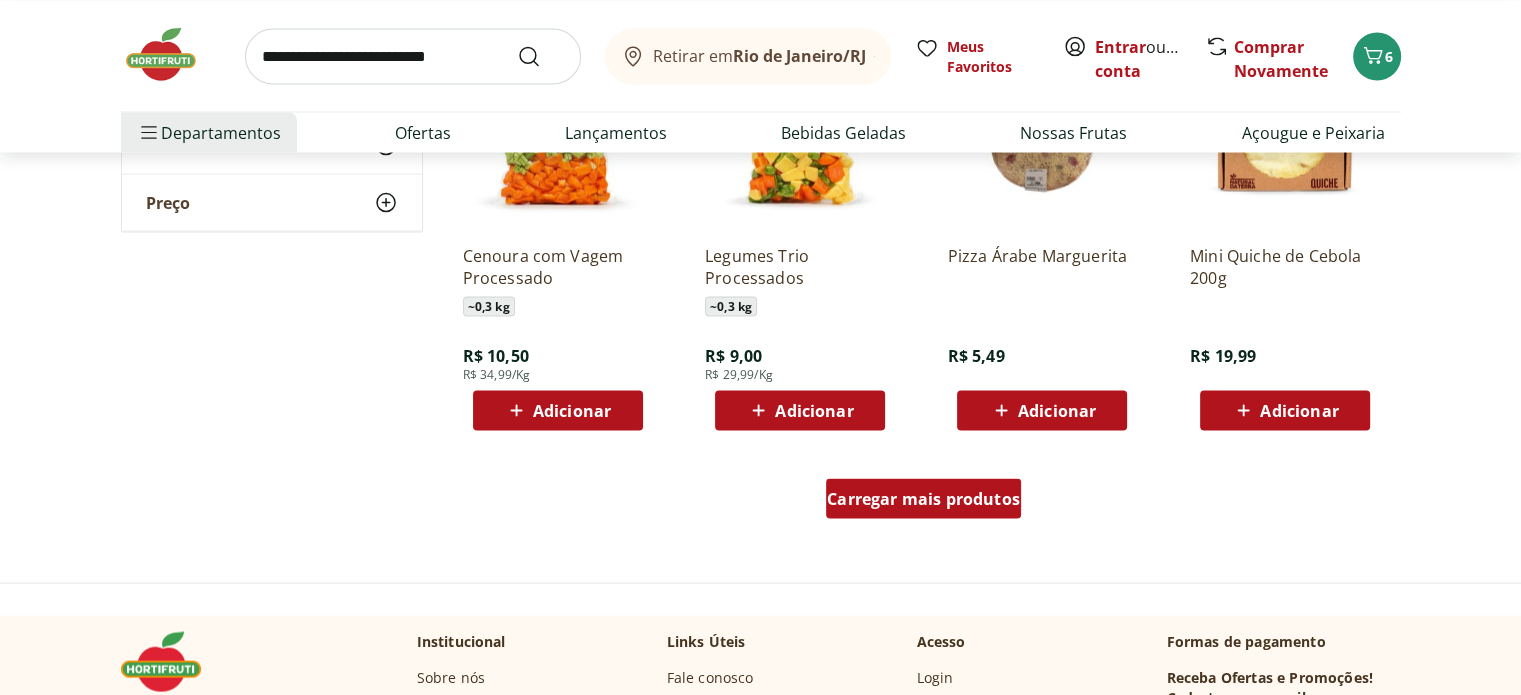 click on "Carregar mais produtos" at bounding box center (923, 498) 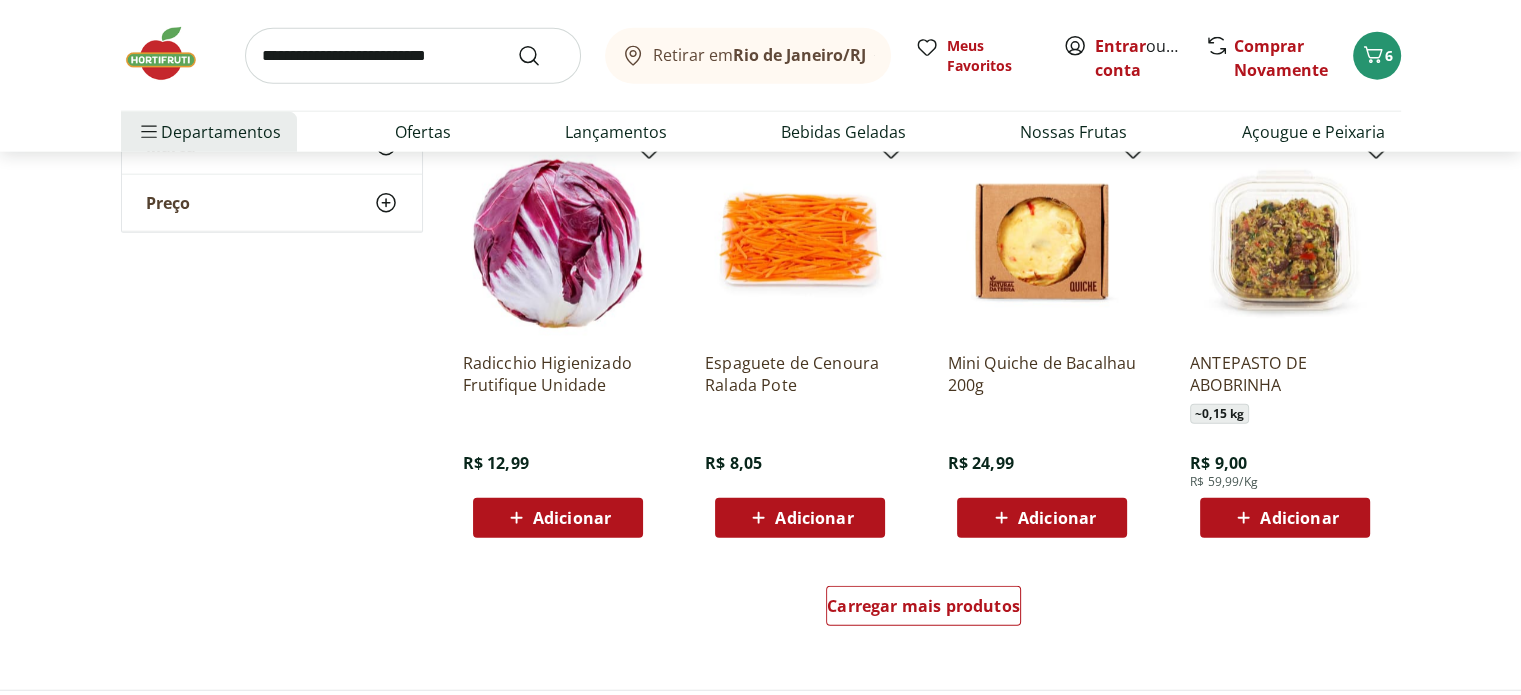scroll, scrollTop: 5000, scrollLeft: 0, axis: vertical 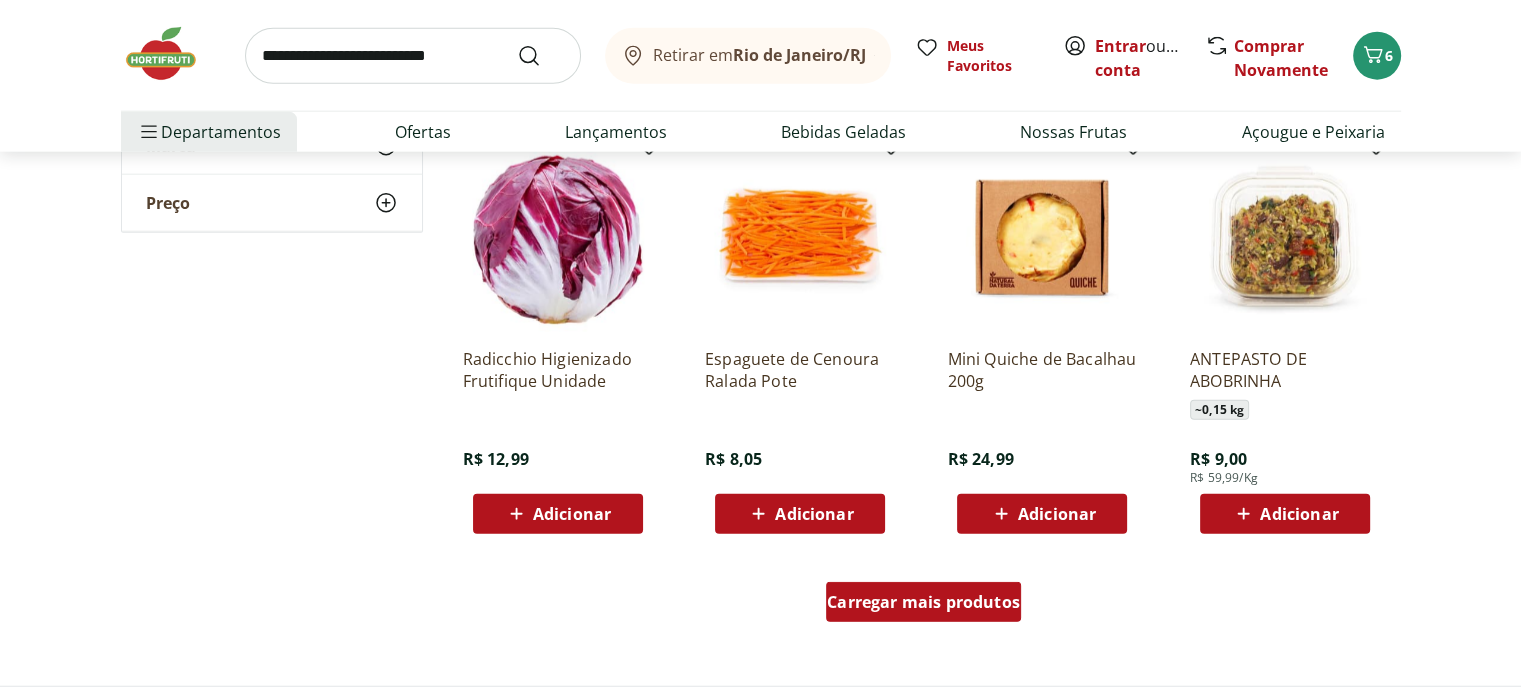 click on "Carregar mais produtos" at bounding box center [923, 602] 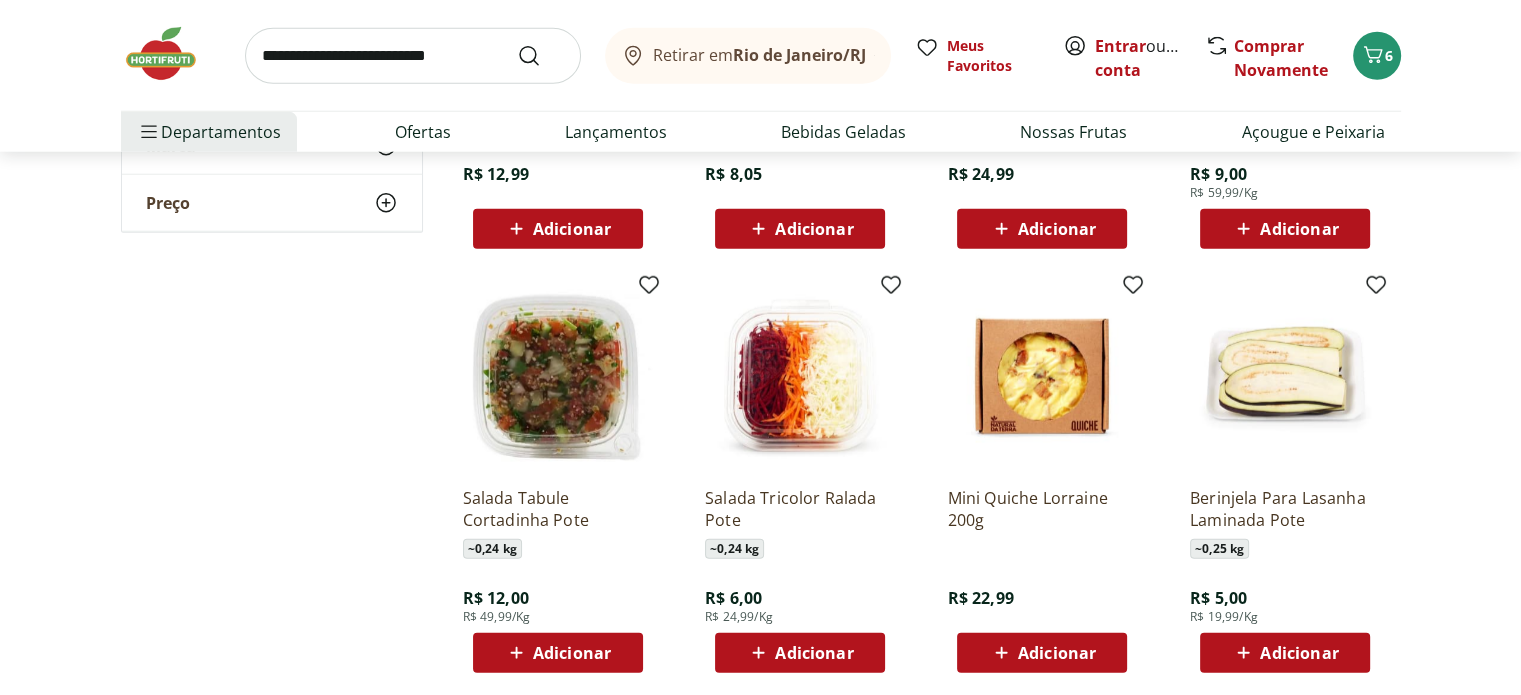 scroll, scrollTop: 5300, scrollLeft: 0, axis: vertical 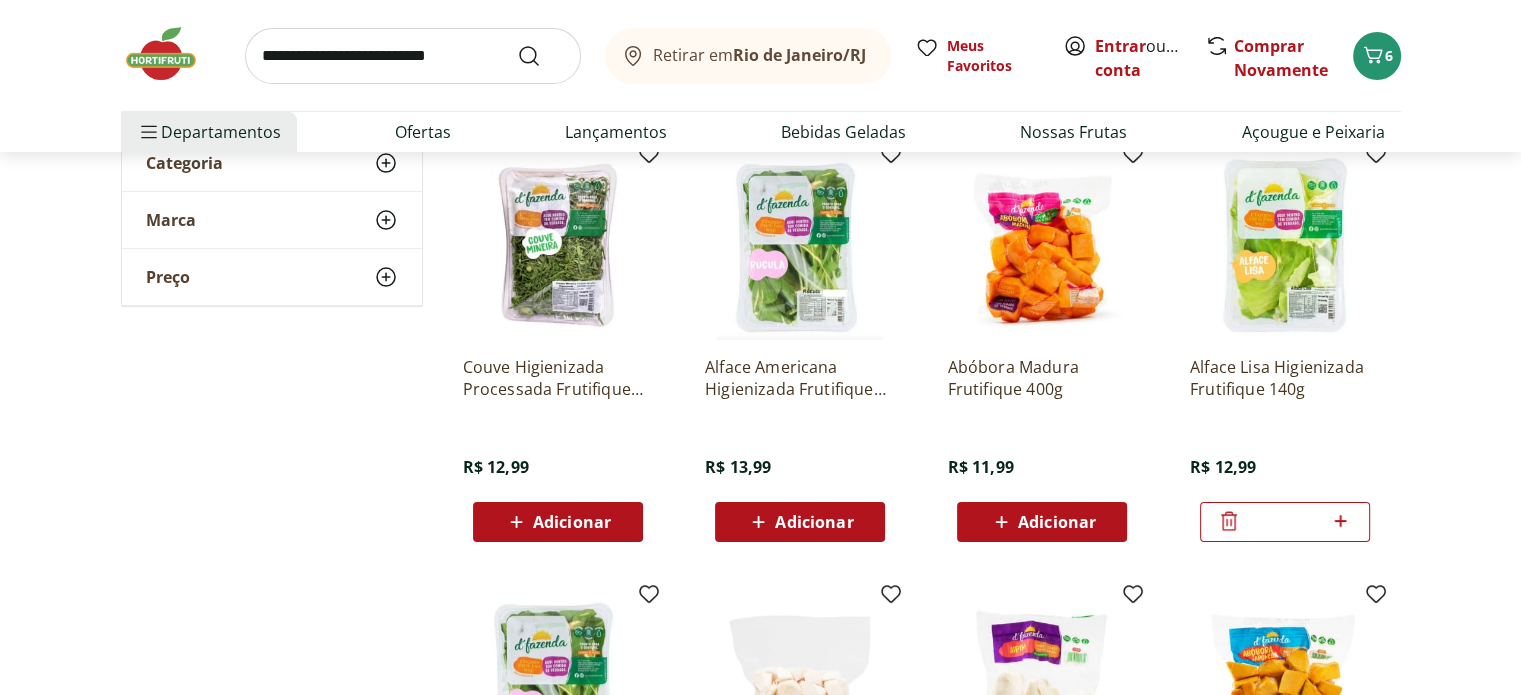 click on "Adicionar" at bounding box center (1057, 522) 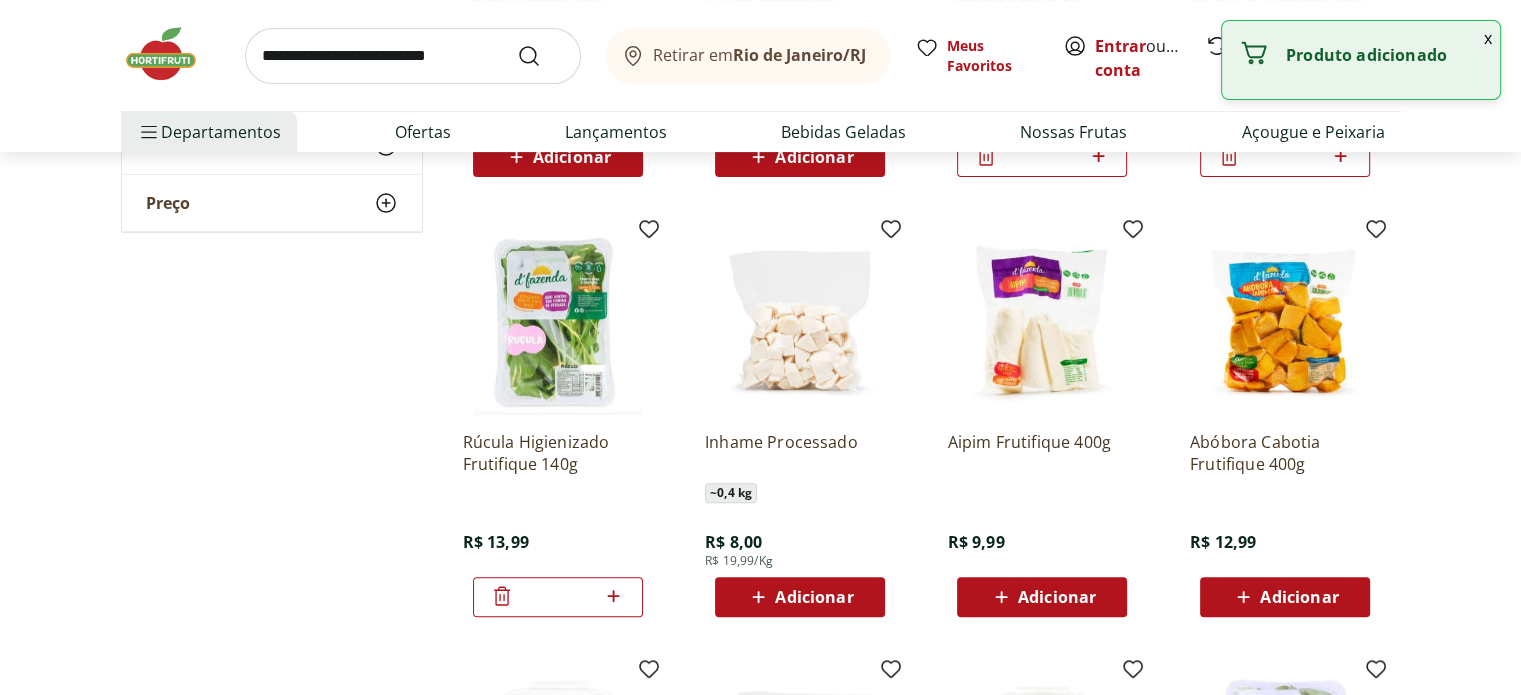 scroll, scrollTop: 600, scrollLeft: 0, axis: vertical 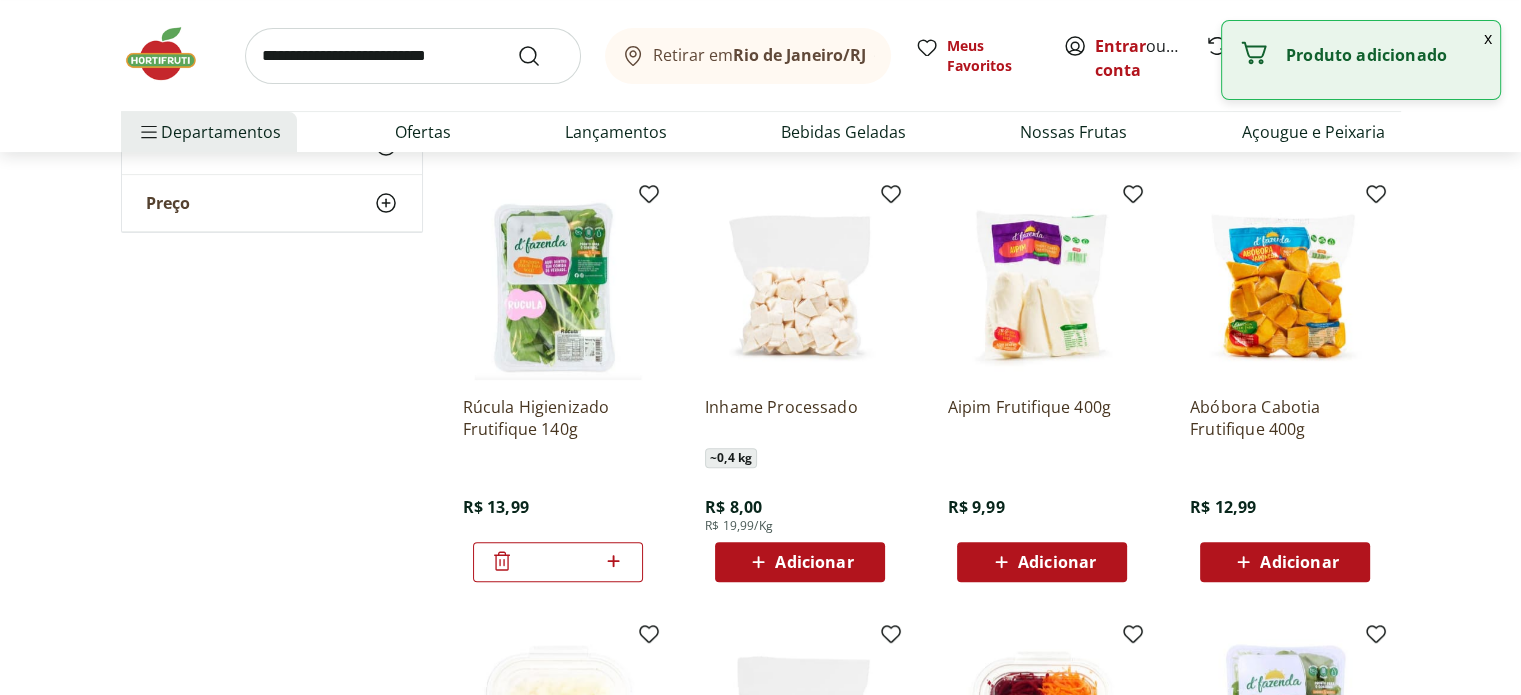 click on "Adicionar" at bounding box center (814, 562) 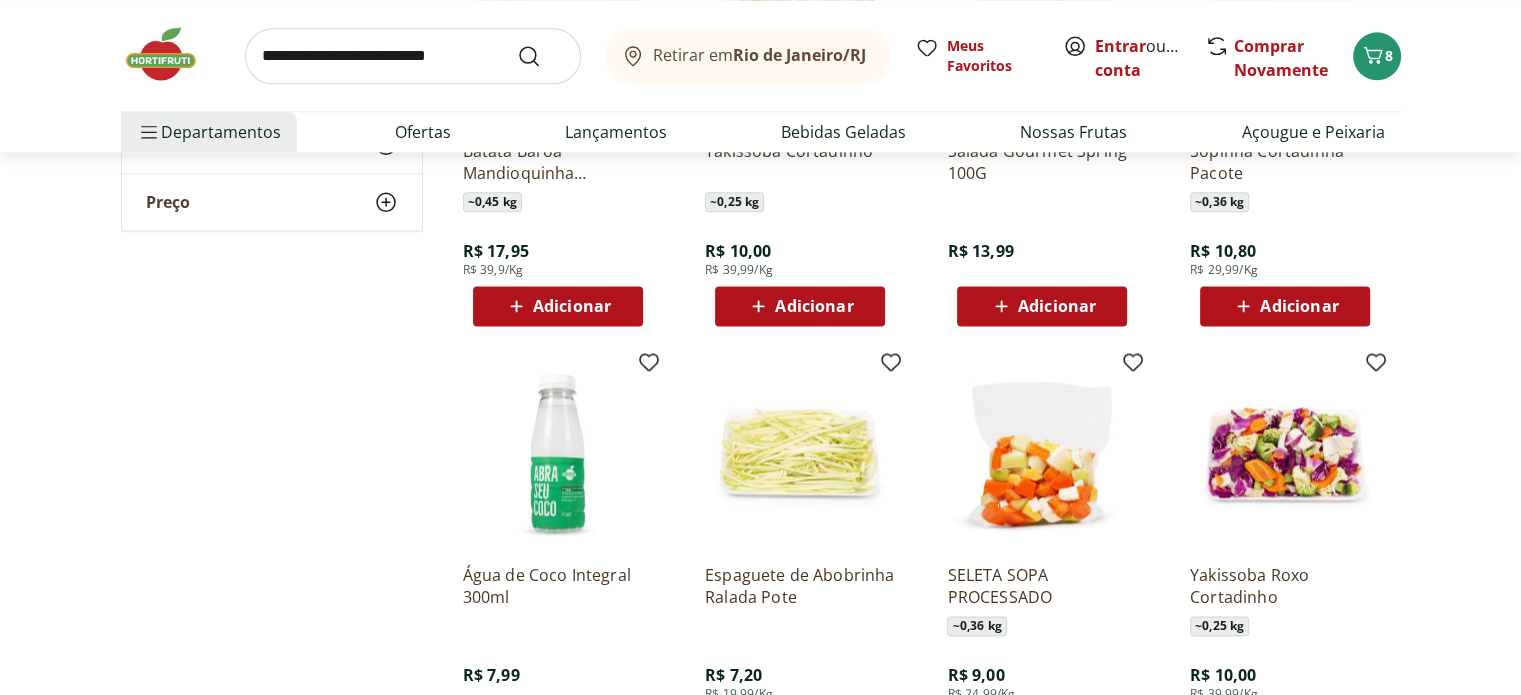 scroll, scrollTop: 2700, scrollLeft: 0, axis: vertical 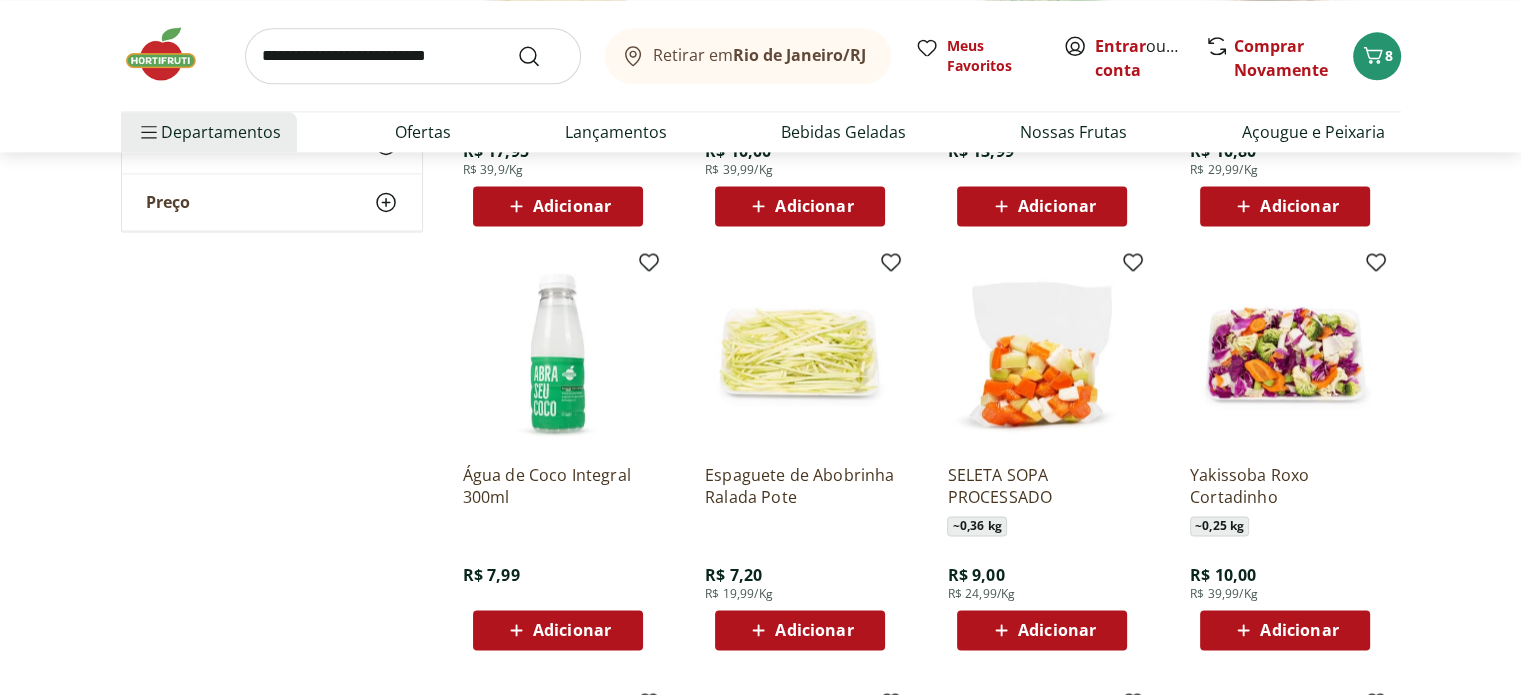 click on "Adicionar" at bounding box center (1057, 630) 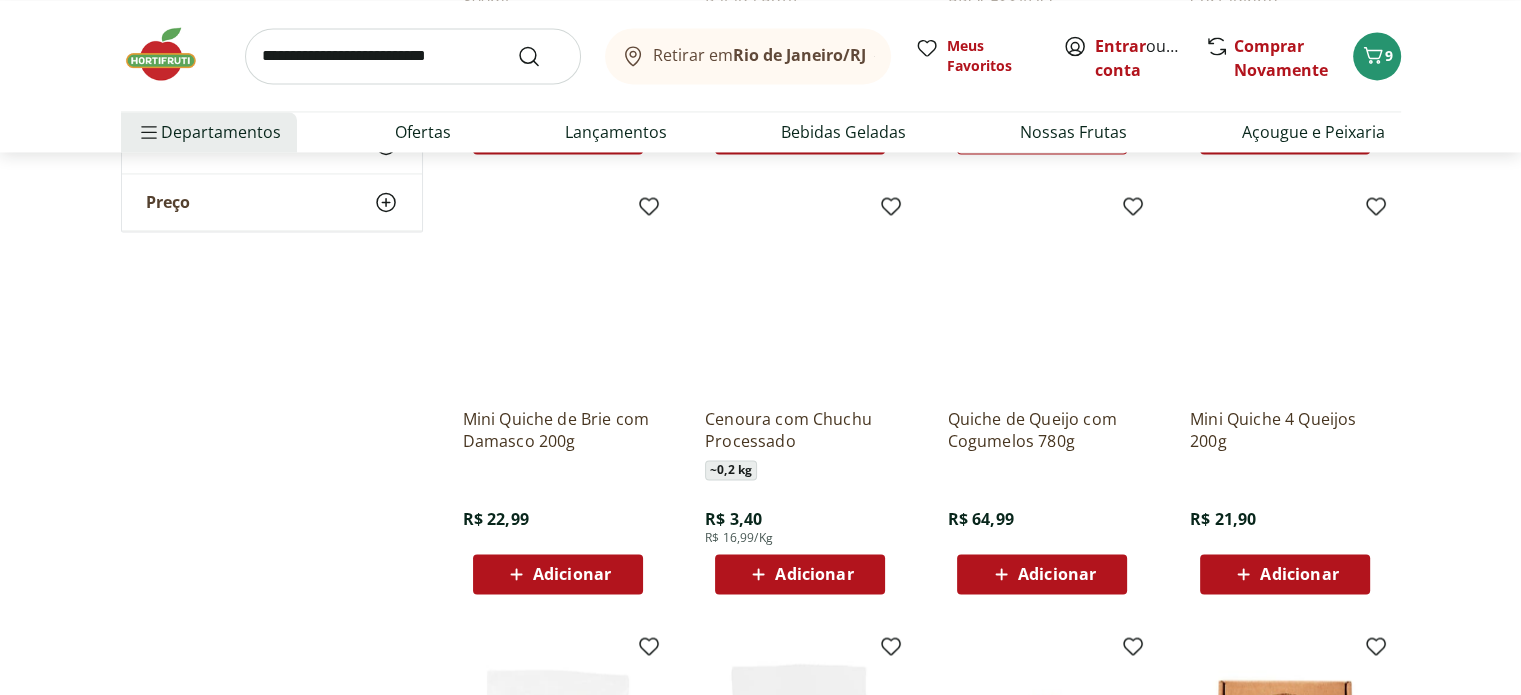 scroll, scrollTop: 3200, scrollLeft: 0, axis: vertical 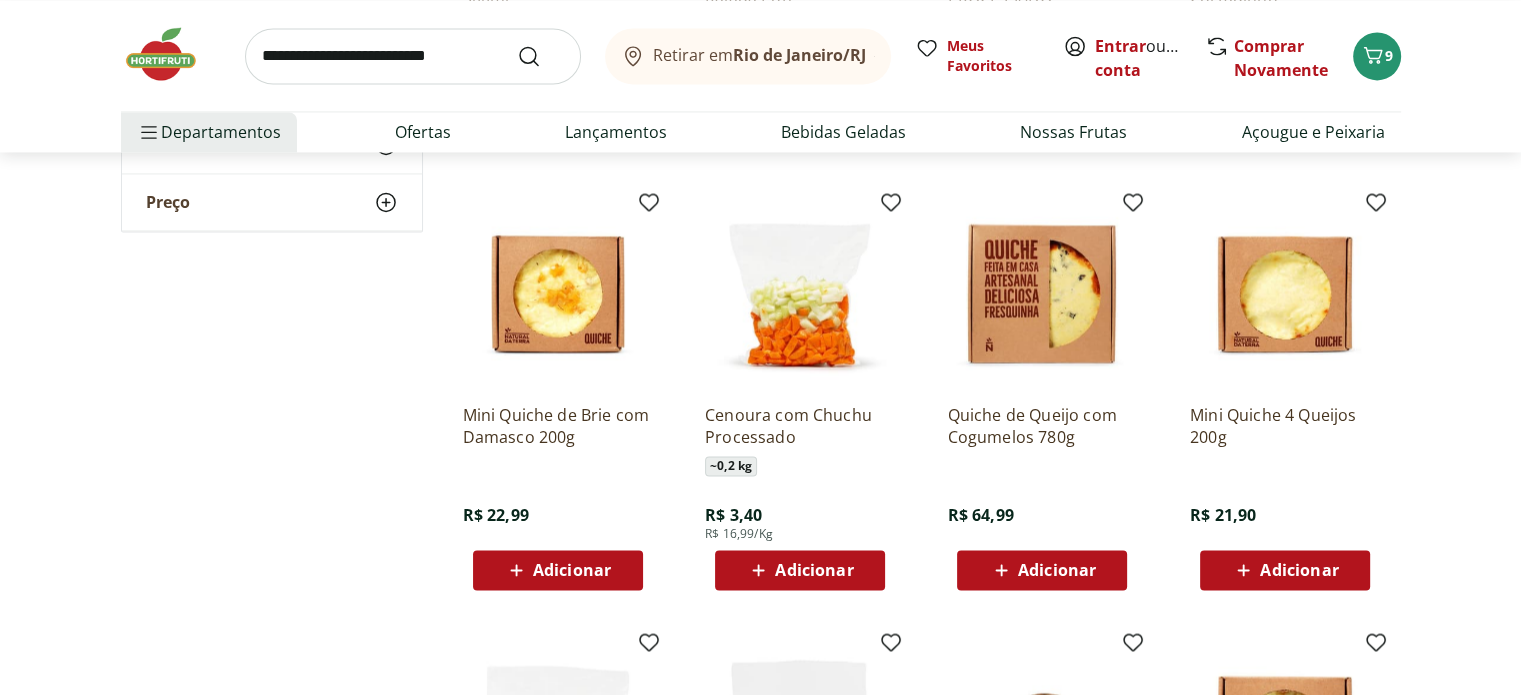 click on "Adicionar" at bounding box center (814, 570) 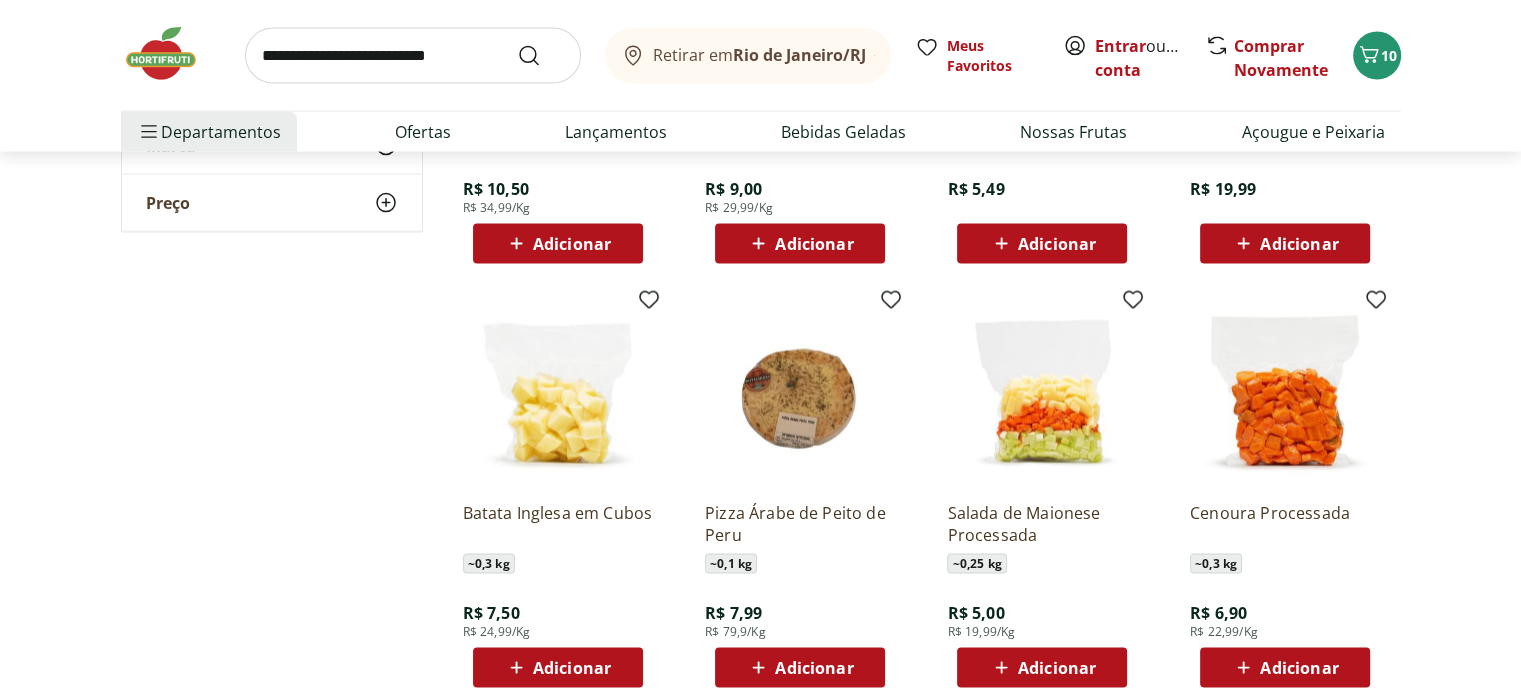 scroll, scrollTop: 4000, scrollLeft: 0, axis: vertical 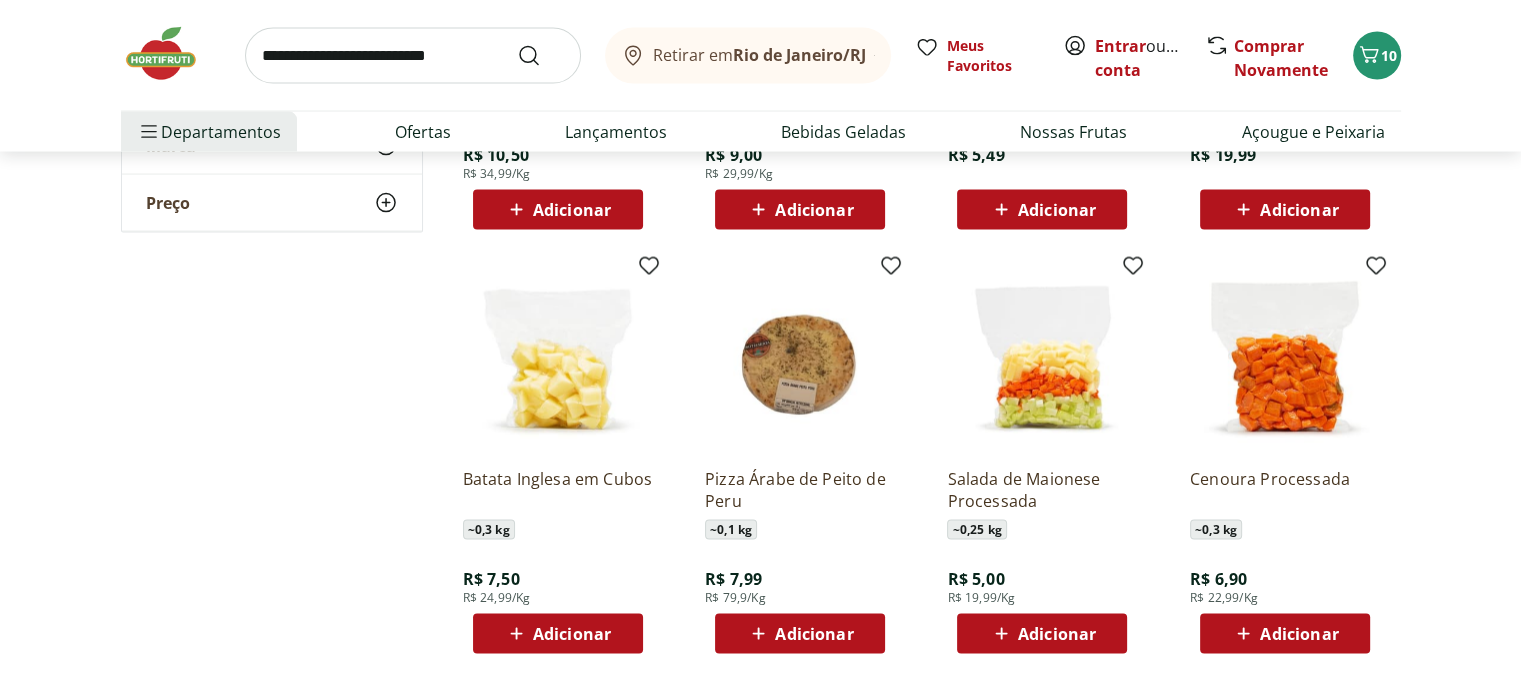click 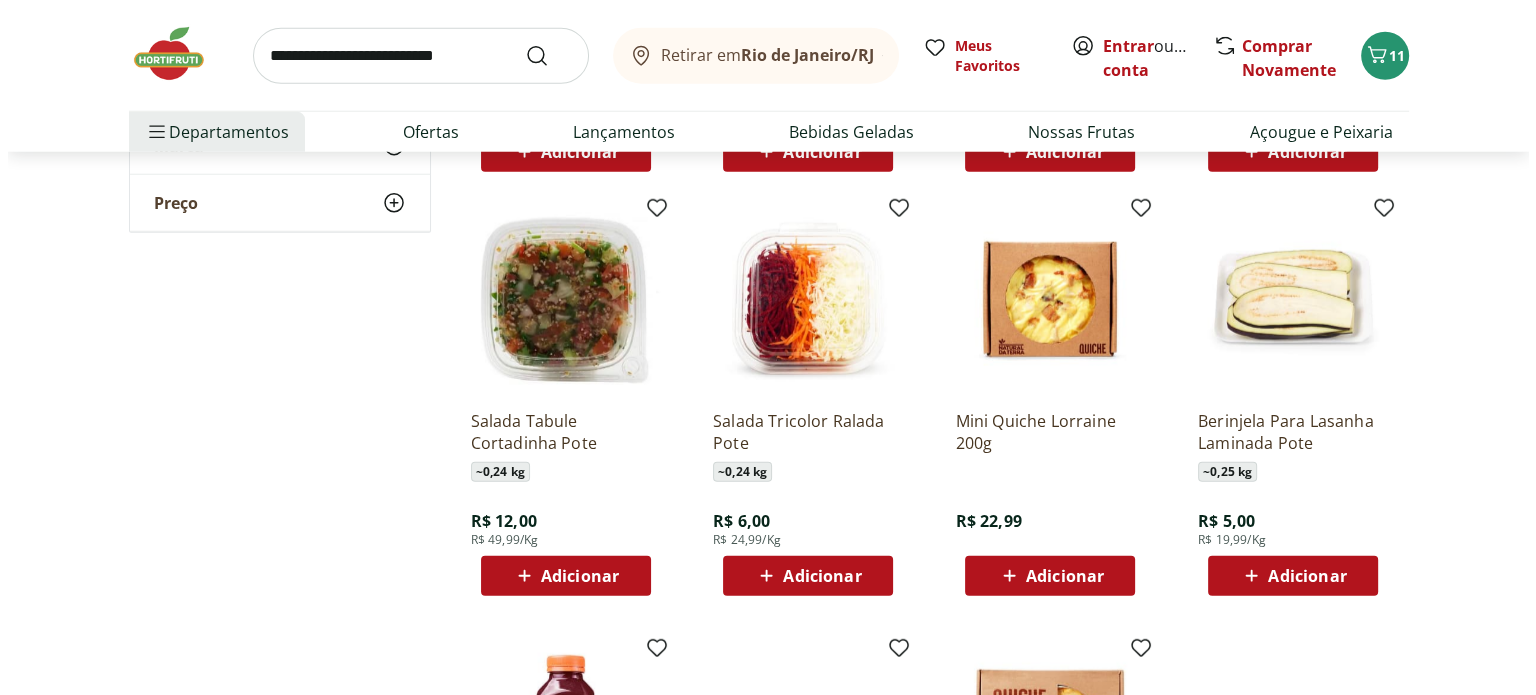 scroll, scrollTop: 5400, scrollLeft: 0, axis: vertical 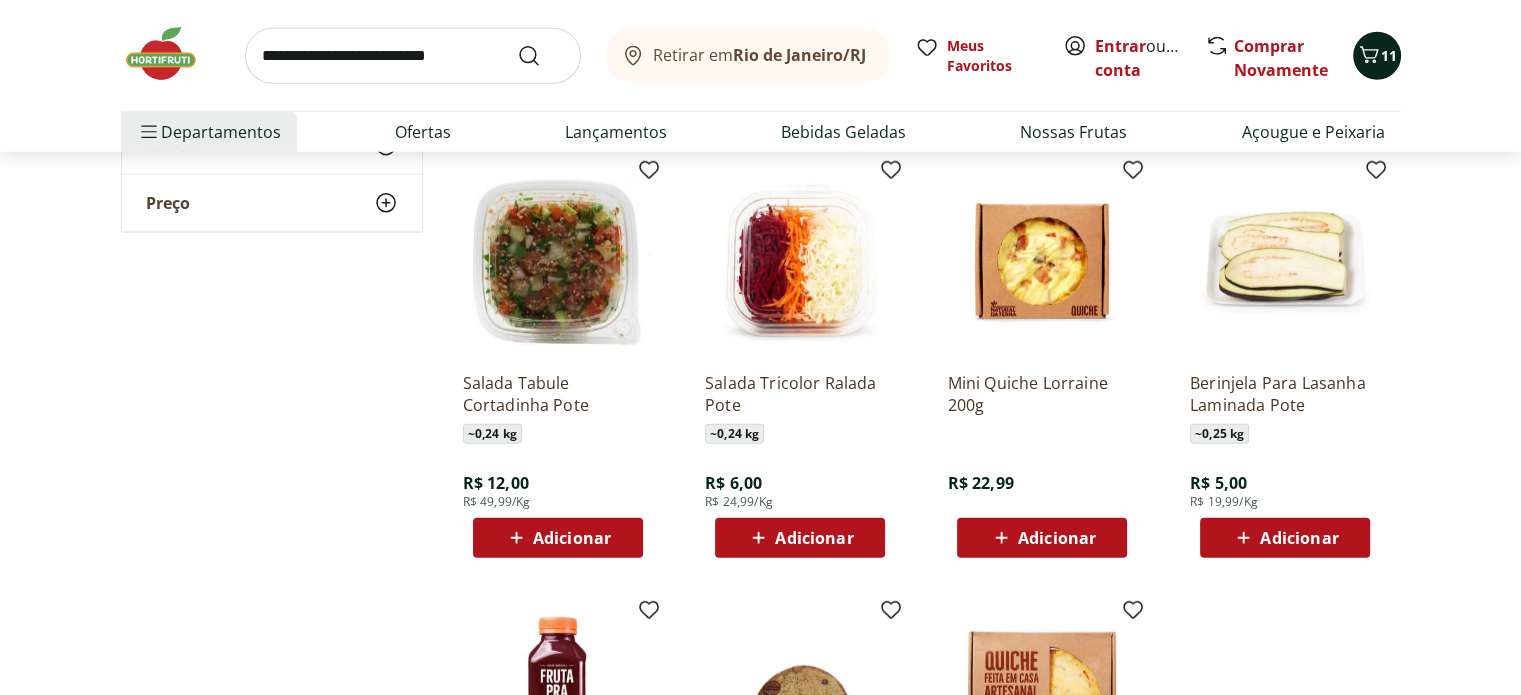 click 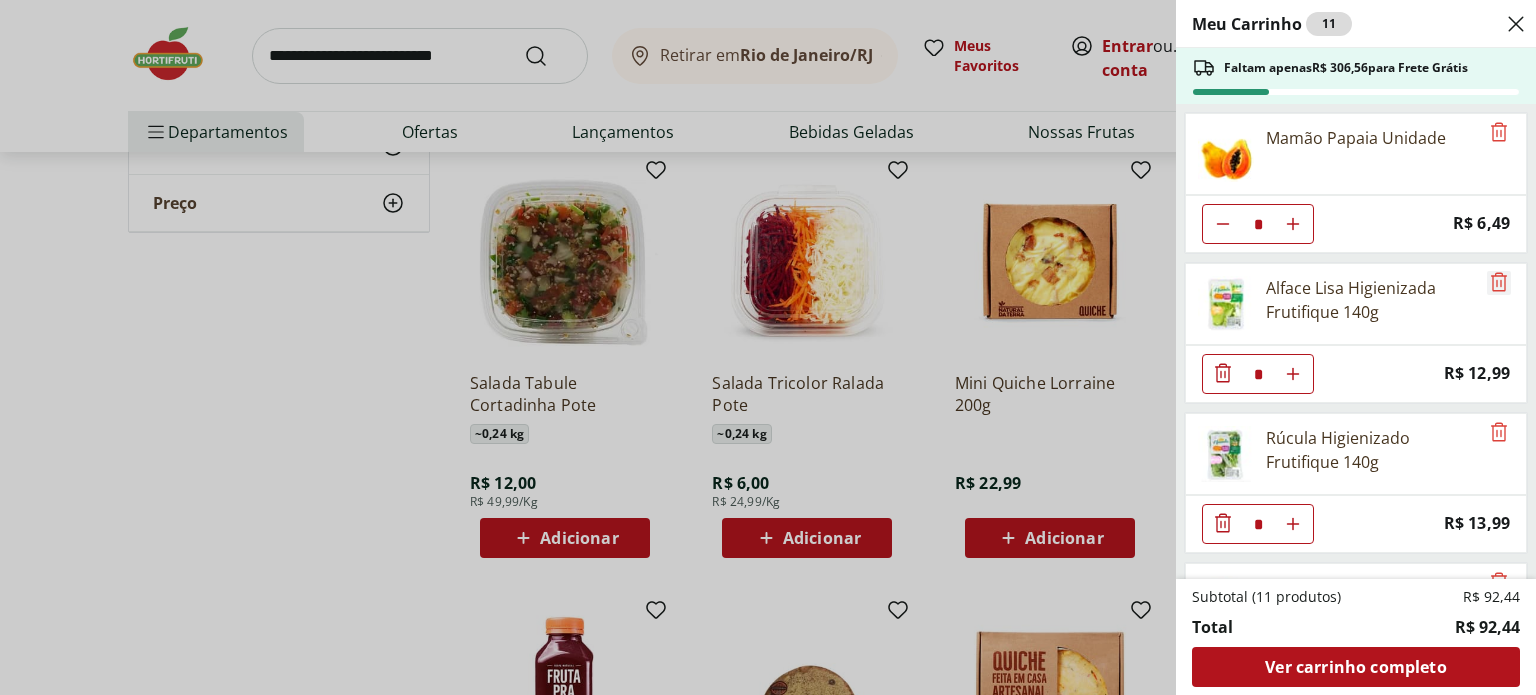 click 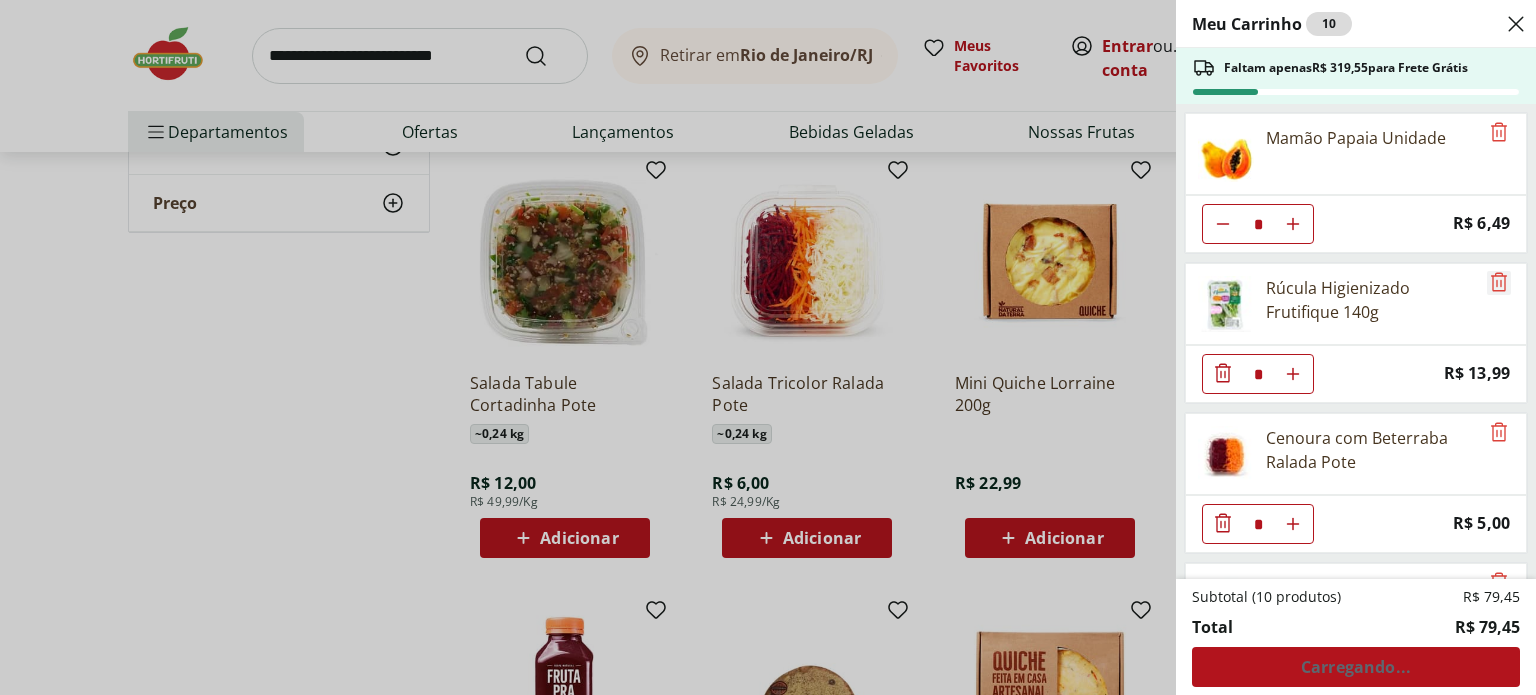 click 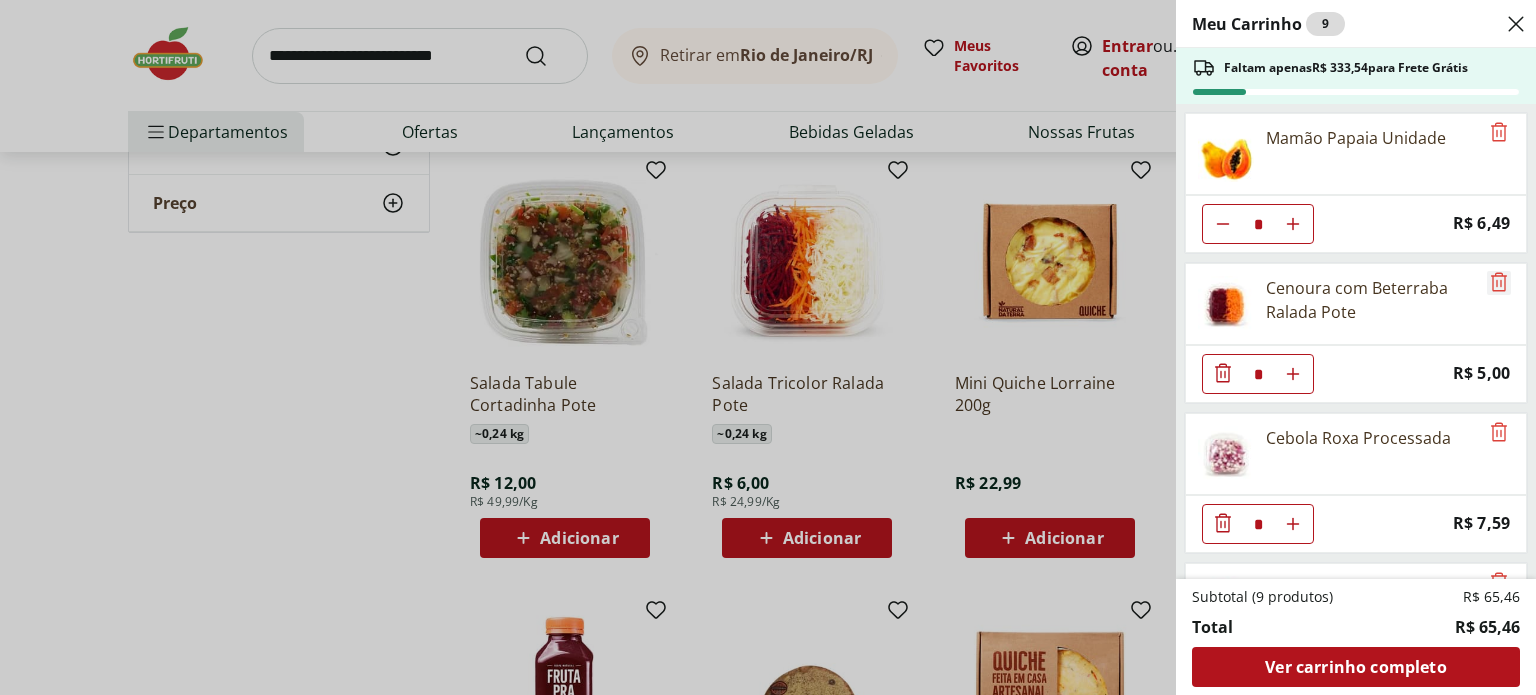 click 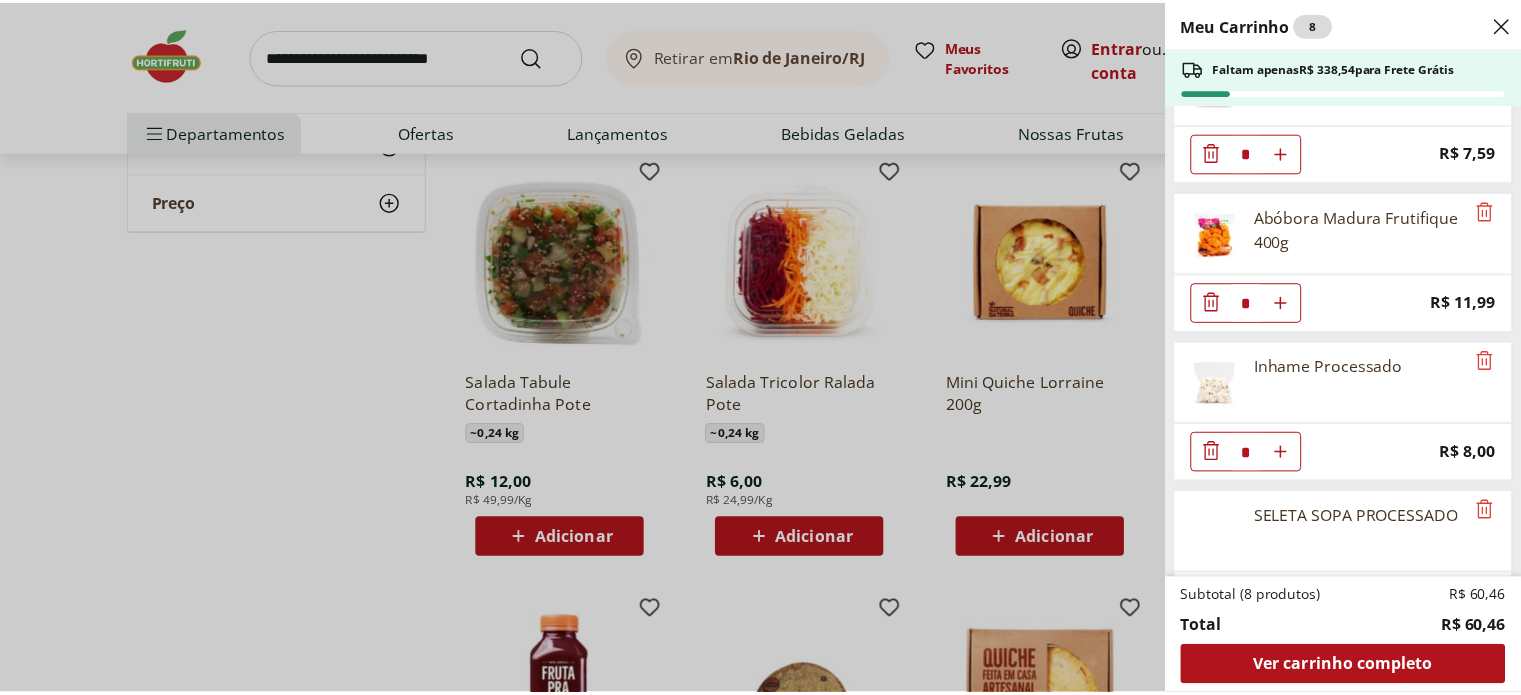 scroll, scrollTop: 0, scrollLeft: 0, axis: both 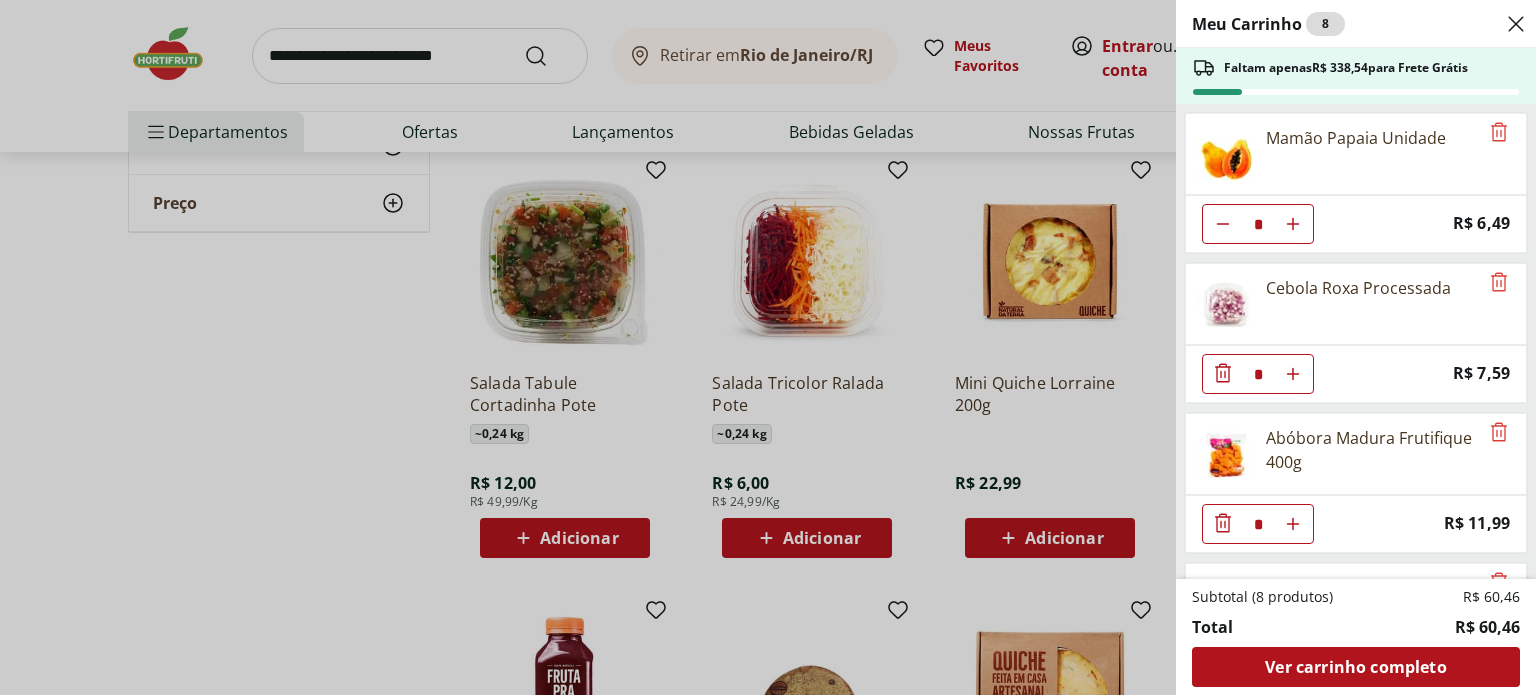click on "Meu Carrinho 8 Faltam apenas  R$ 338,54  para Frete Grátis Mamão Papaia Unidade * Price: R$ 6,49 Cebola Roxa Processada * Price: R$ 7,59 Abóbora Madura Frutifique 400g * Price: R$ 11,99 Inhame Processado * Price: R$ 8,00 SELETA SOPA PROCESSADO * Price: R$ 9,00 Cenoura com Chuchu Processado * Price: R$ 3,40 Batata Inglesa em Cubos * Price: R$ 7,50 Subtotal (8 produtos) R$ 60,46 Total R$ 60,46 Ver carrinho completo" at bounding box center [768, 347] 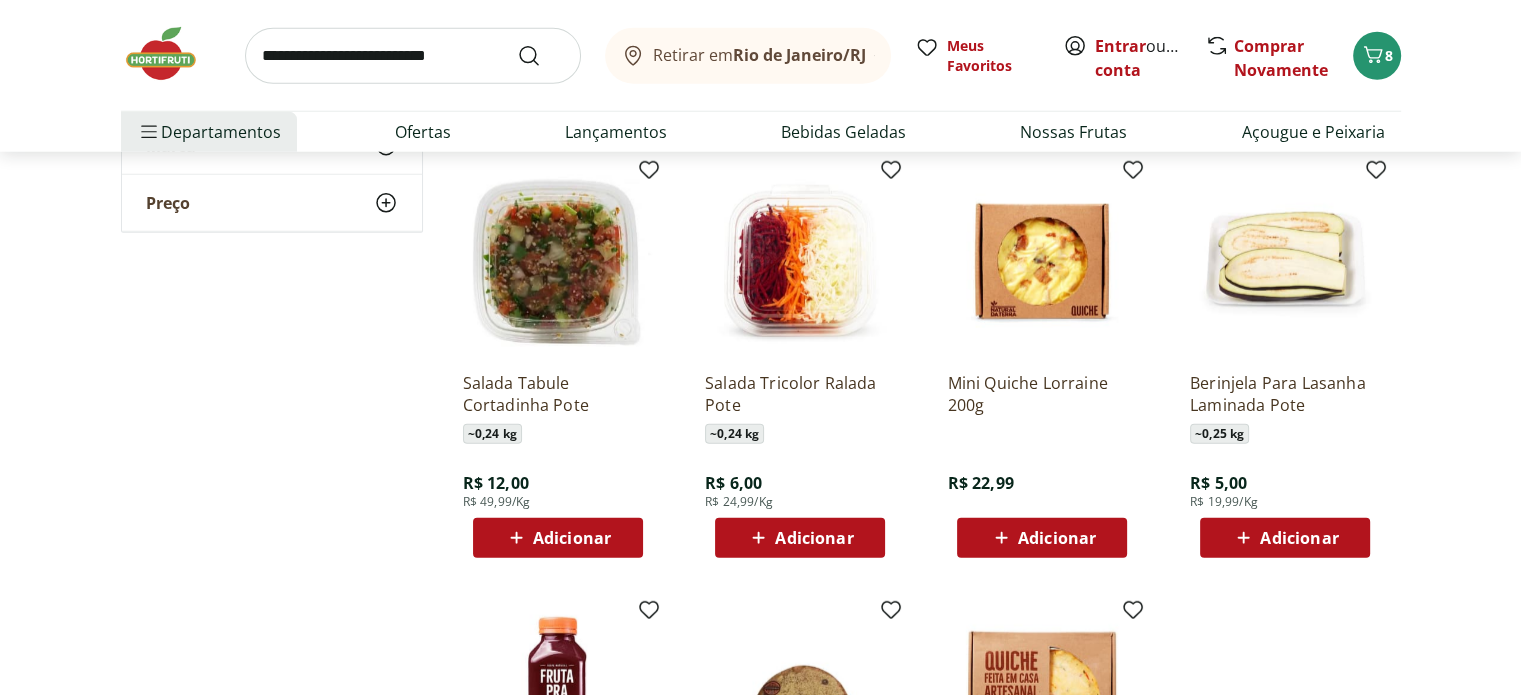 click at bounding box center (413, 56) 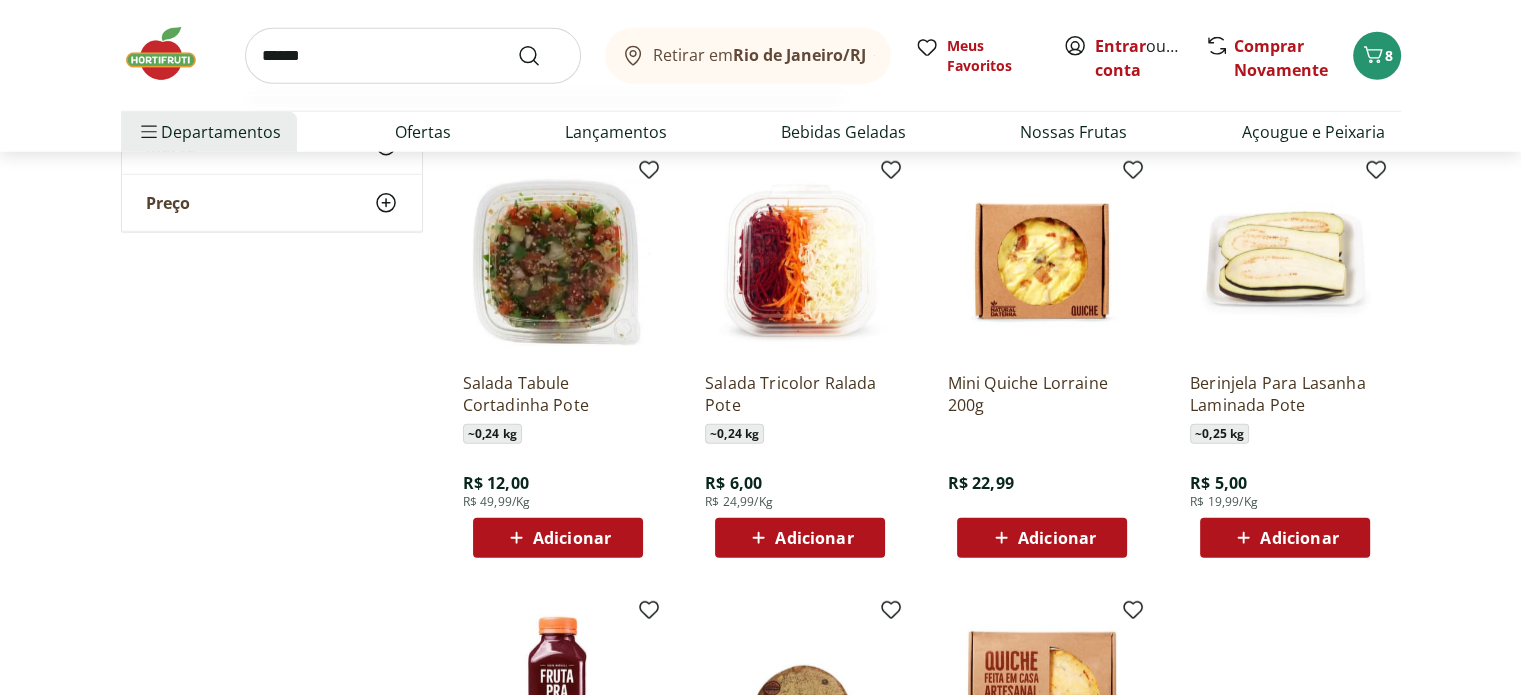 type on "******" 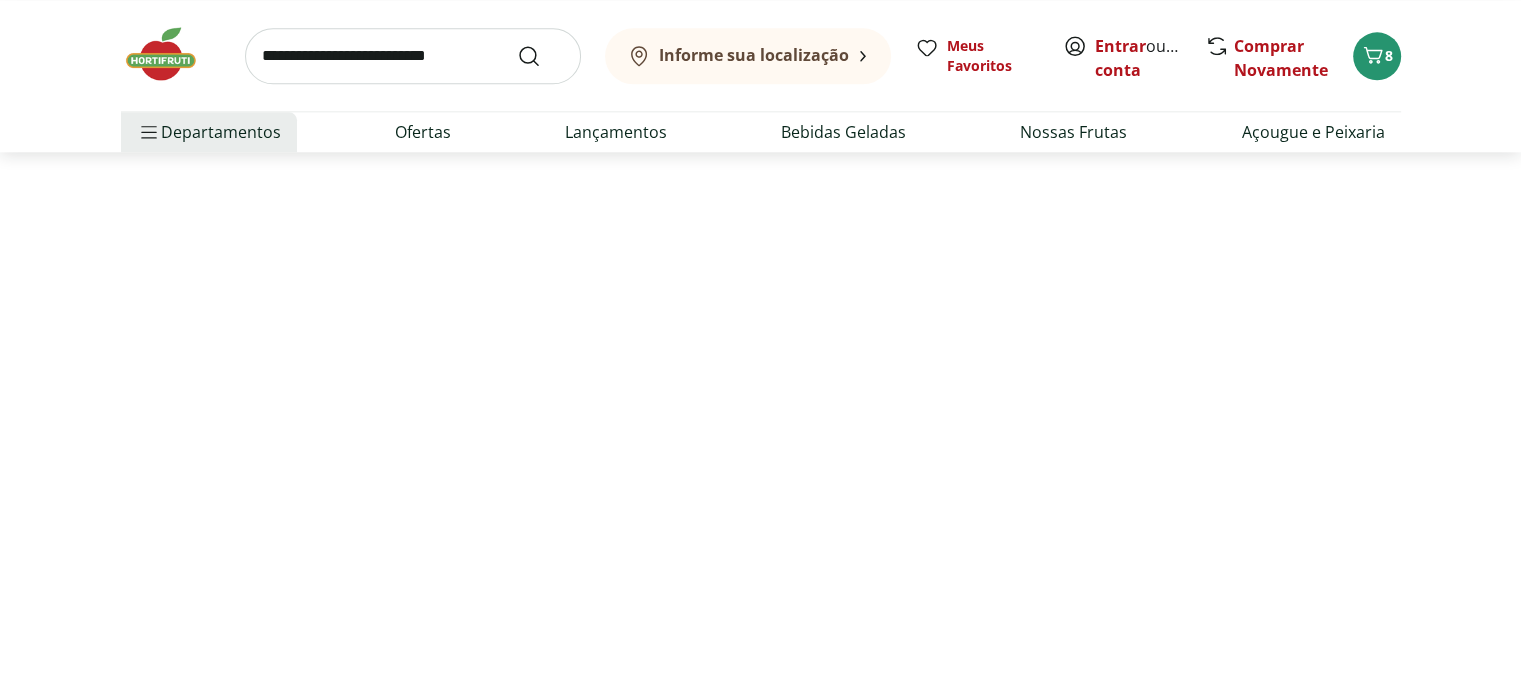 scroll, scrollTop: 0, scrollLeft: 0, axis: both 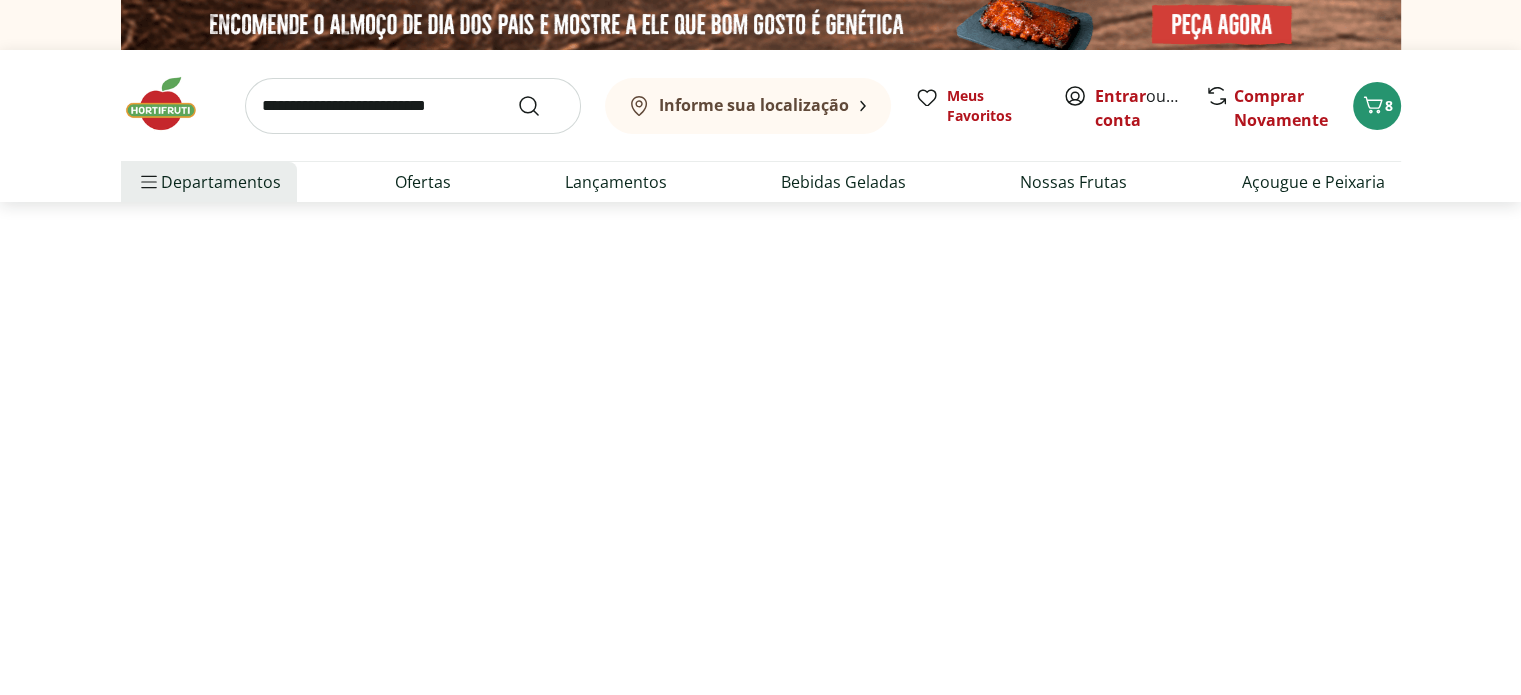 select on "**********" 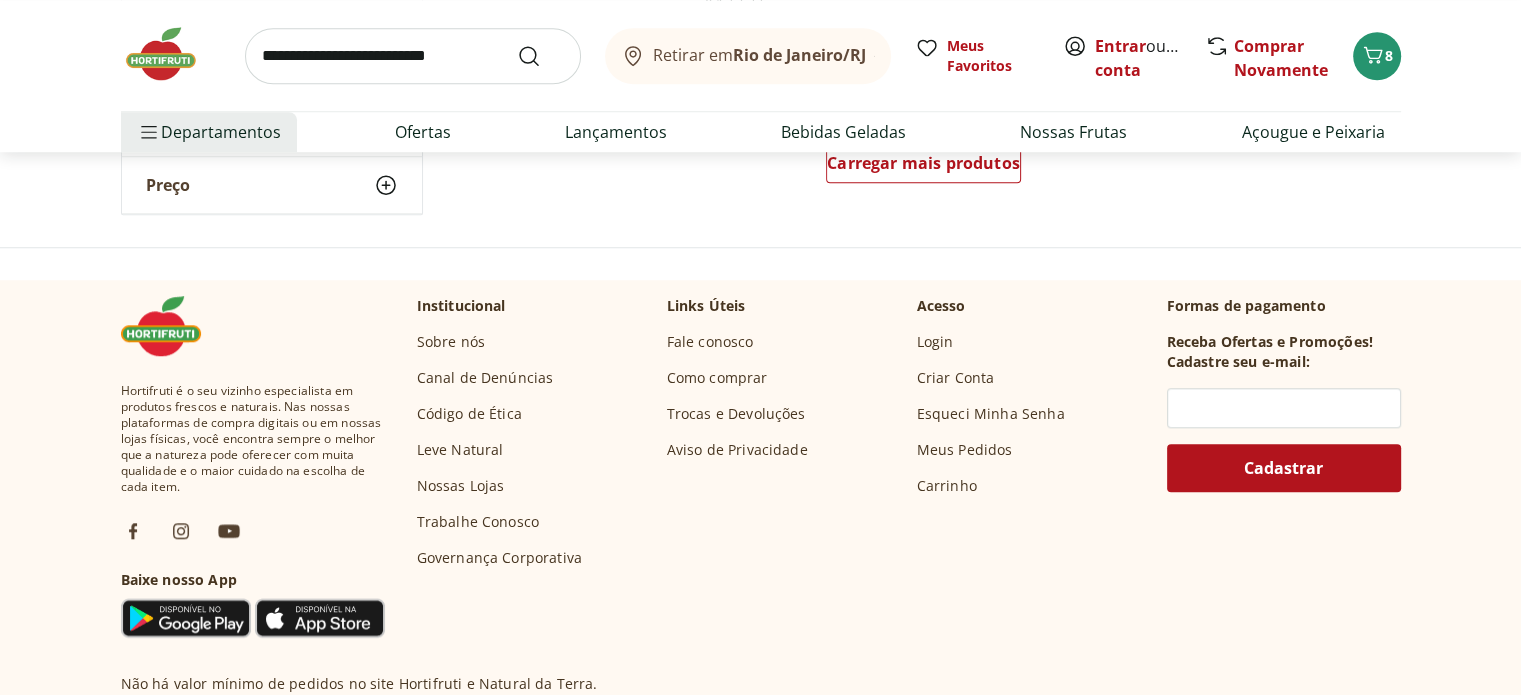 scroll, scrollTop: 1200, scrollLeft: 0, axis: vertical 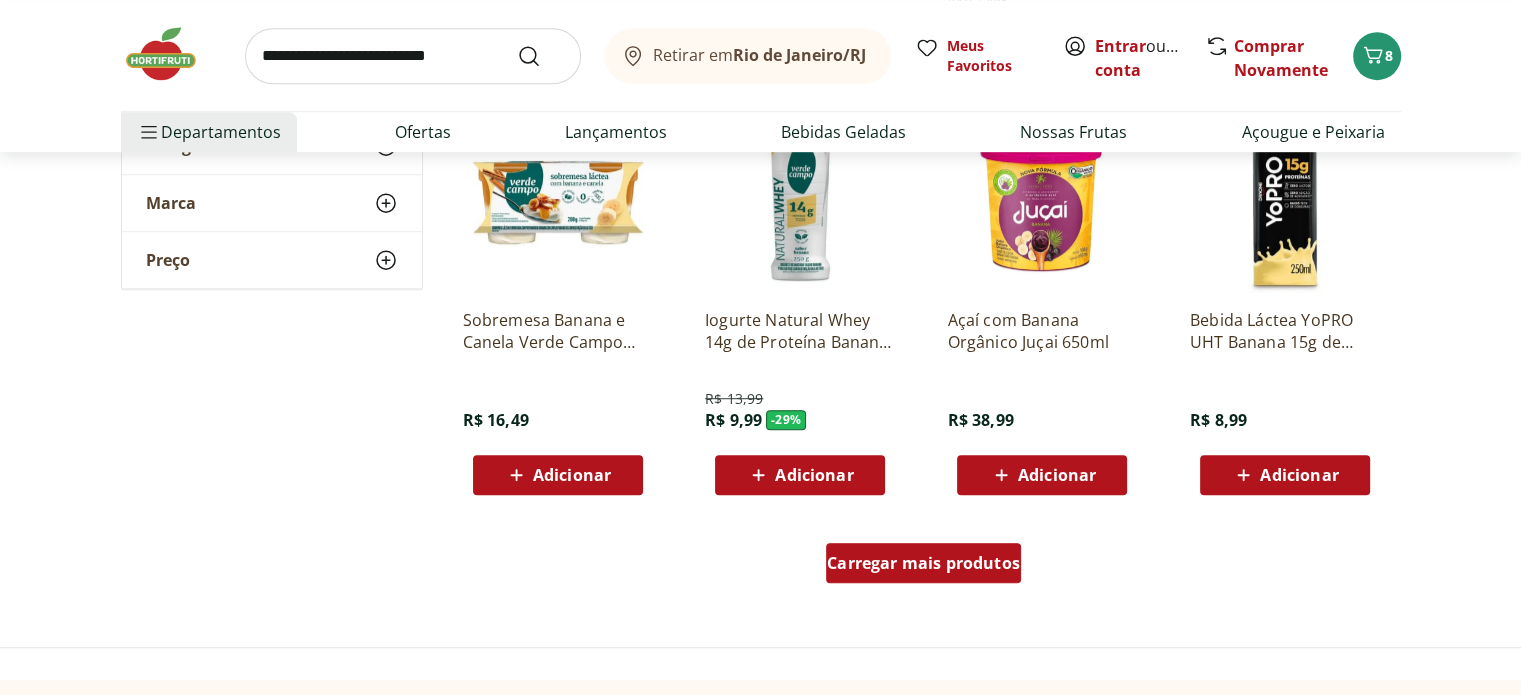 click on "Carregar mais produtos" at bounding box center (923, 563) 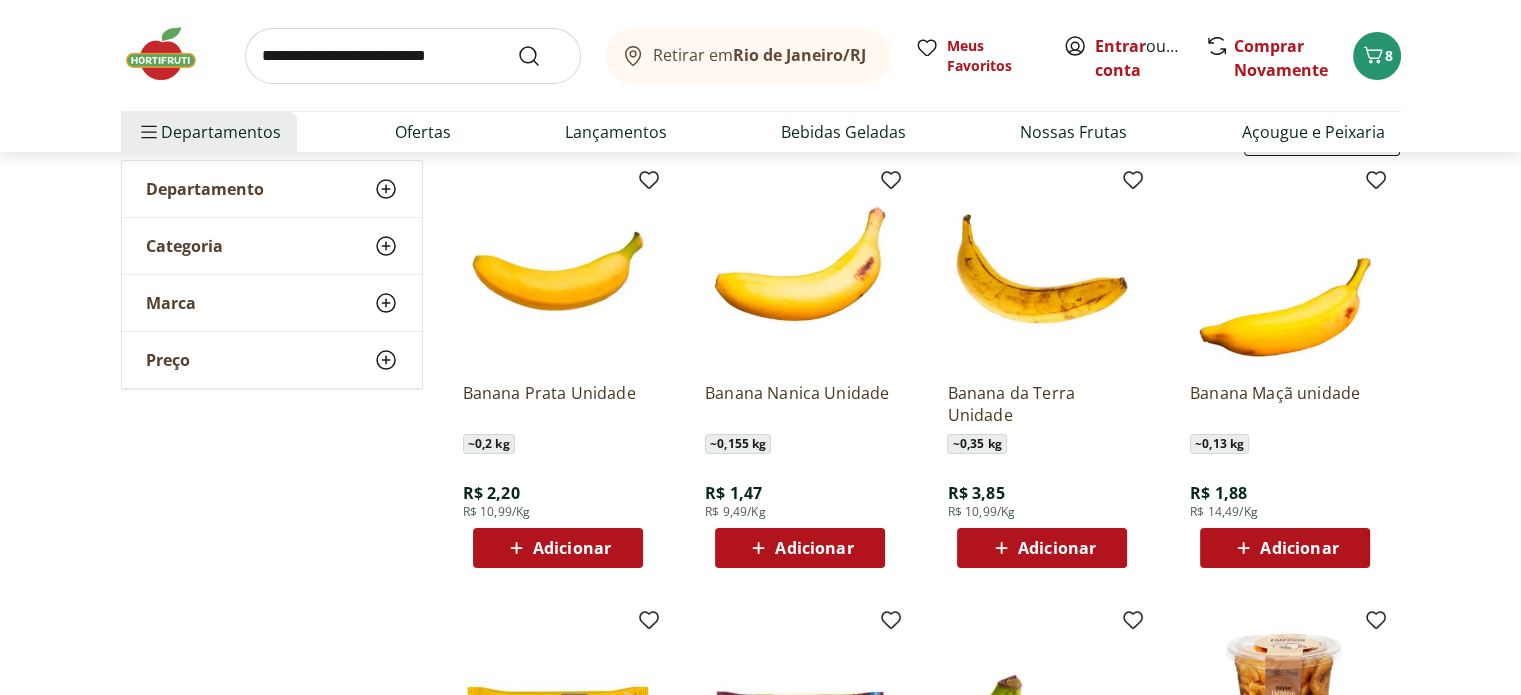 scroll, scrollTop: 300, scrollLeft: 0, axis: vertical 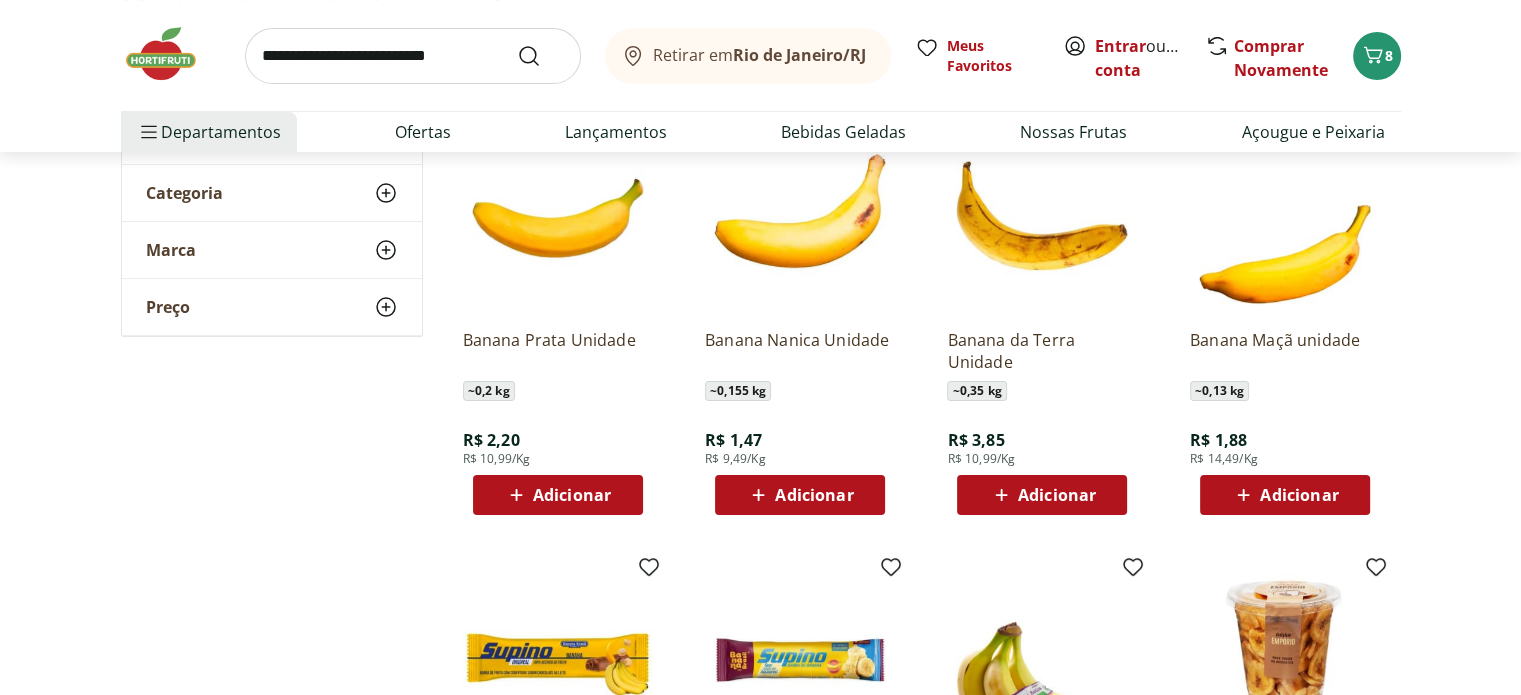 click on "Adicionar" at bounding box center (572, 495) 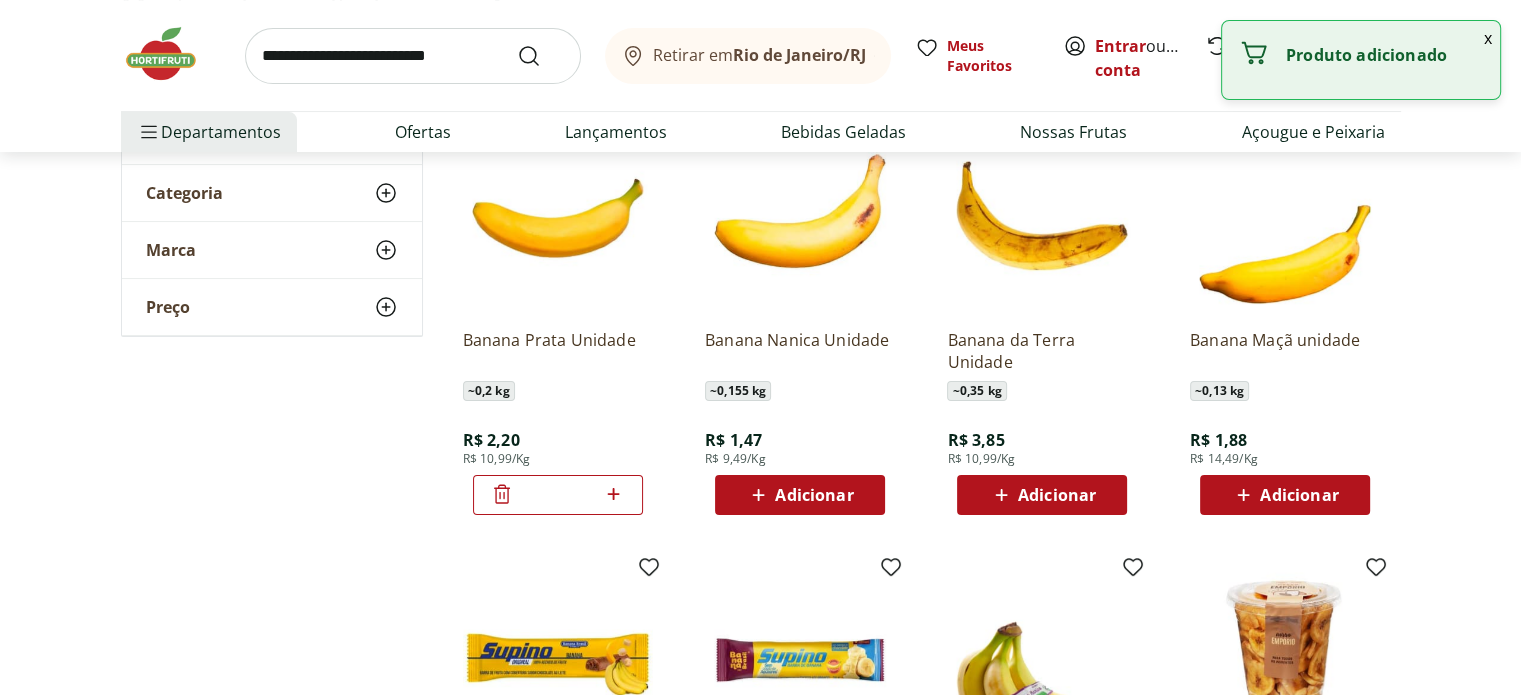 click 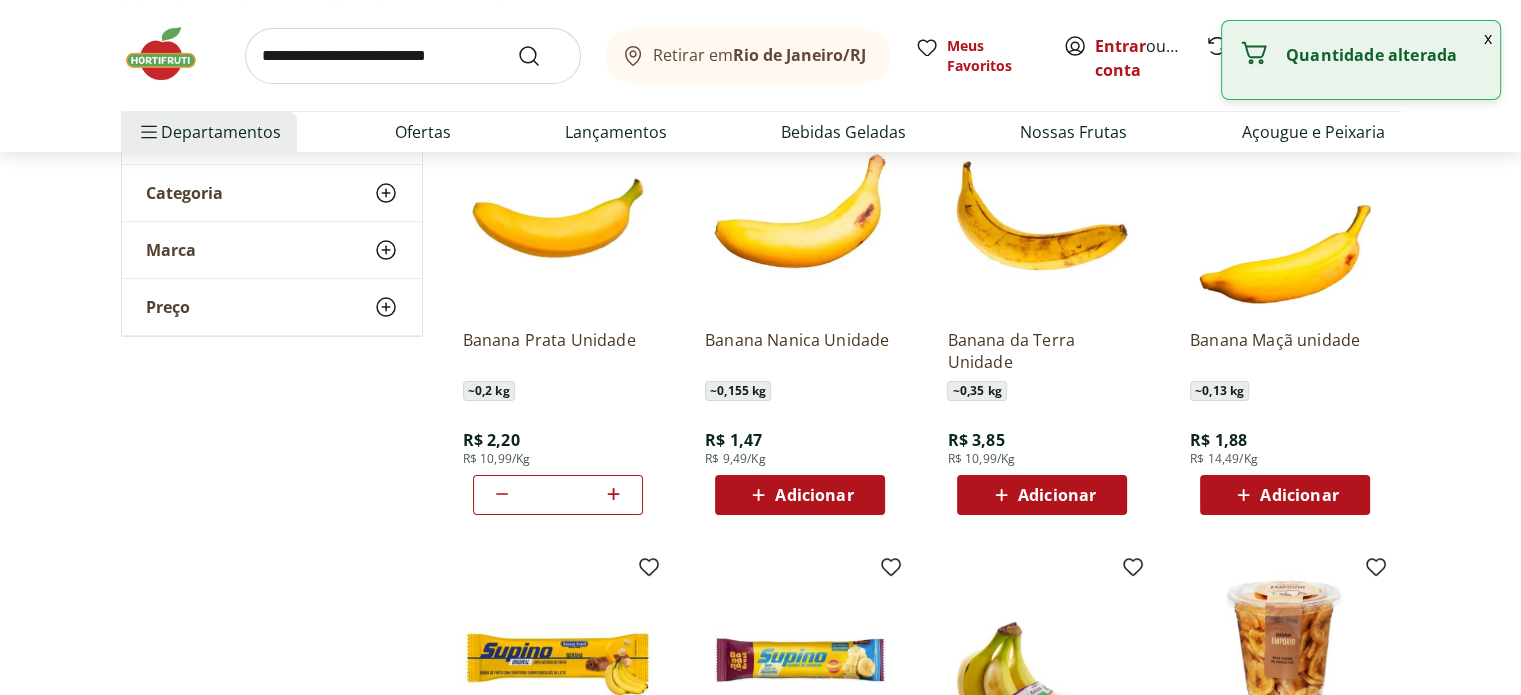 click 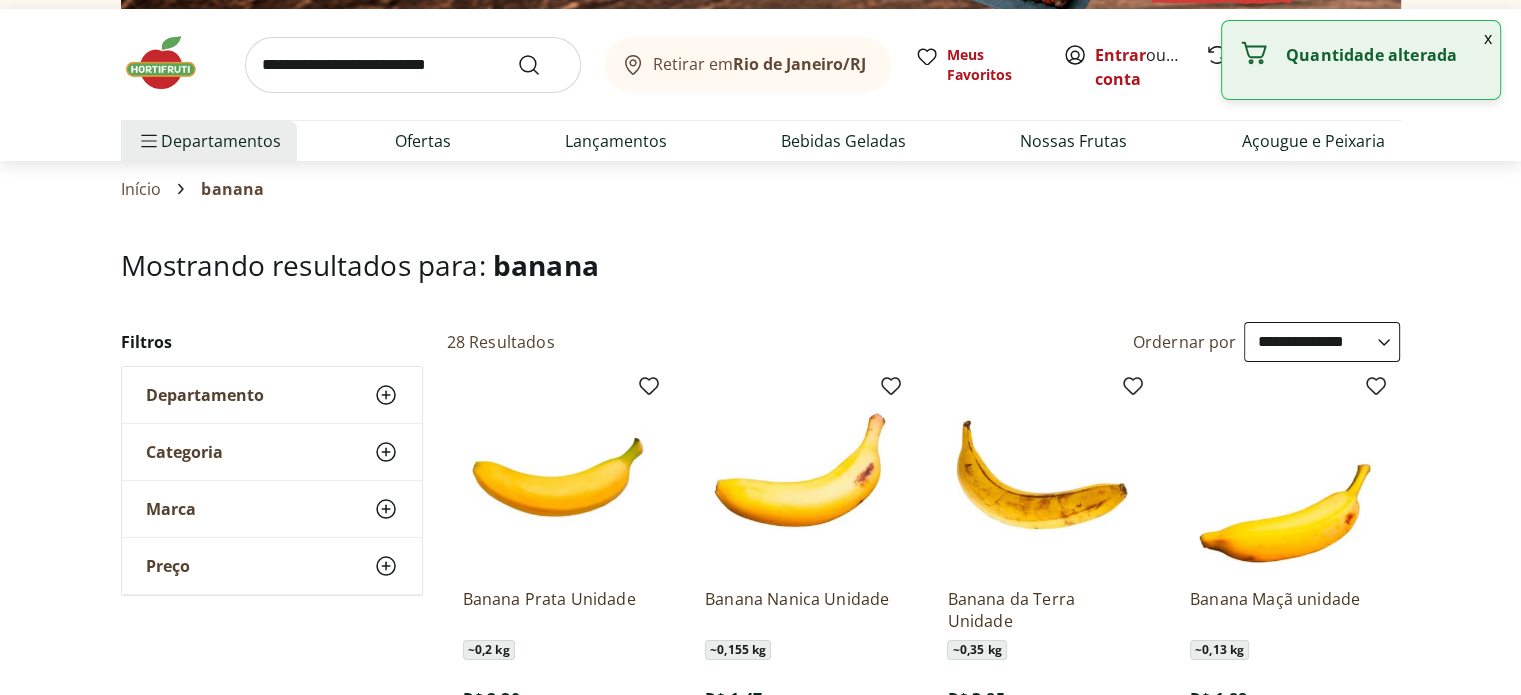 scroll, scrollTop: 0, scrollLeft: 0, axis: both 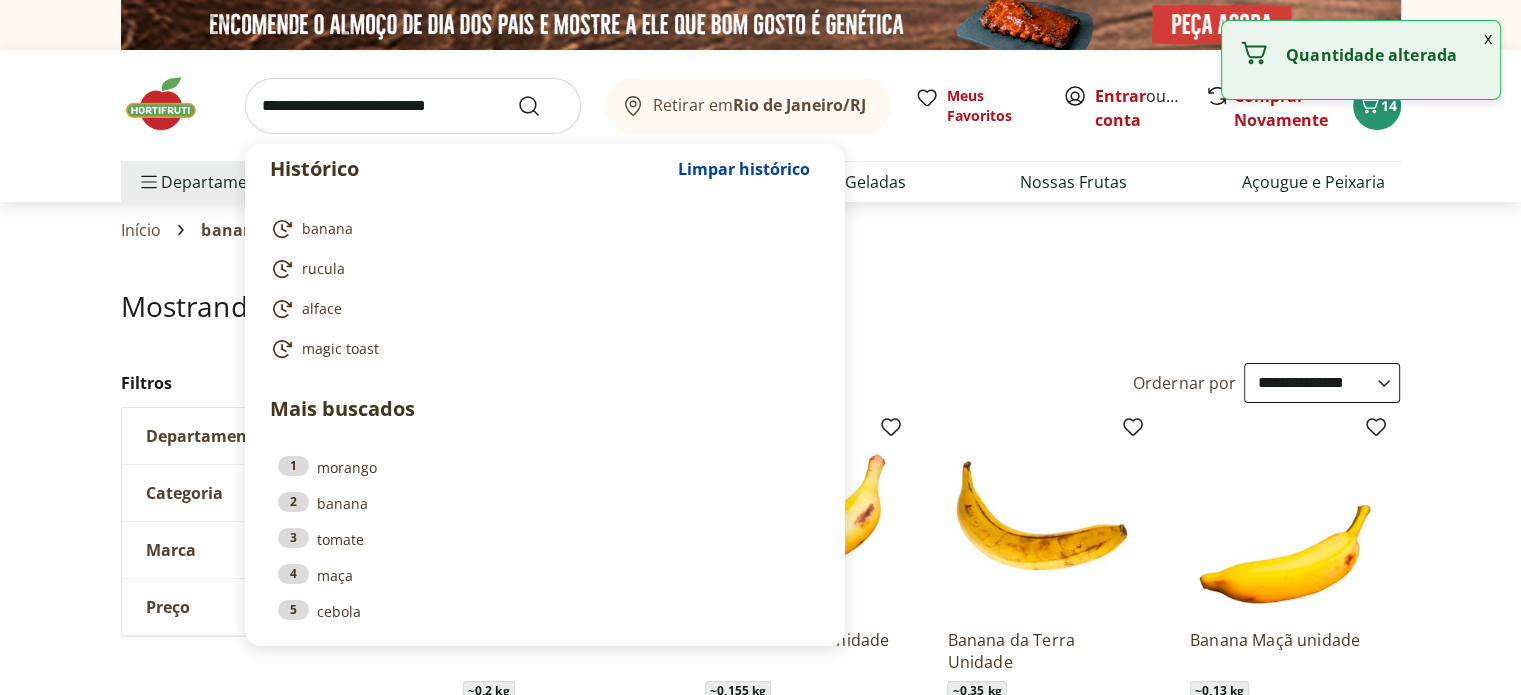 click at bounding box center (413, 106) 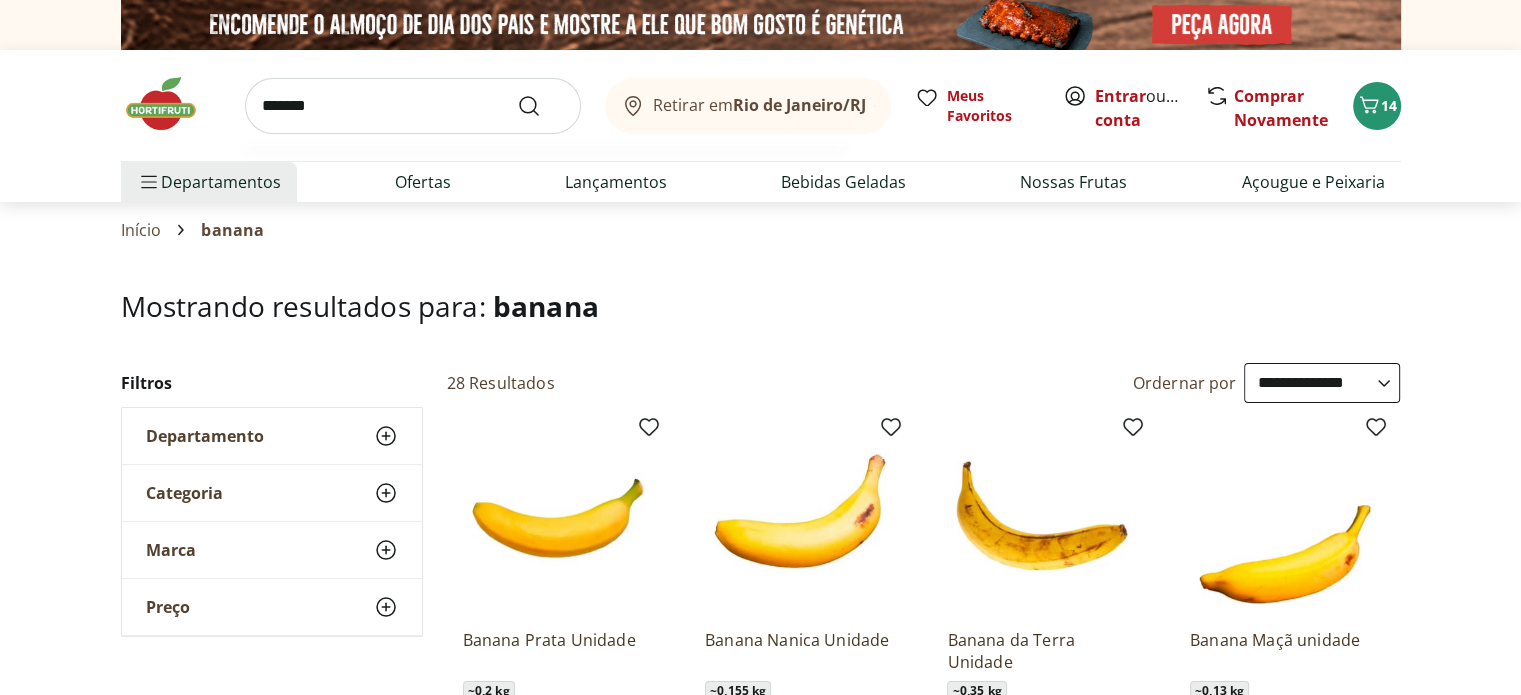 type on "*******" 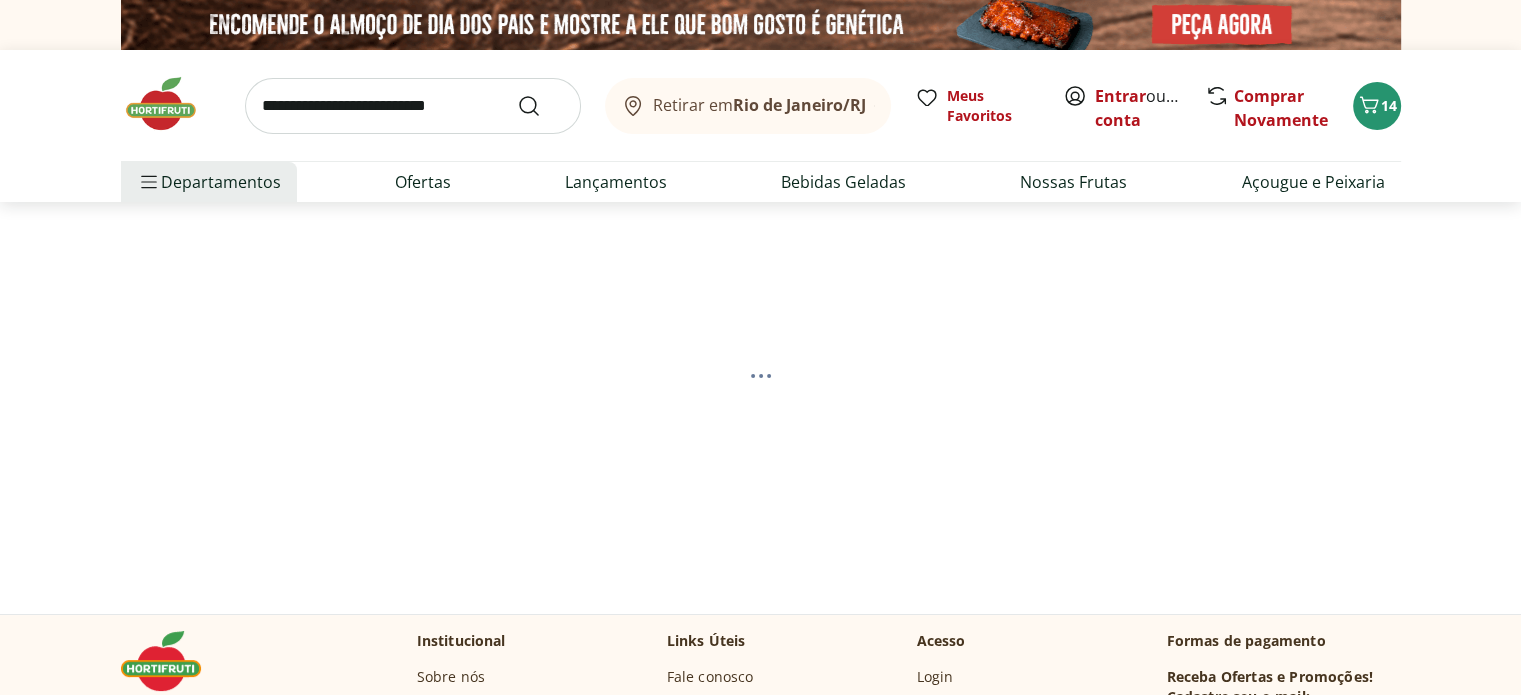 select on "**********" 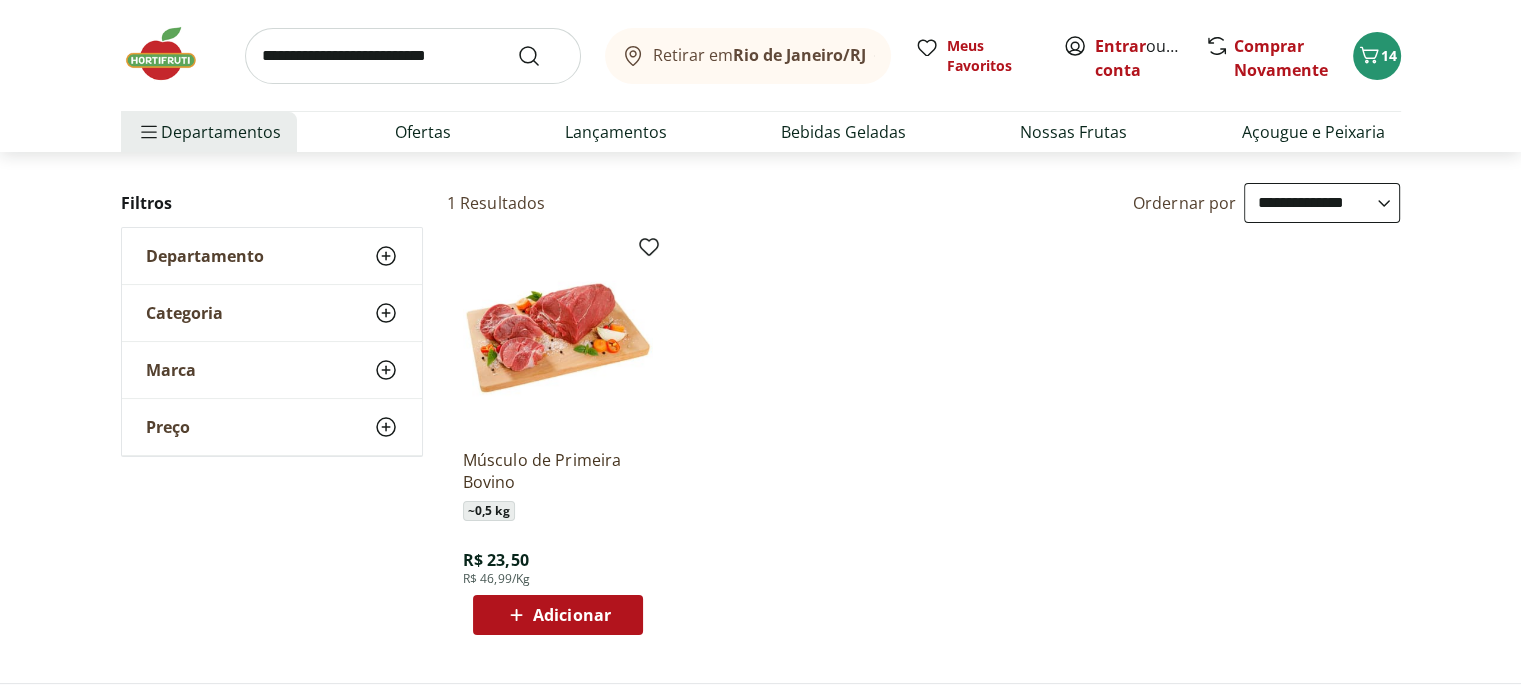 scroll, scrollTop: 200, scrollLeft: 0, axis: vertical 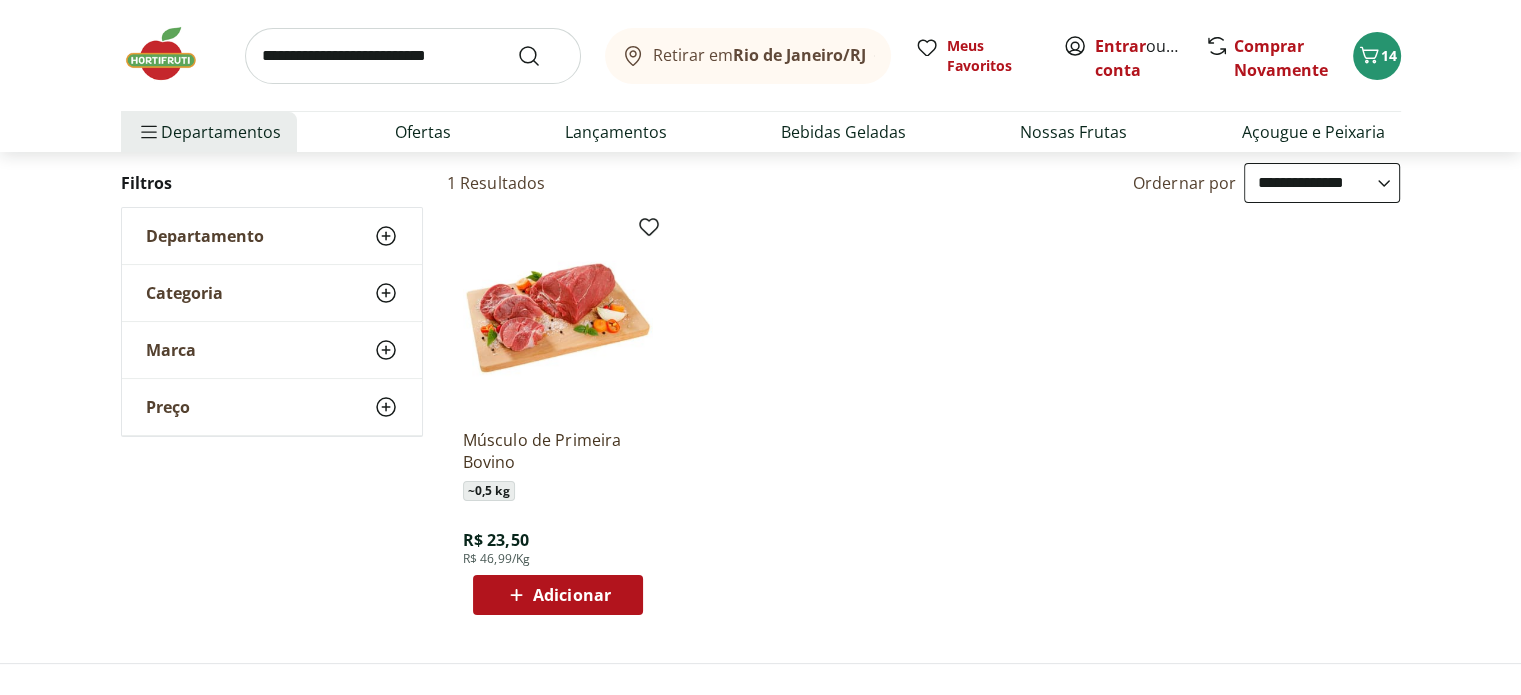 click on "Adicionar" at bounding box center [572, 595] 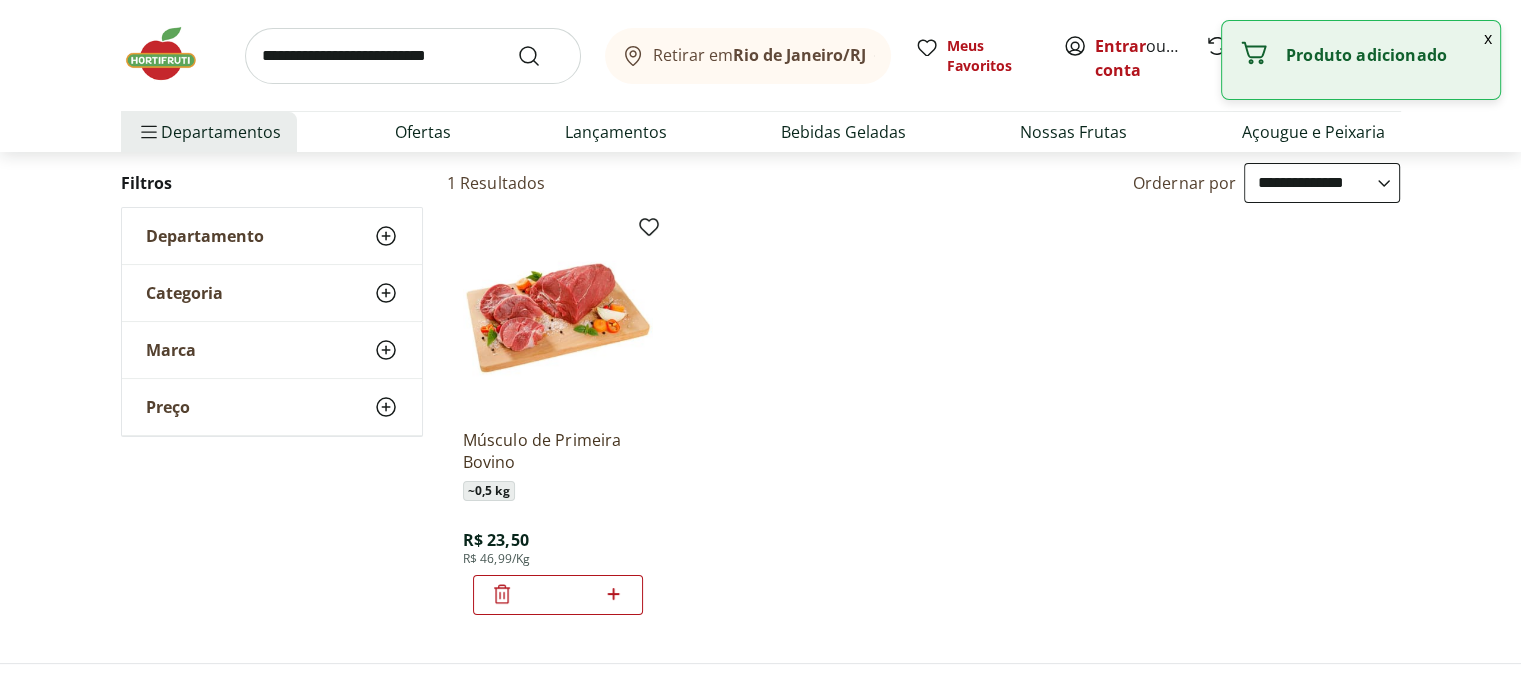 scroll, scrollTop: 0, scrollLeft: 0, axis: both 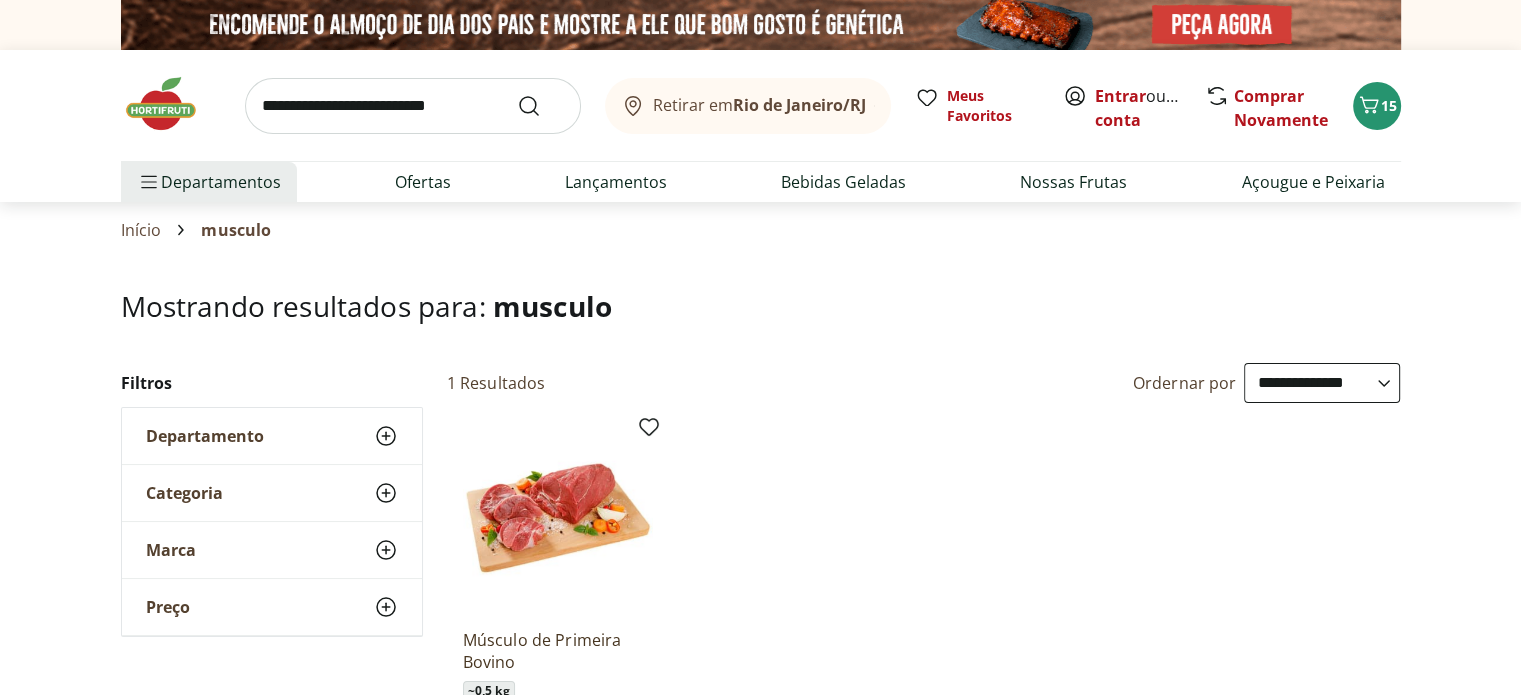 click at bounding box center (171, 104) 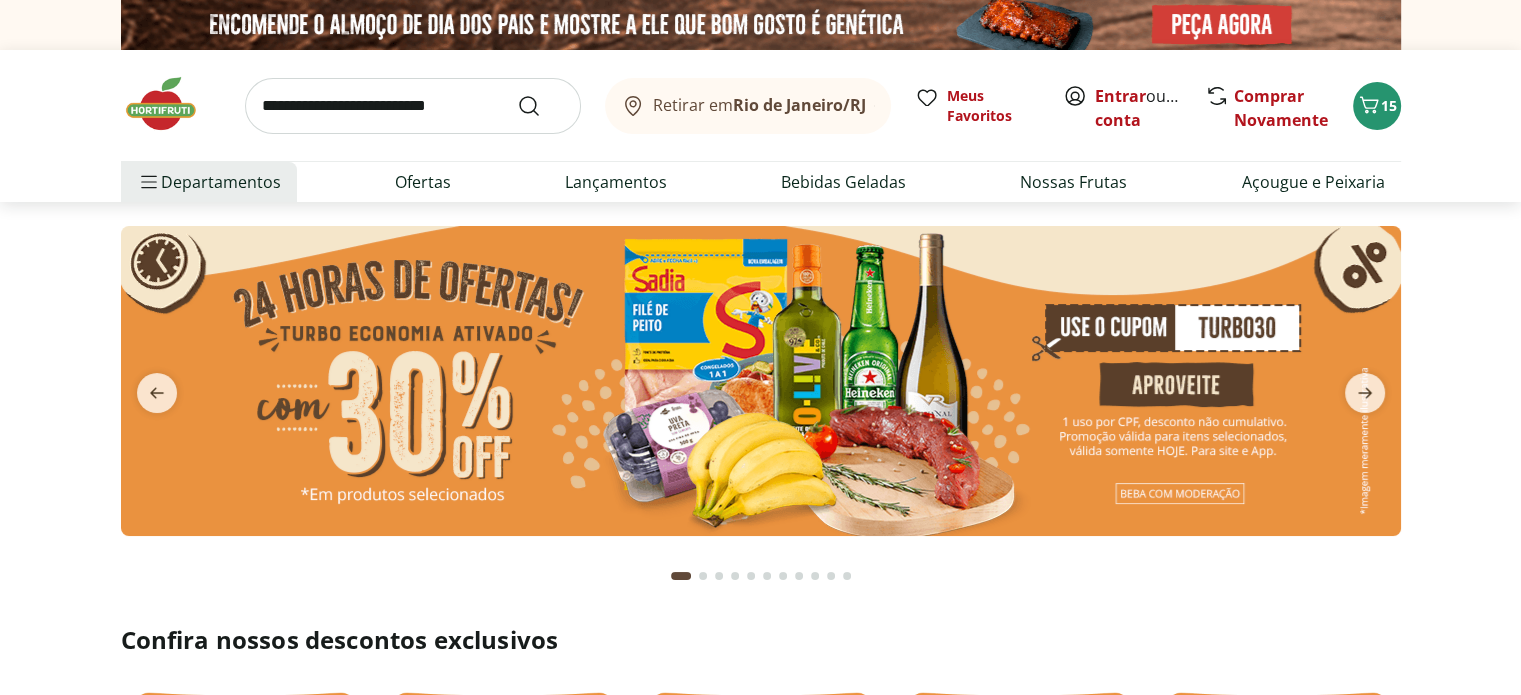 click at bounding box center (761, 381) 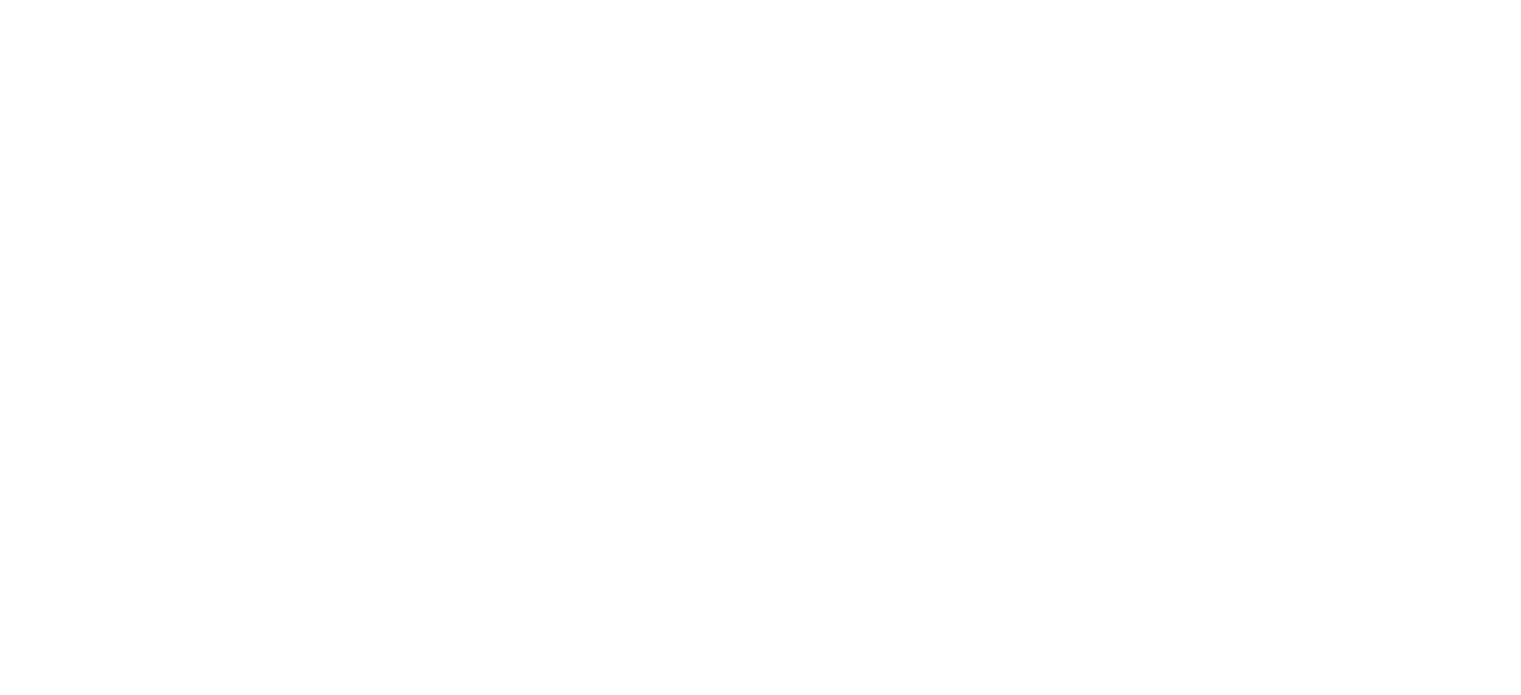 select on "**********" 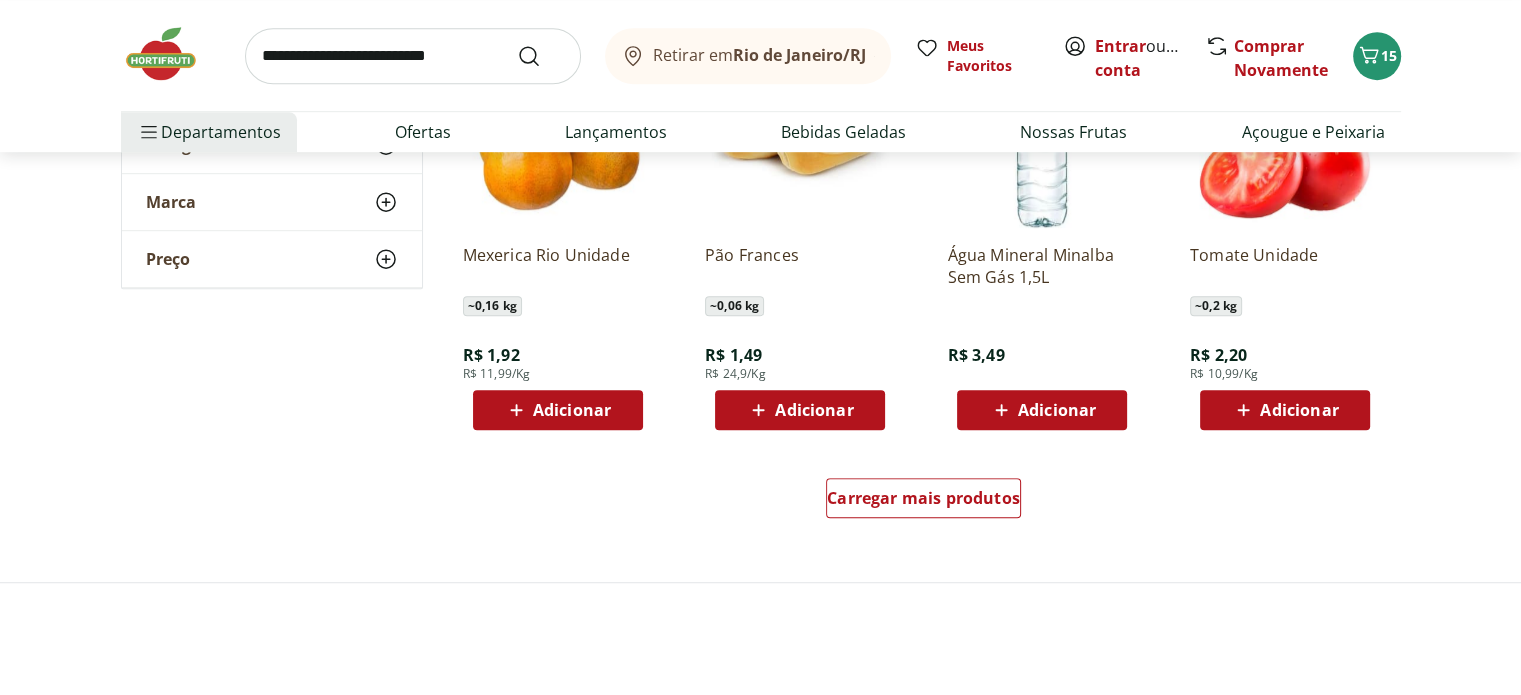 scroll, scrollTop: 1300, scrollLeft: 0, axis: vertical 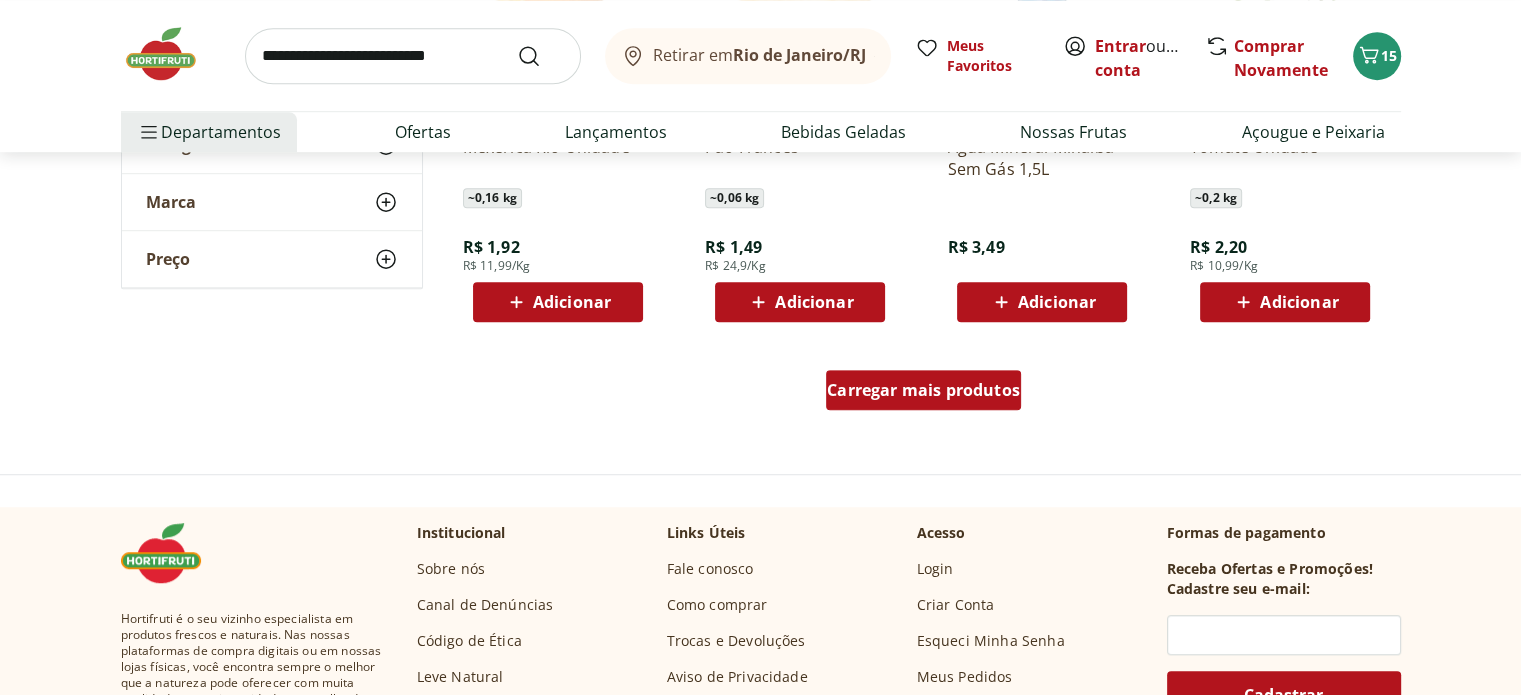 click on "Carregar mais produtos" at bounding box center [923, 390] 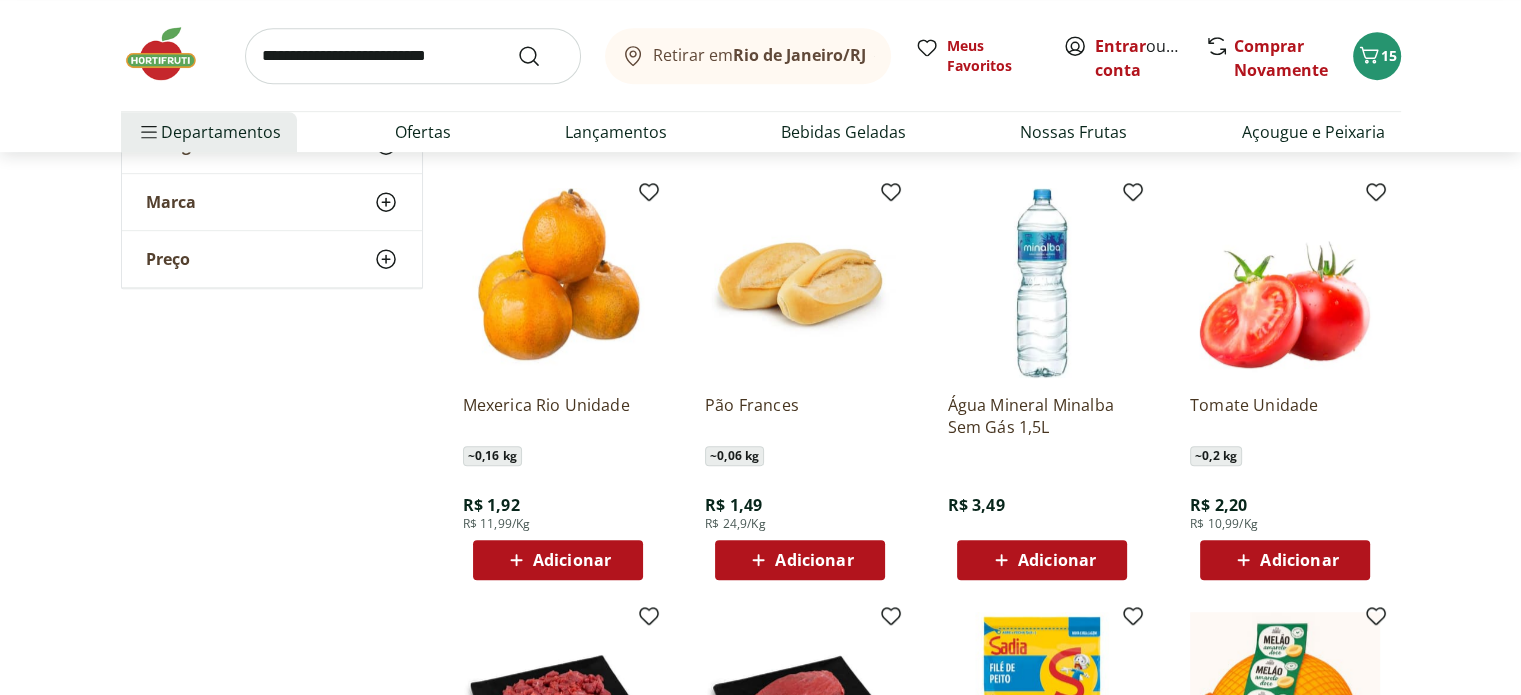 scroll, scrollTop: 1000, scrollLeft: 0, axis: vertical 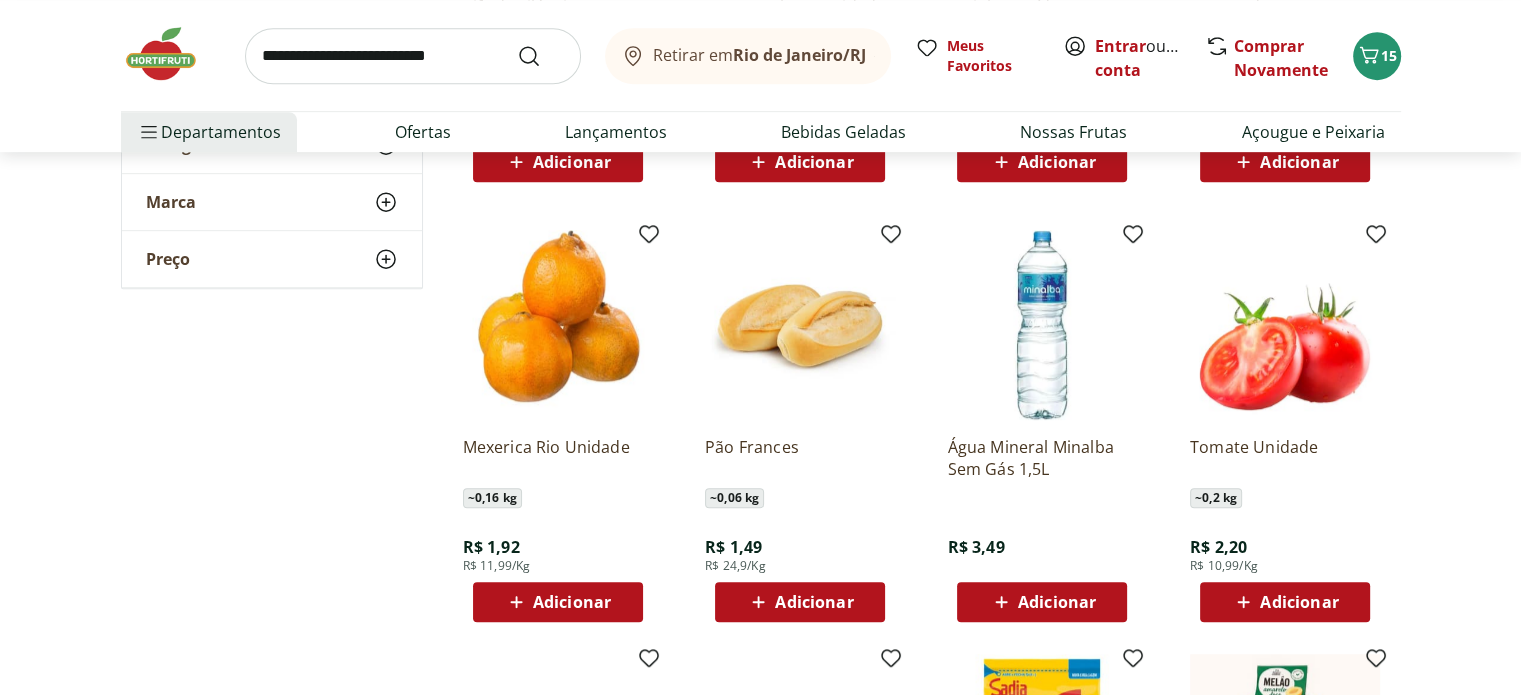 click on "Adicionar" at bounding box center (1299, 602) 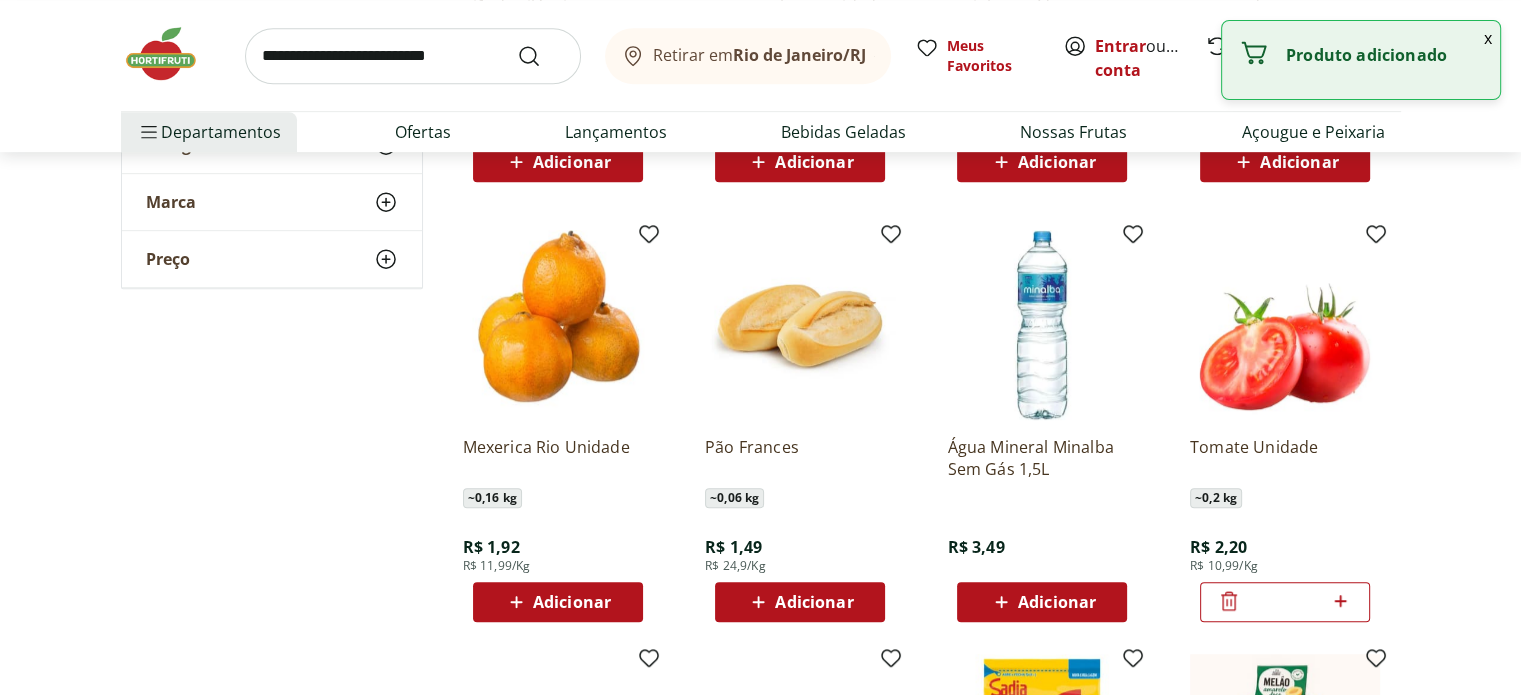 click 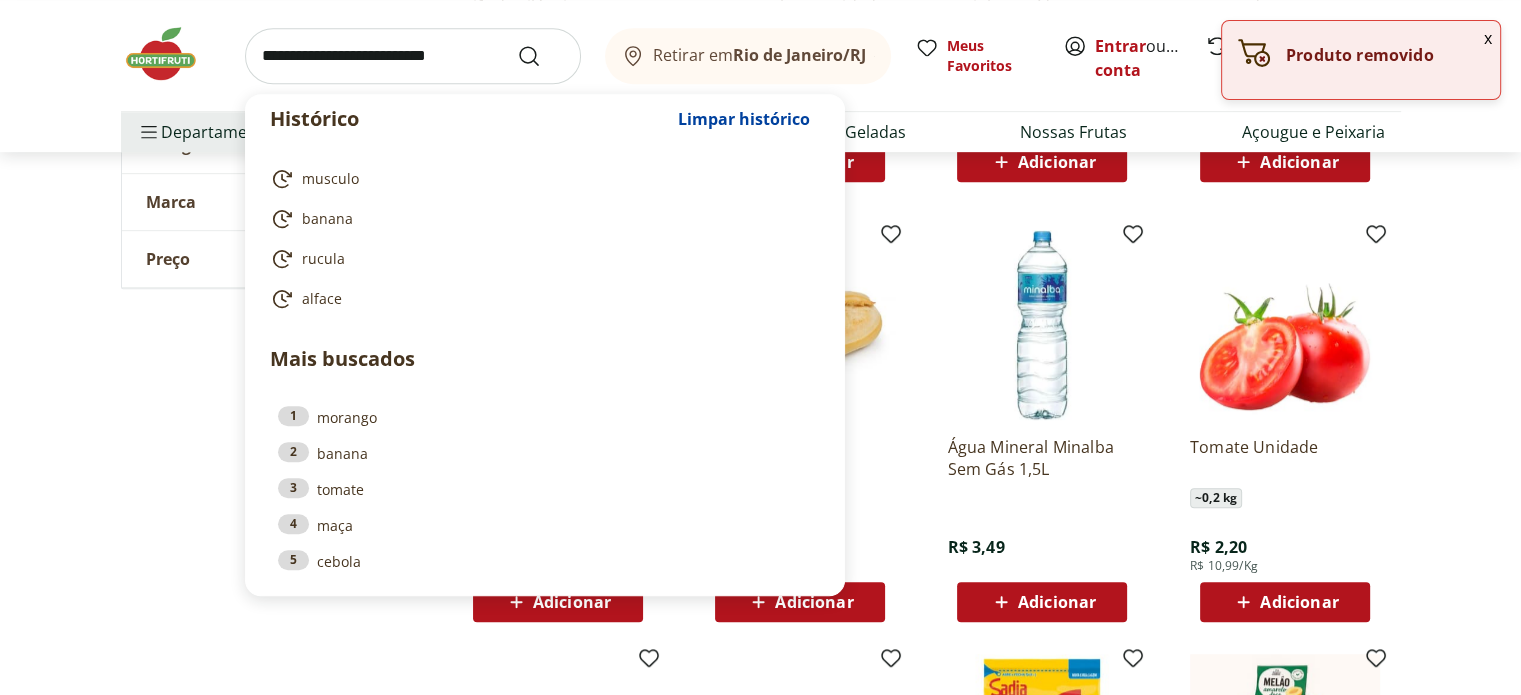 click at bounding box center (413, 56) 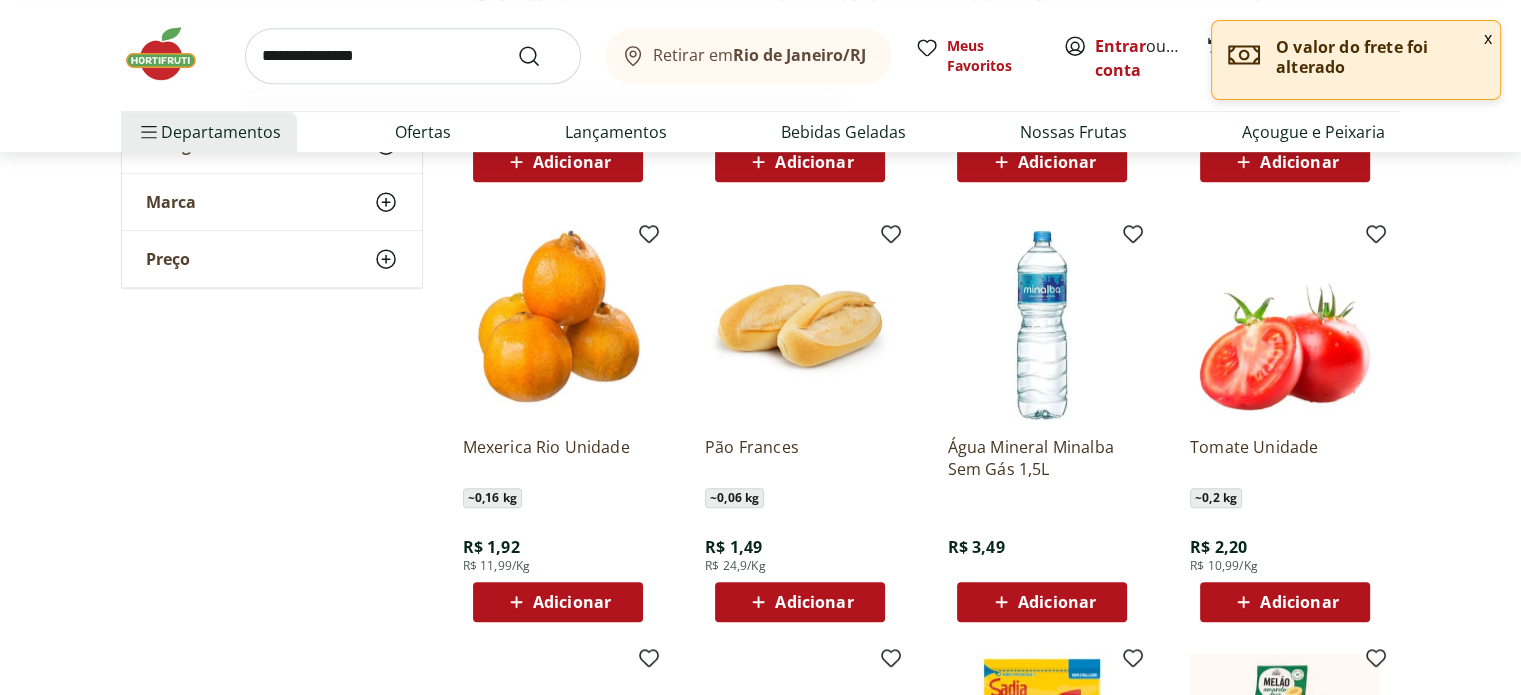 type on "**********" 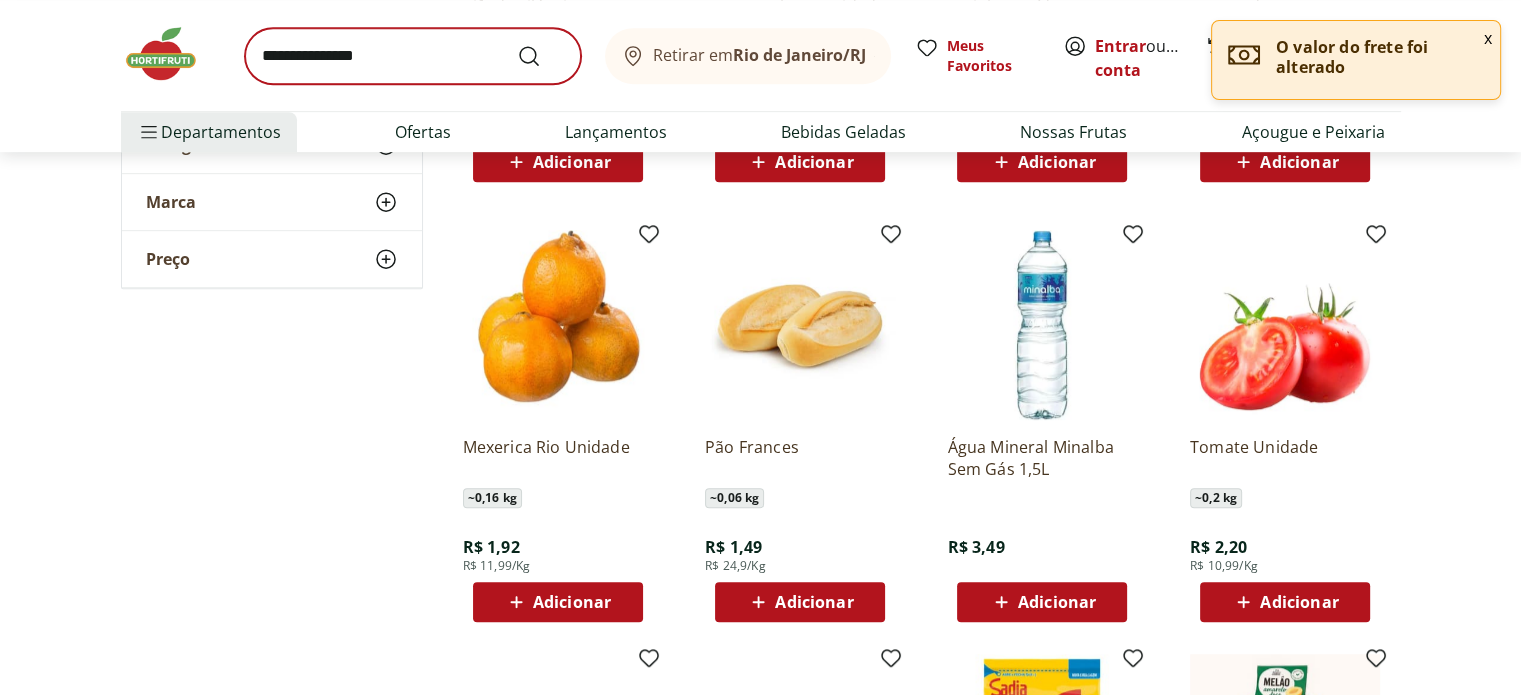 scroll, scrollTop: 0, scrollLeft: 0, axis: both 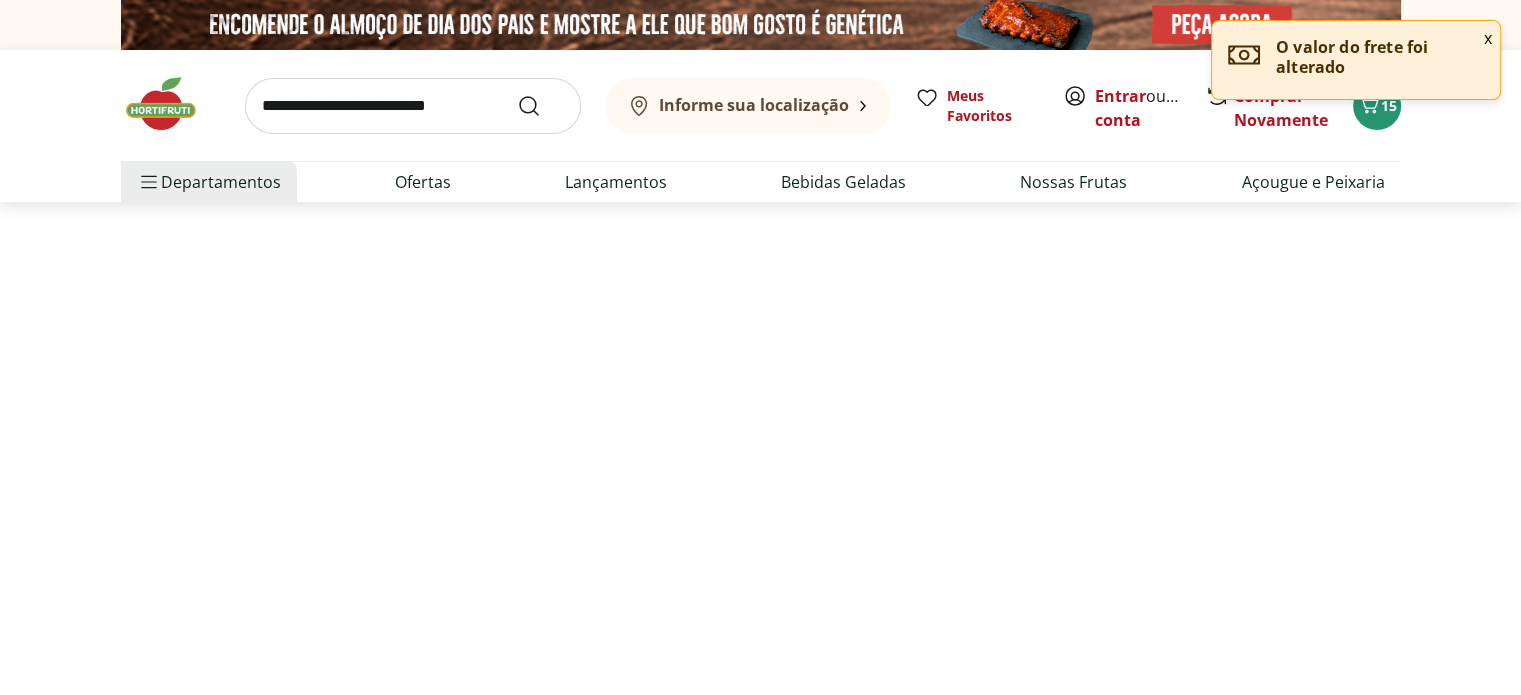 select on "**********" 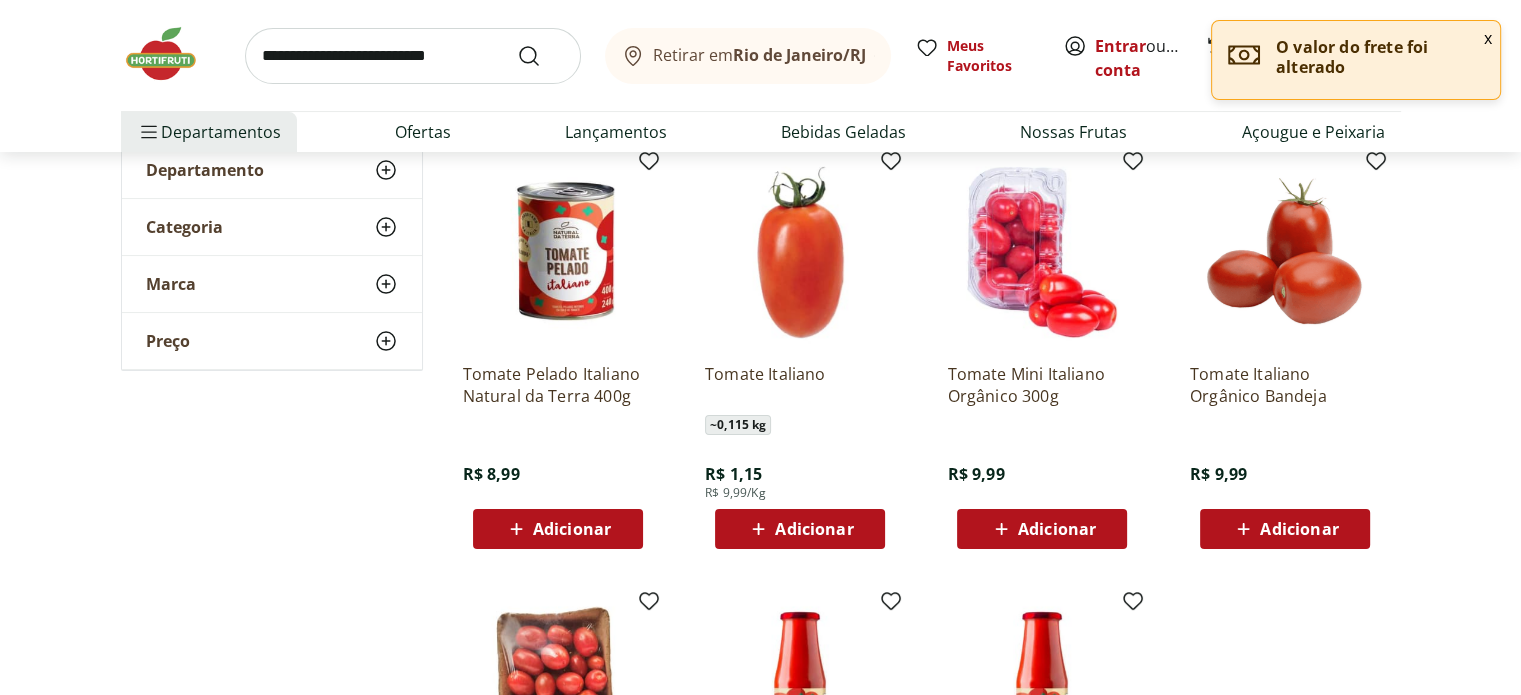 scroll, scrollTop: 300, scrollLeft: 0, axis: vertical 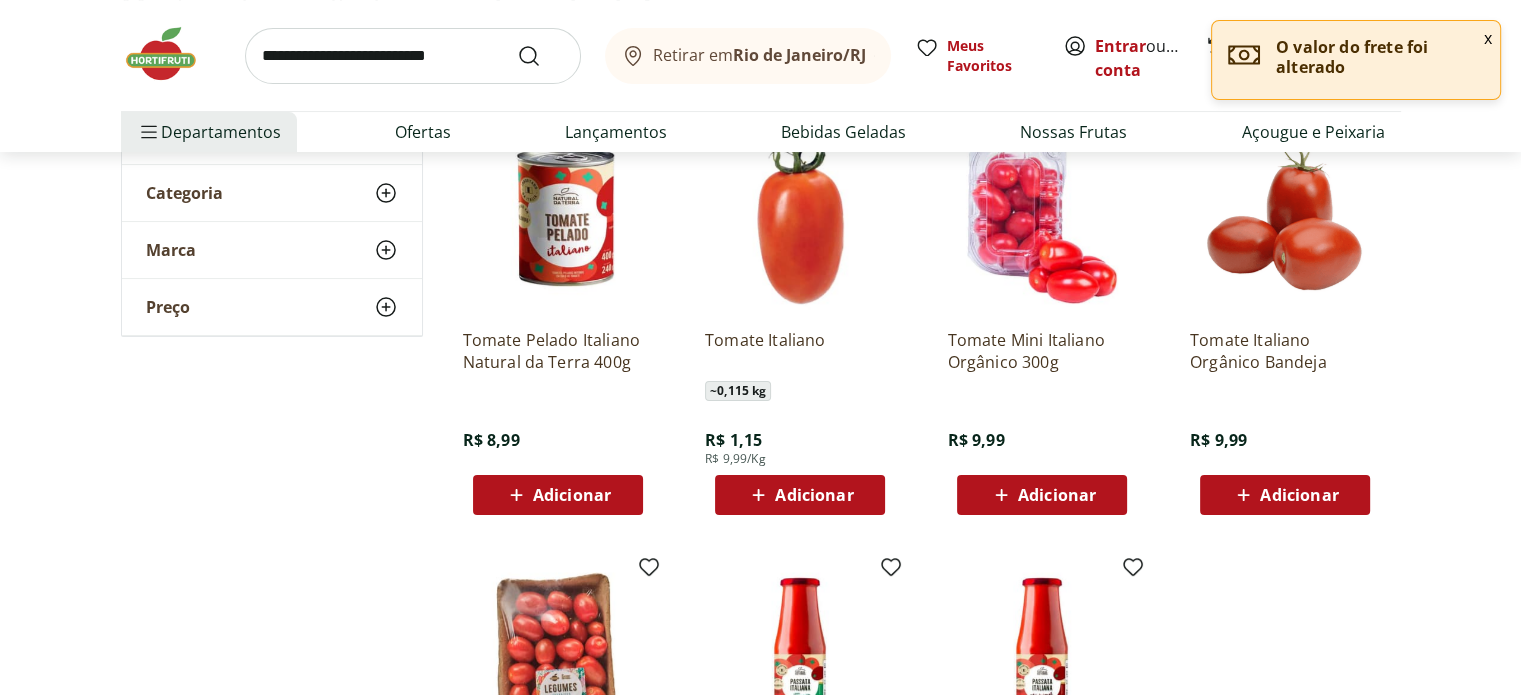 click on "Adicionar" at bounding box center [814, 495] 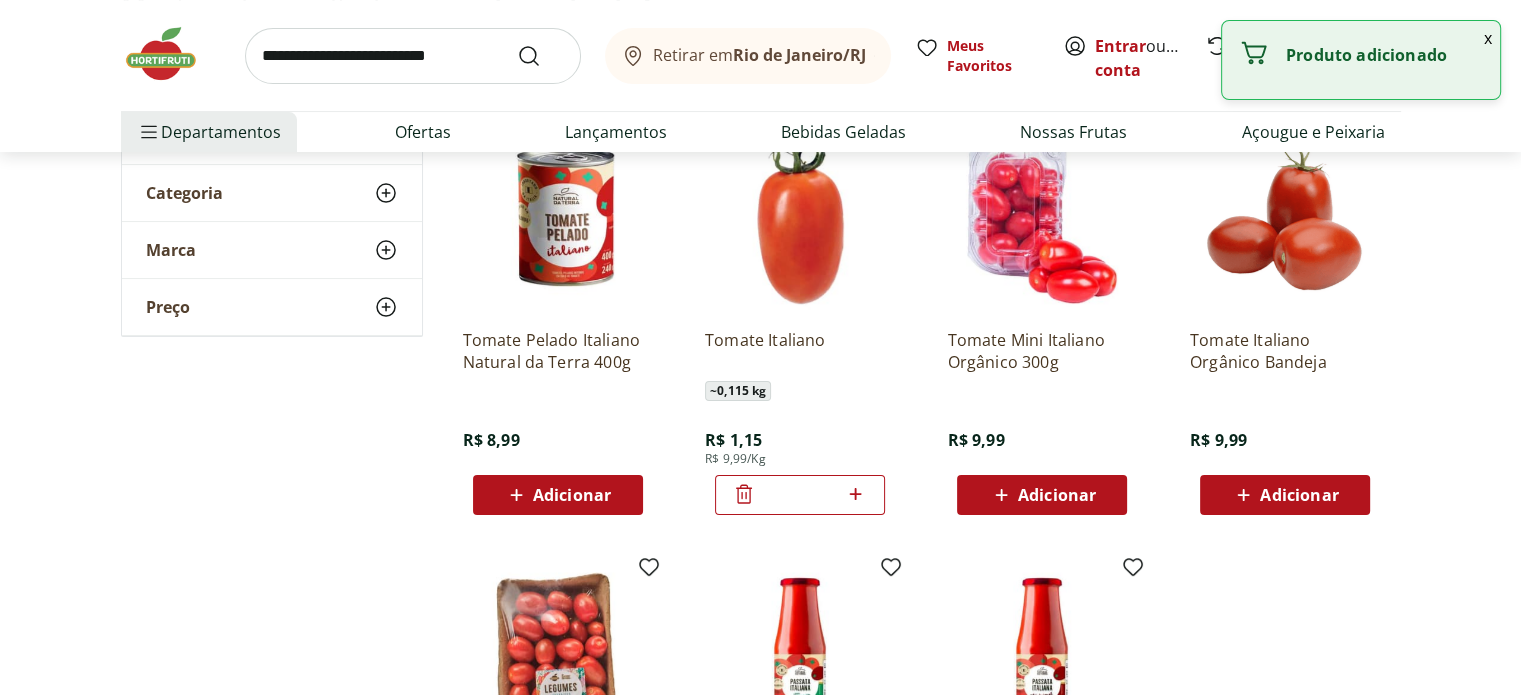 scroll, scrollTop: 200, scrollLeft: 0, axis: vertical 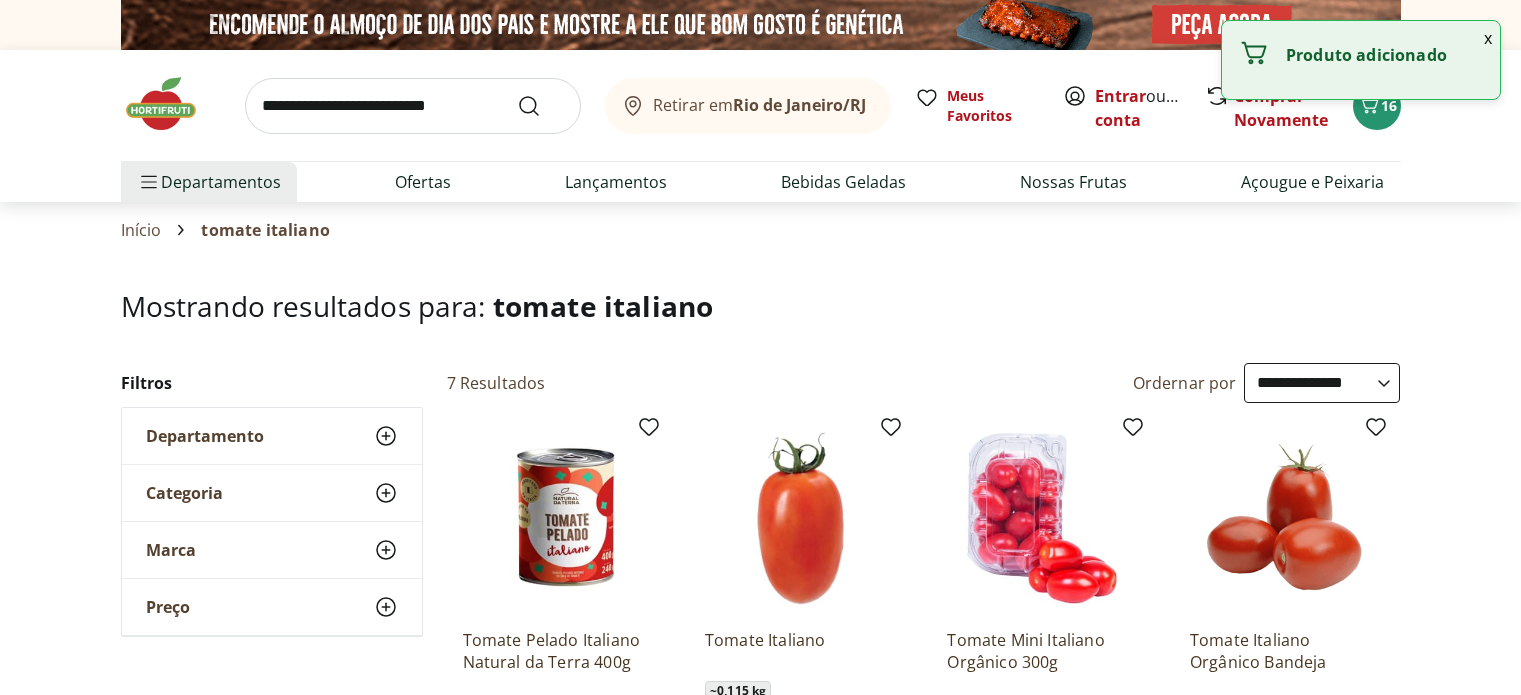 select on "**********" 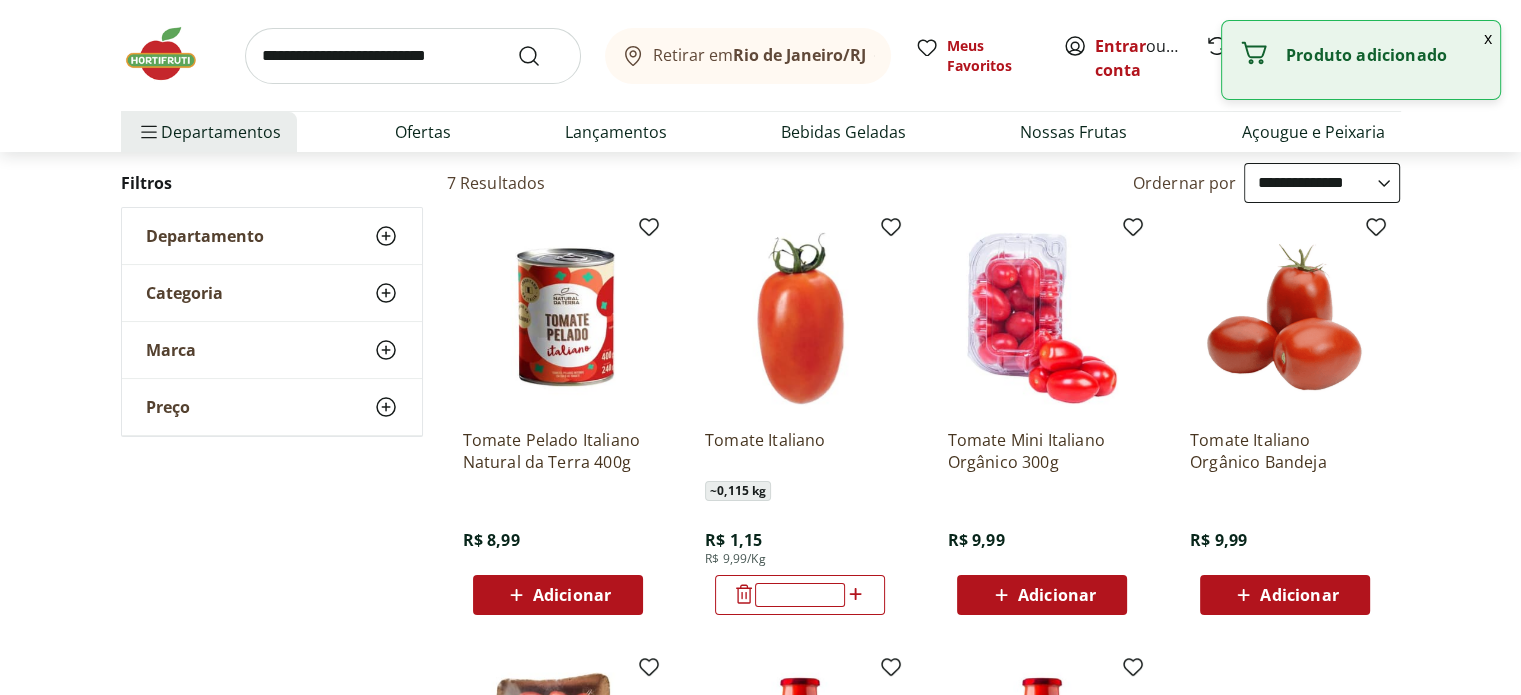 scroll, scrollTop: 0, scrollLeft: 0, axis: both 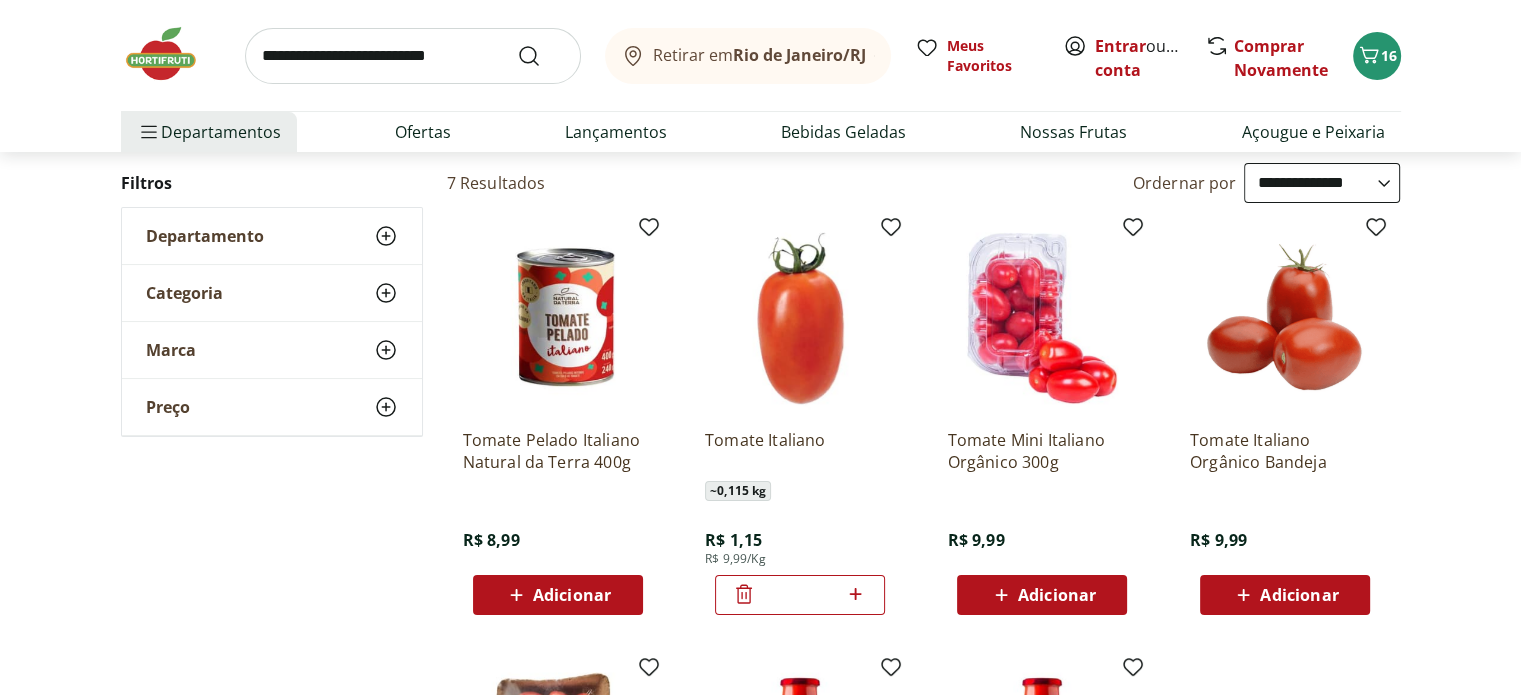 click 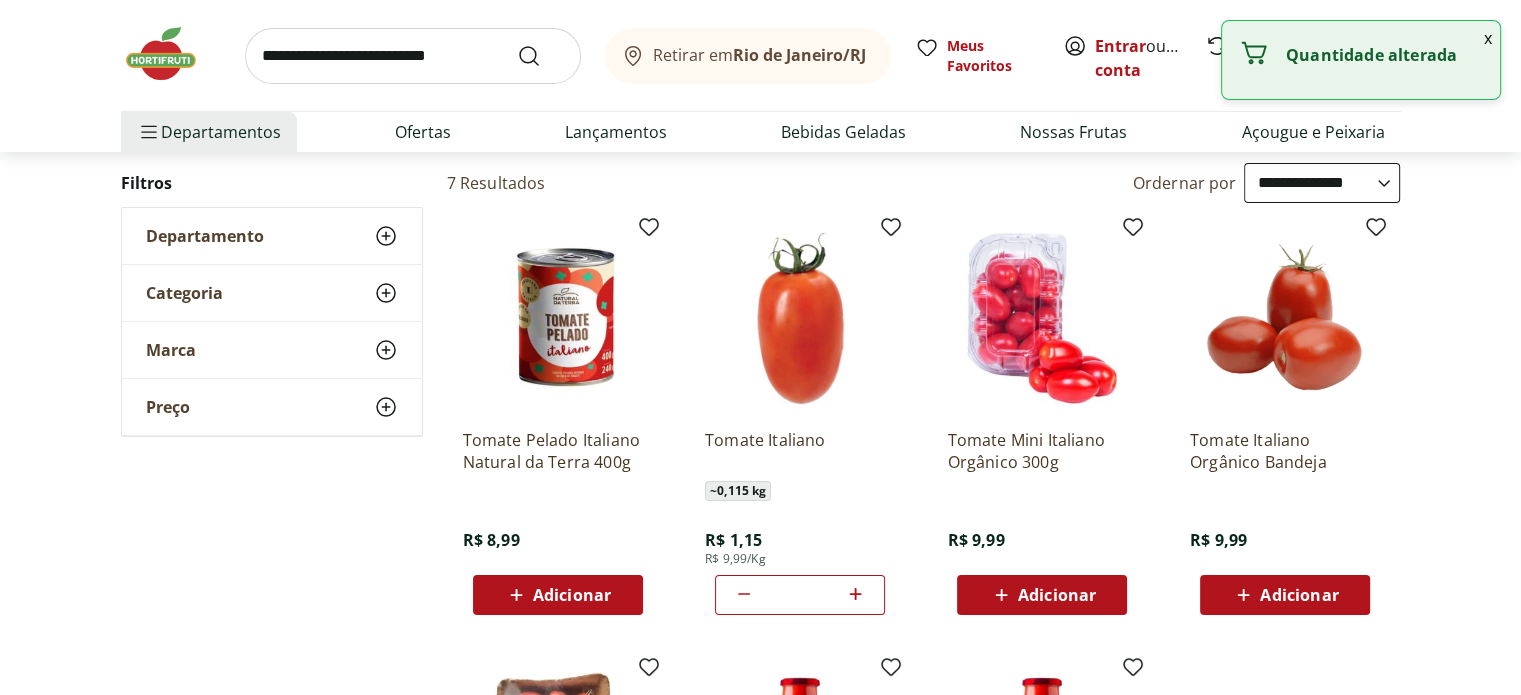 click 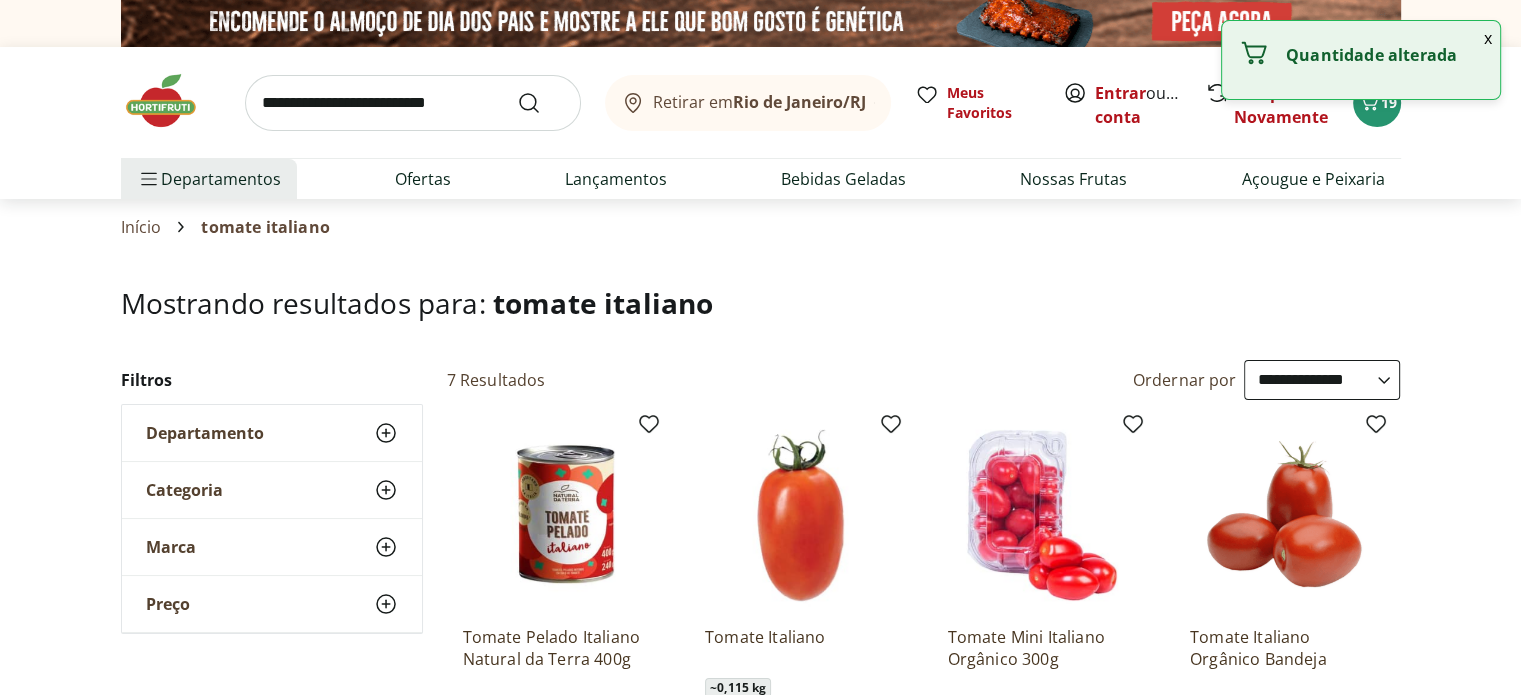 scroll, scrollTop: 0, scrollLeft: 0, axis: both 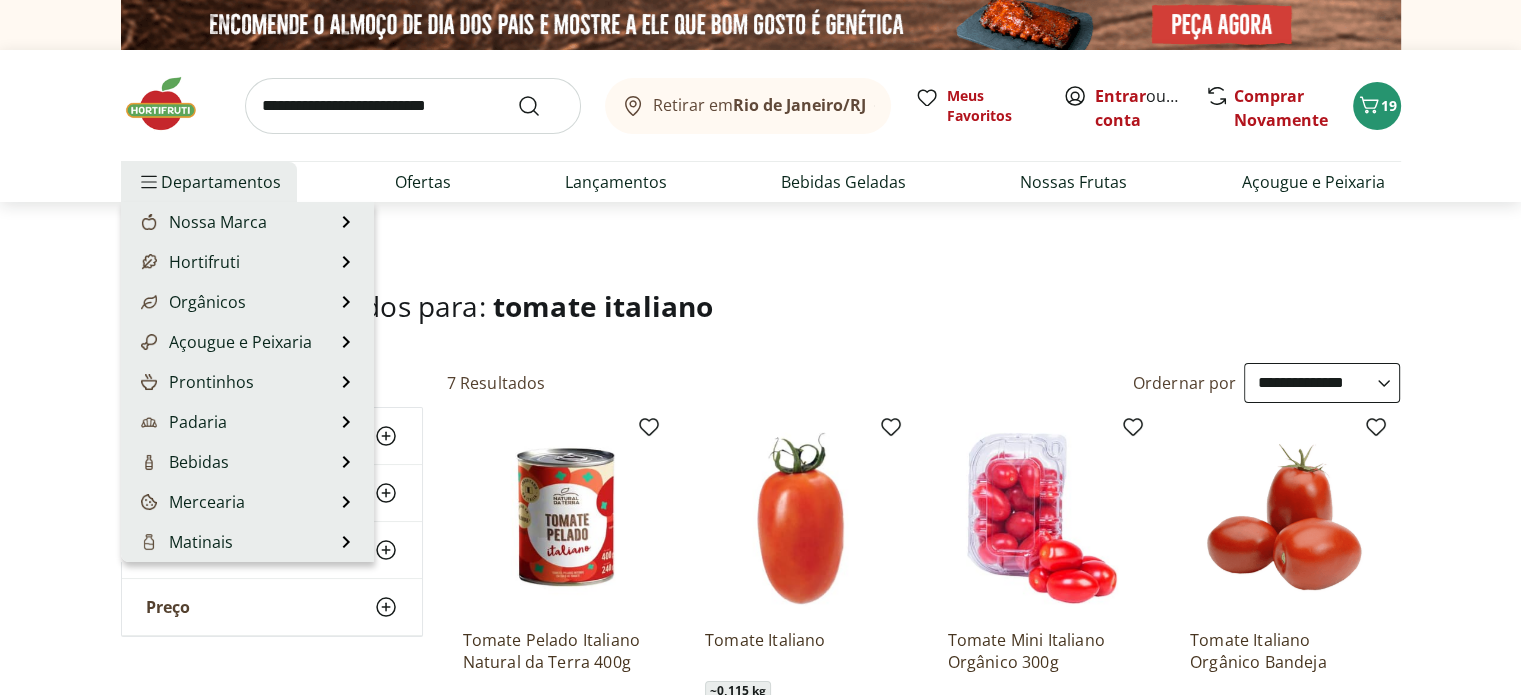 click on "Departamentos" at bounding box center [209, 182] 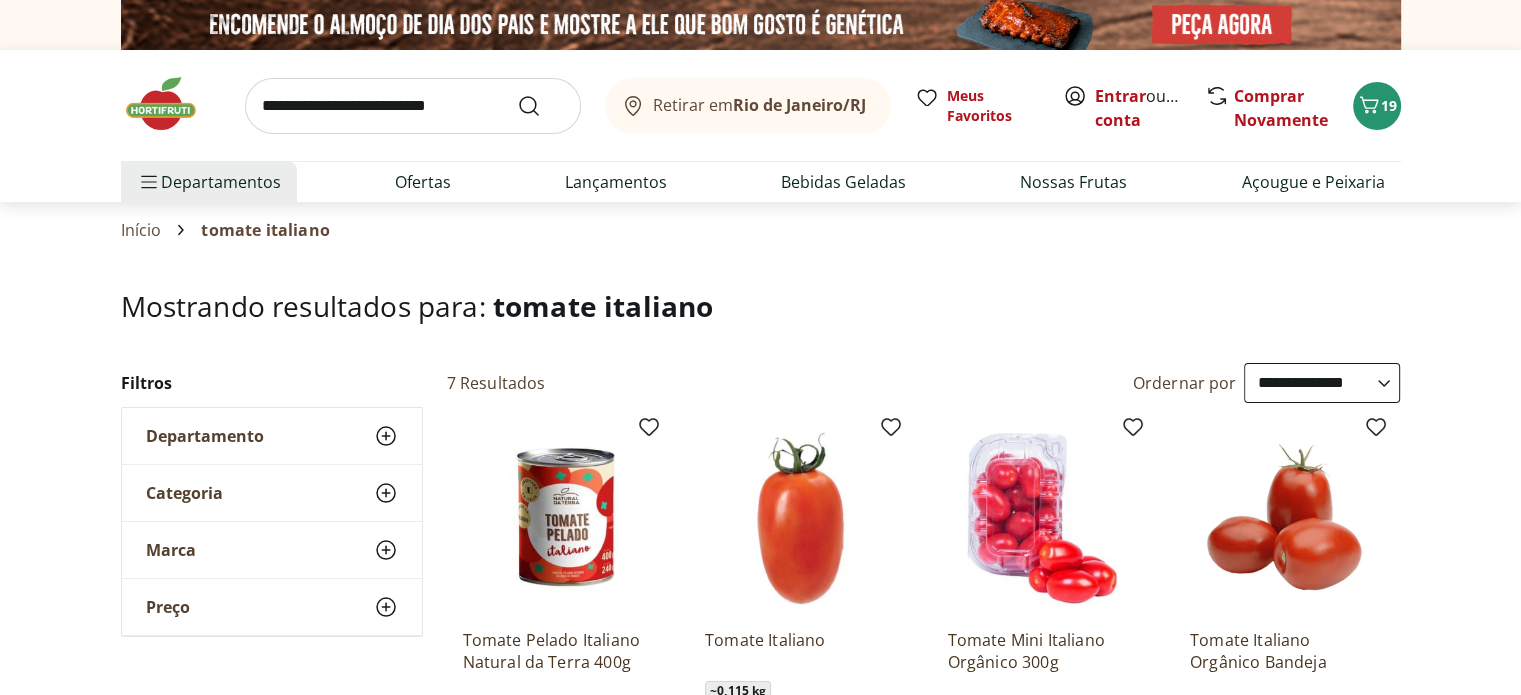 click on "Início" at bounding box center [141, 230] 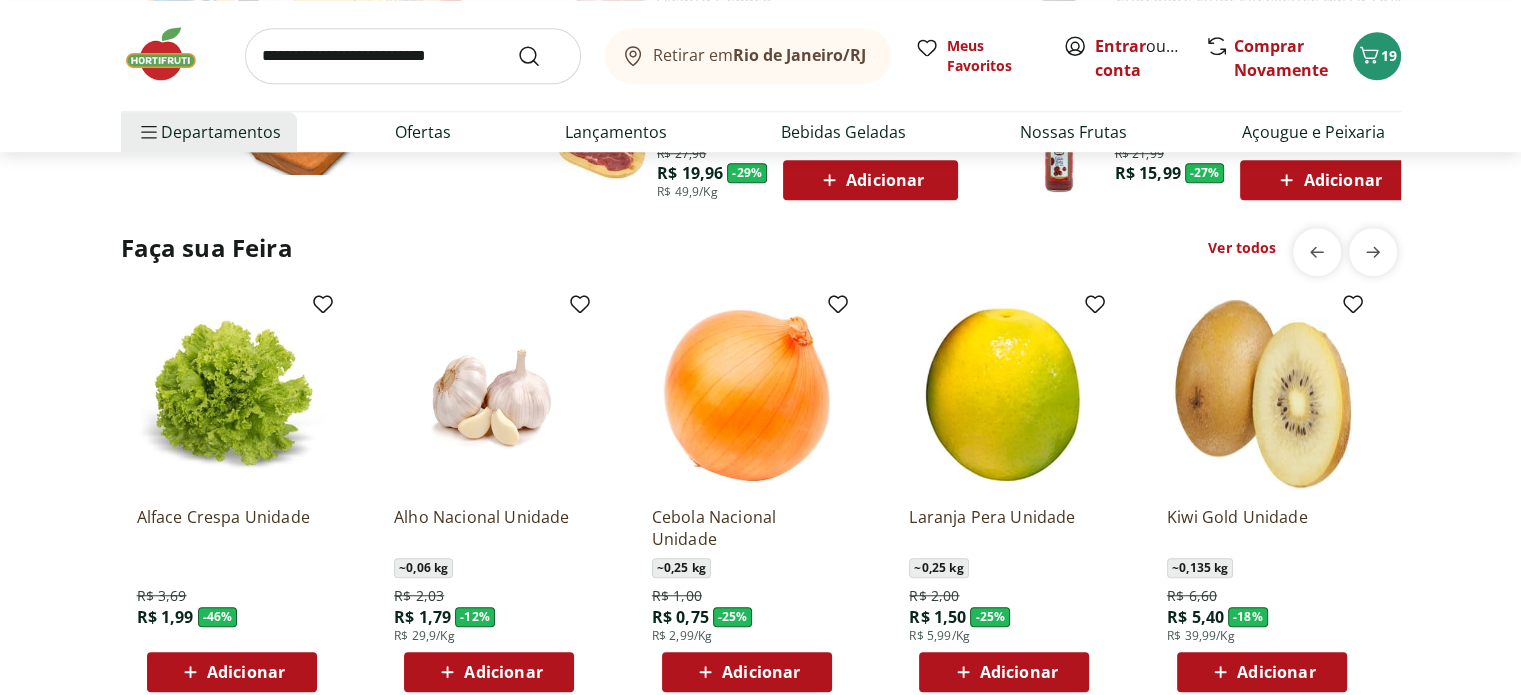 scroll, scrollTop: 1500, scrollLeft: 0, axis: vertical 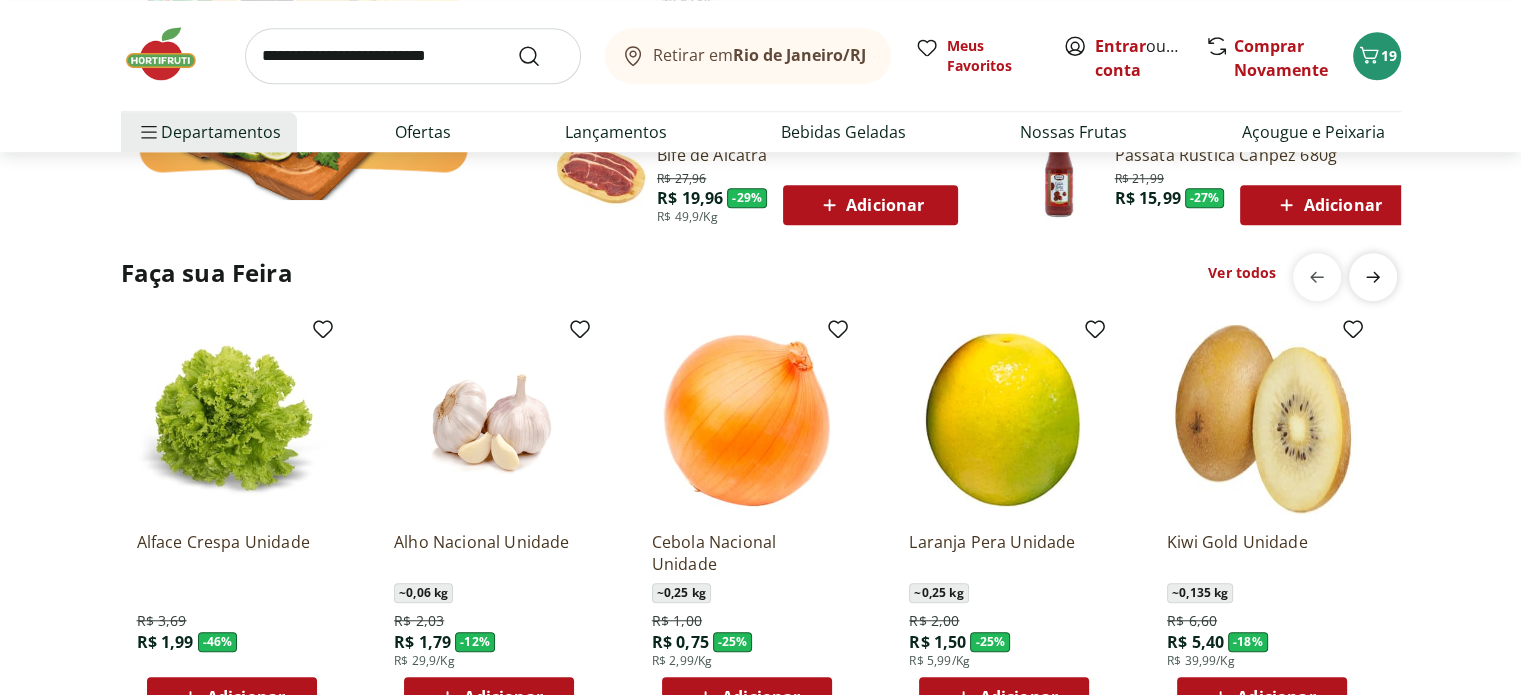 click 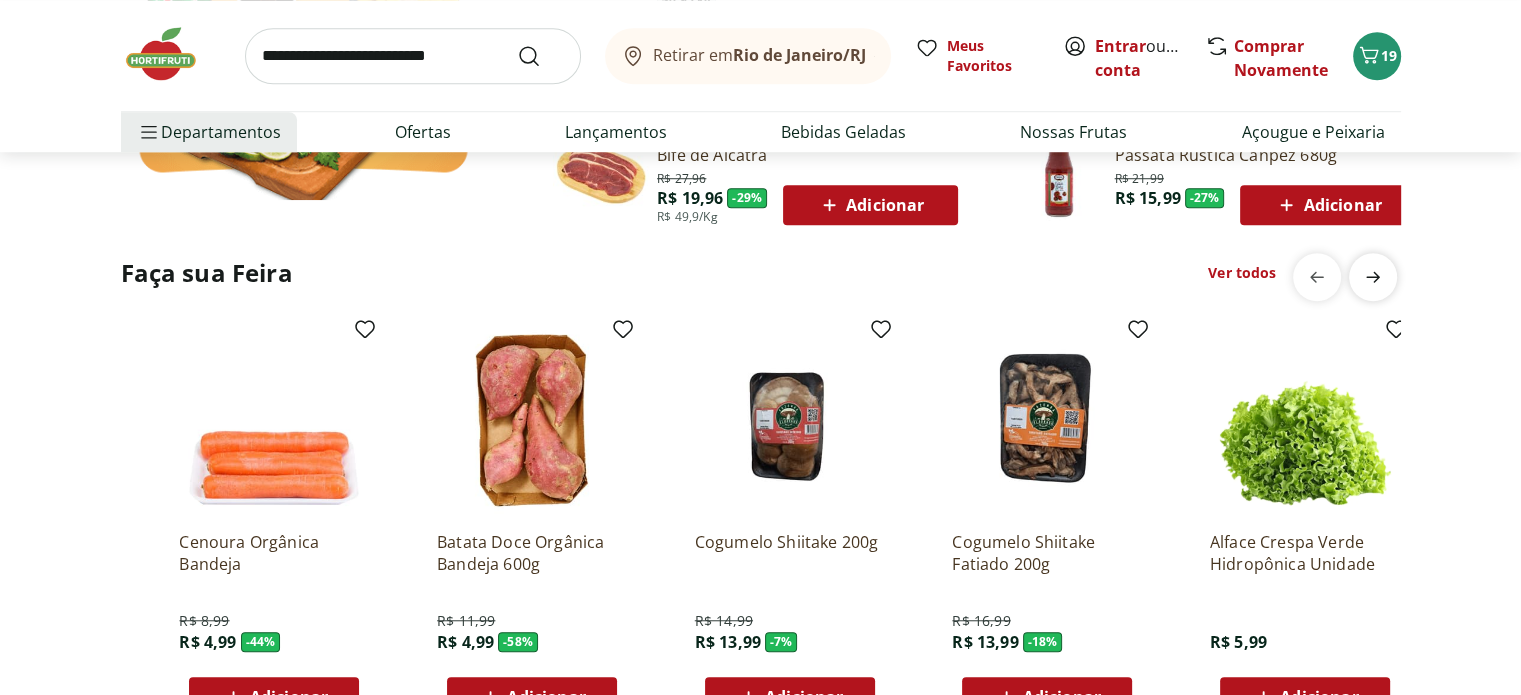 scroll, scrollTop: 0, scrollLeft: 1288, axis: horizontal 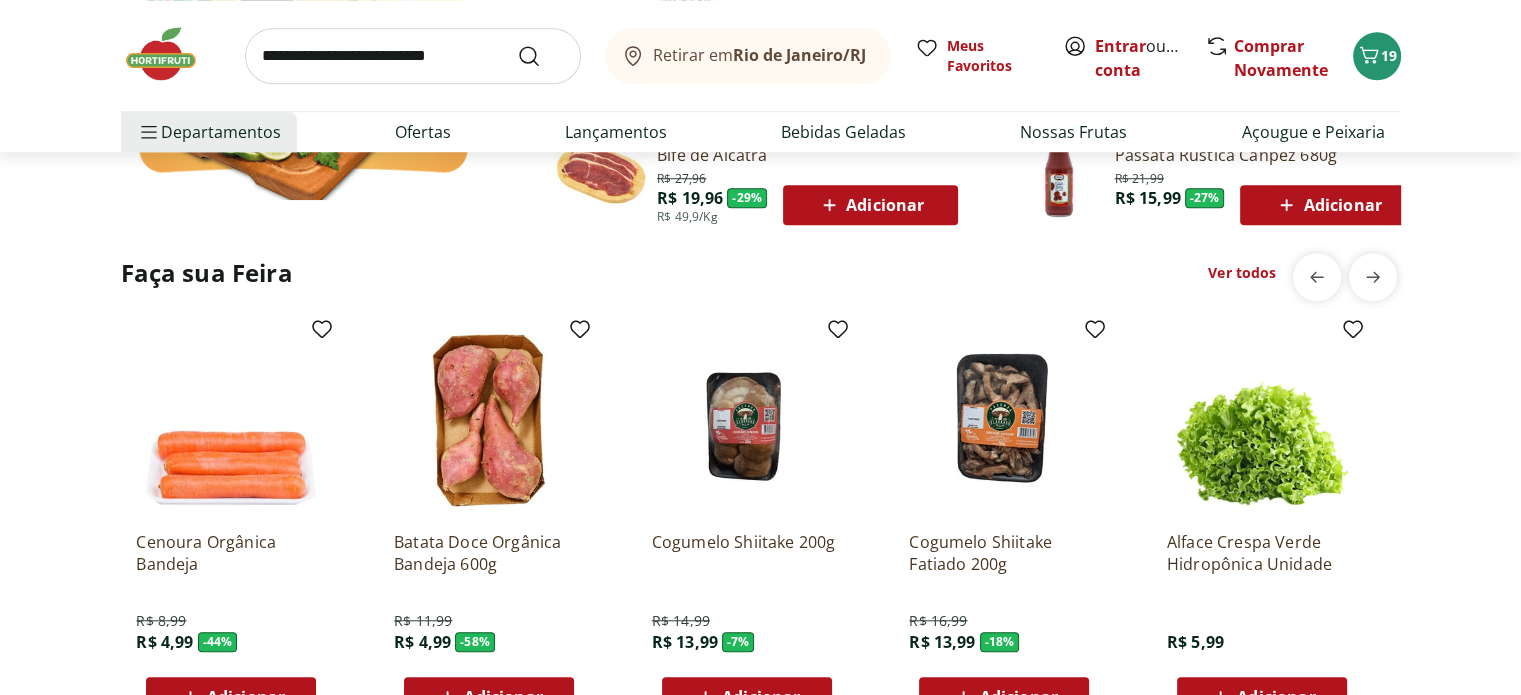 click at bounding box center (413, 56) 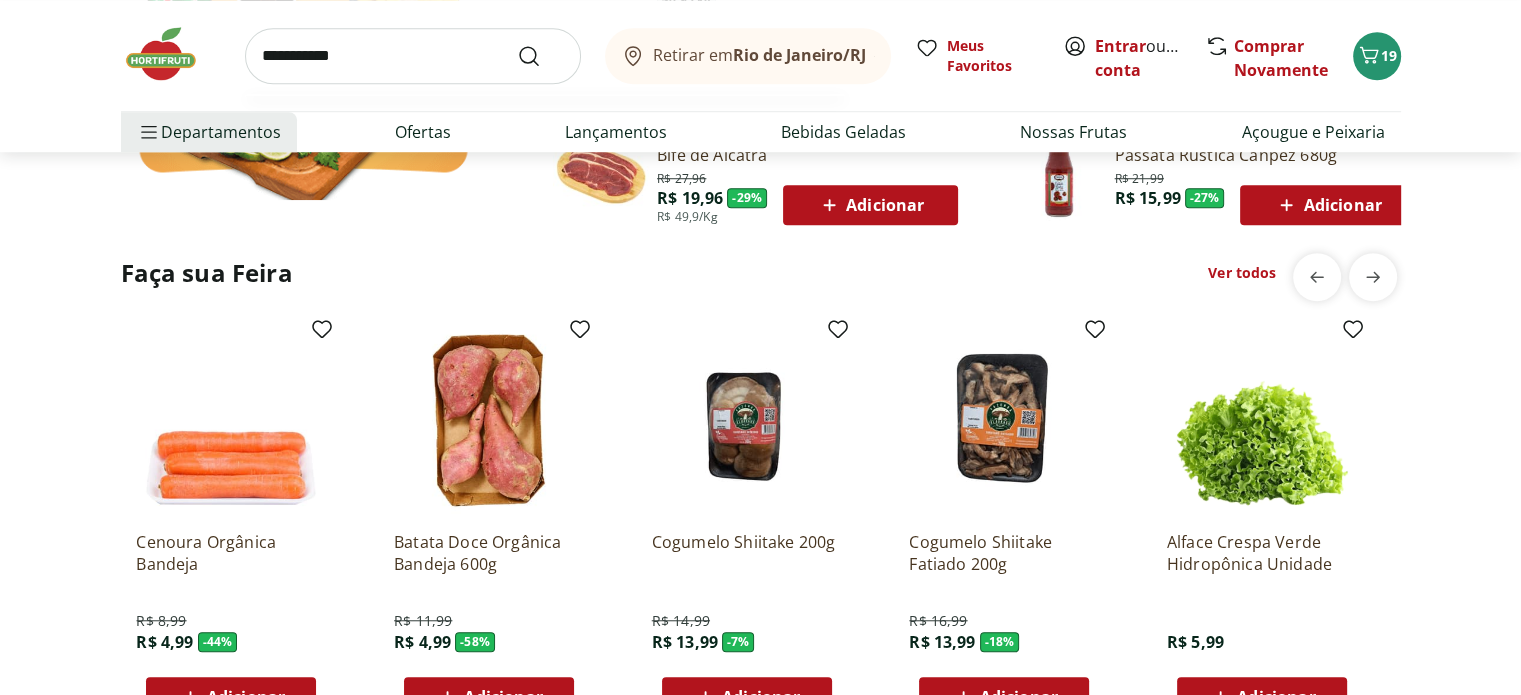 type on "**********" 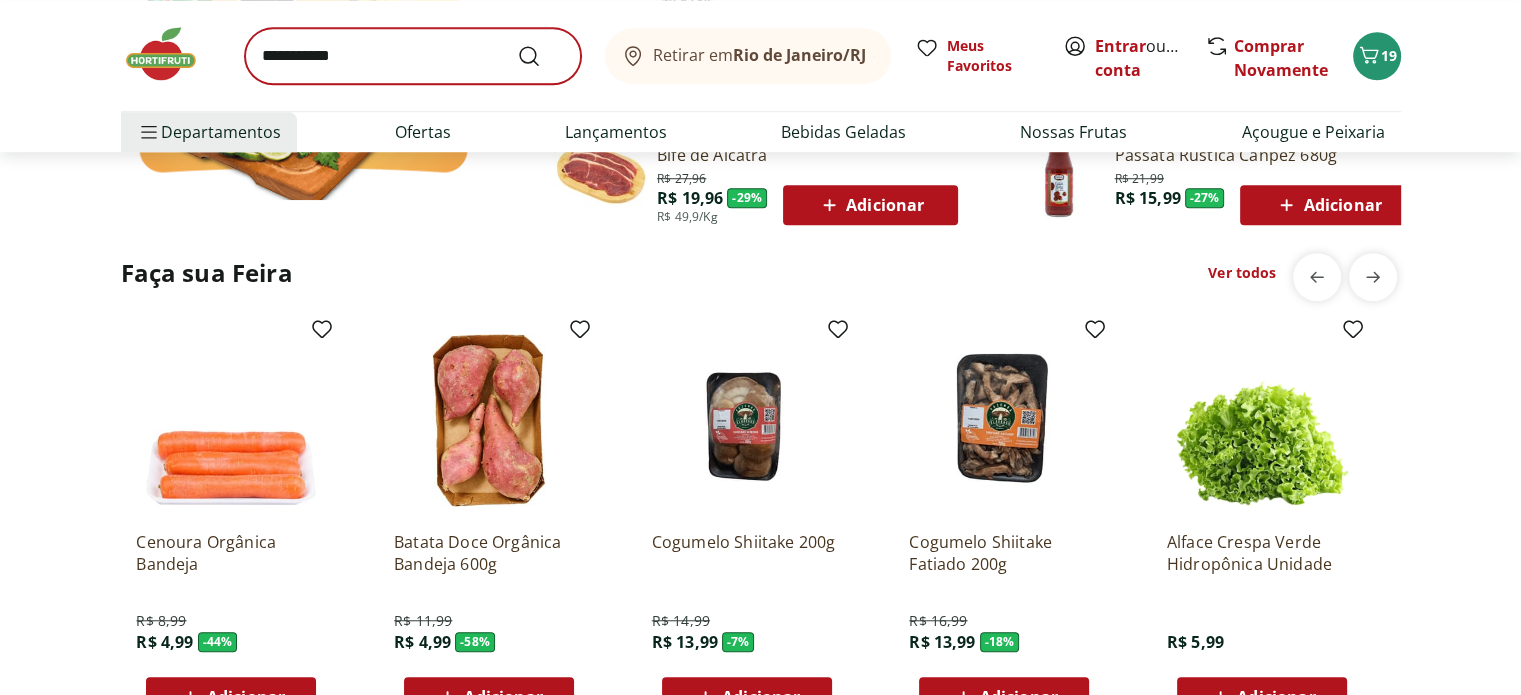 scroll, scrollTop: 0, scrollLeft: 0, axis: both 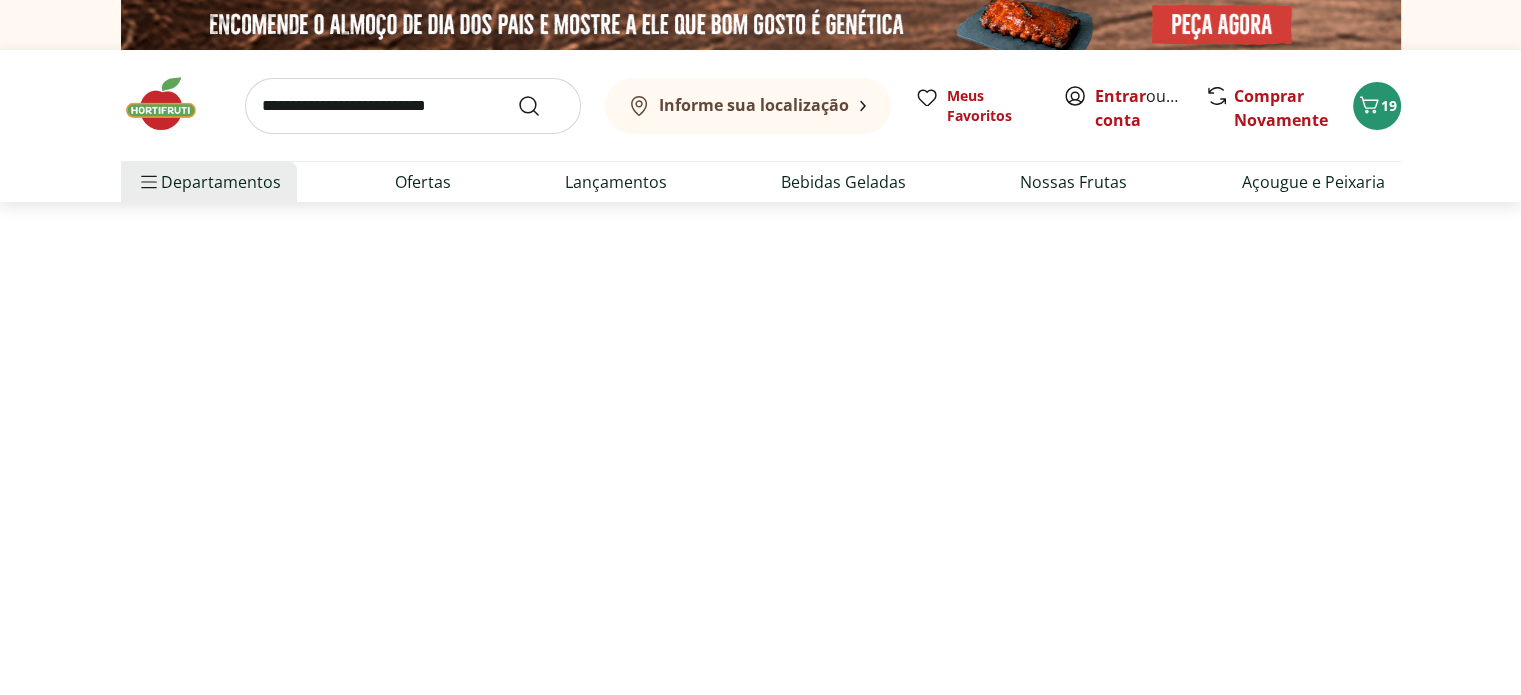 select on "**********" 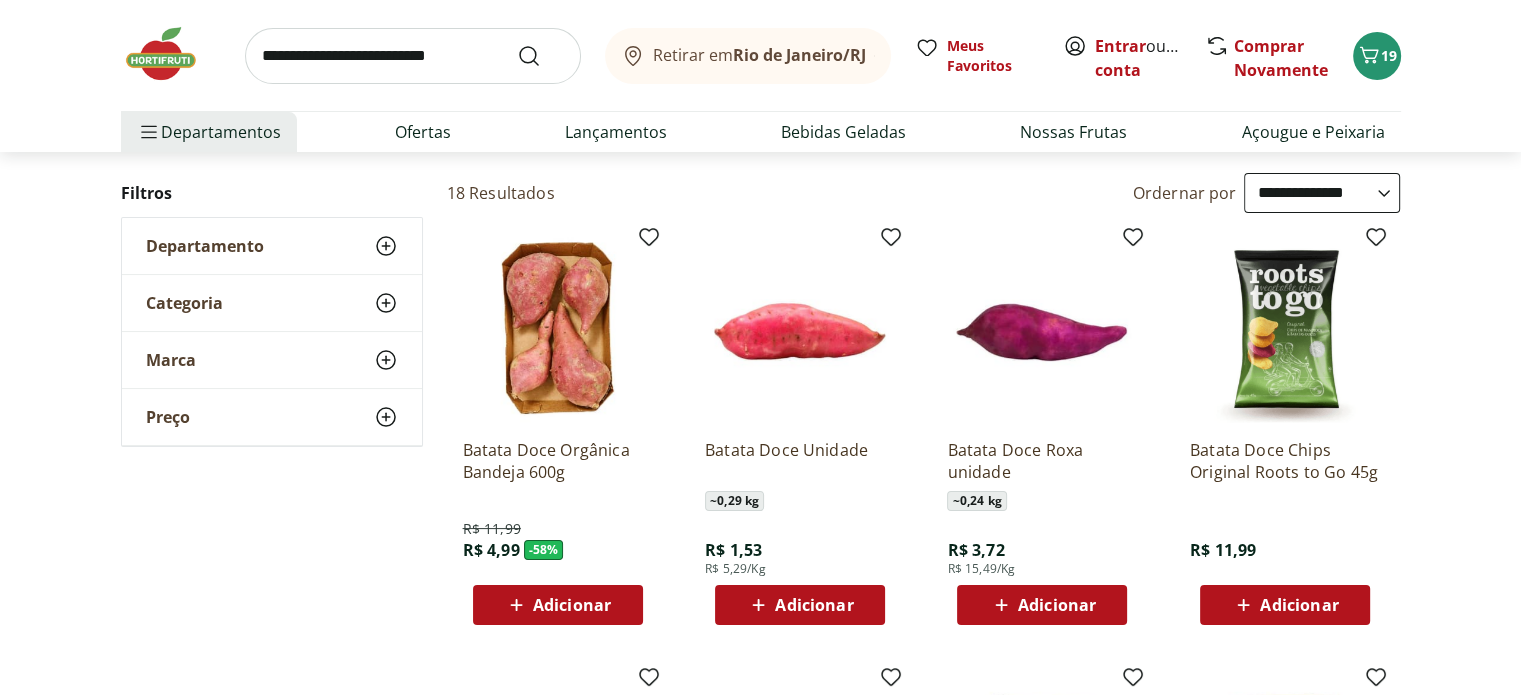 scroll, scrollTop: 200, scrollLeft: 0, axis: vertical 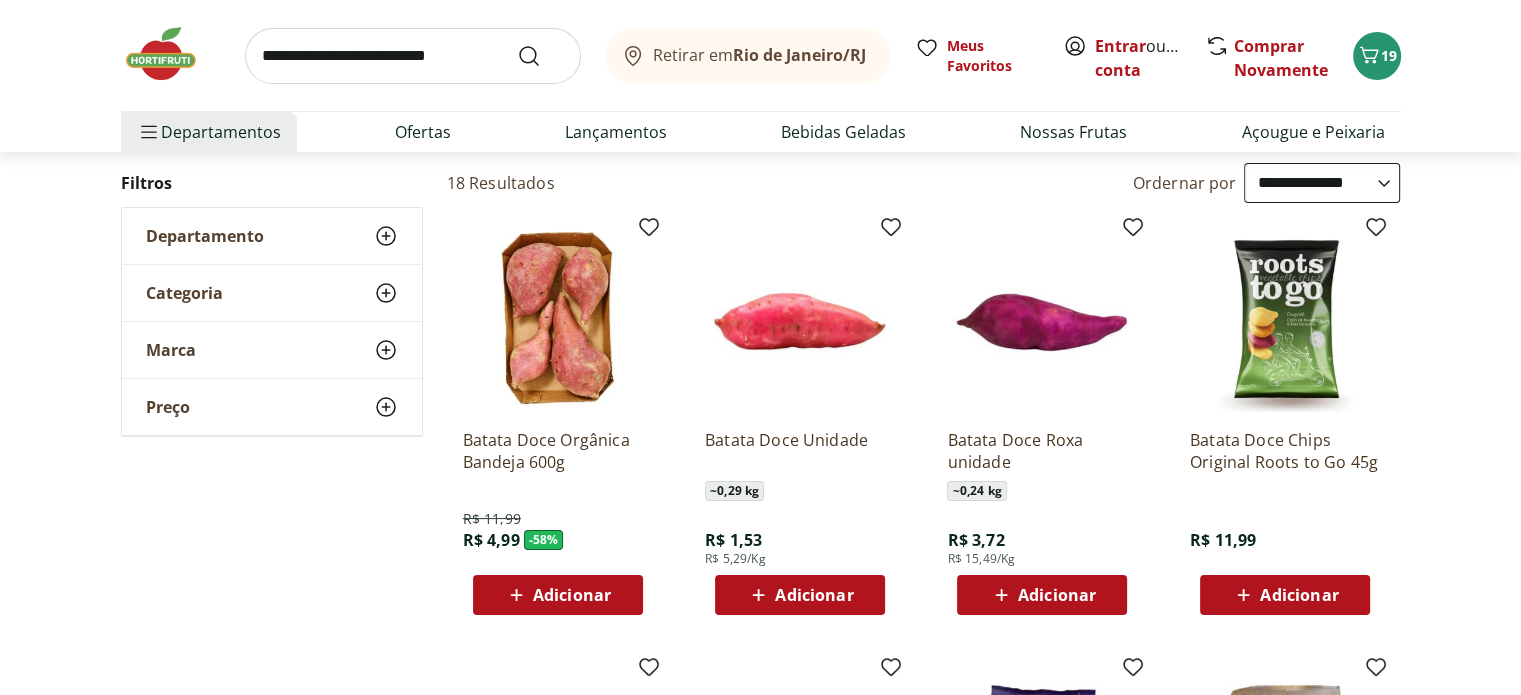 click on "Adicionar" at bounding box center [814, 595] 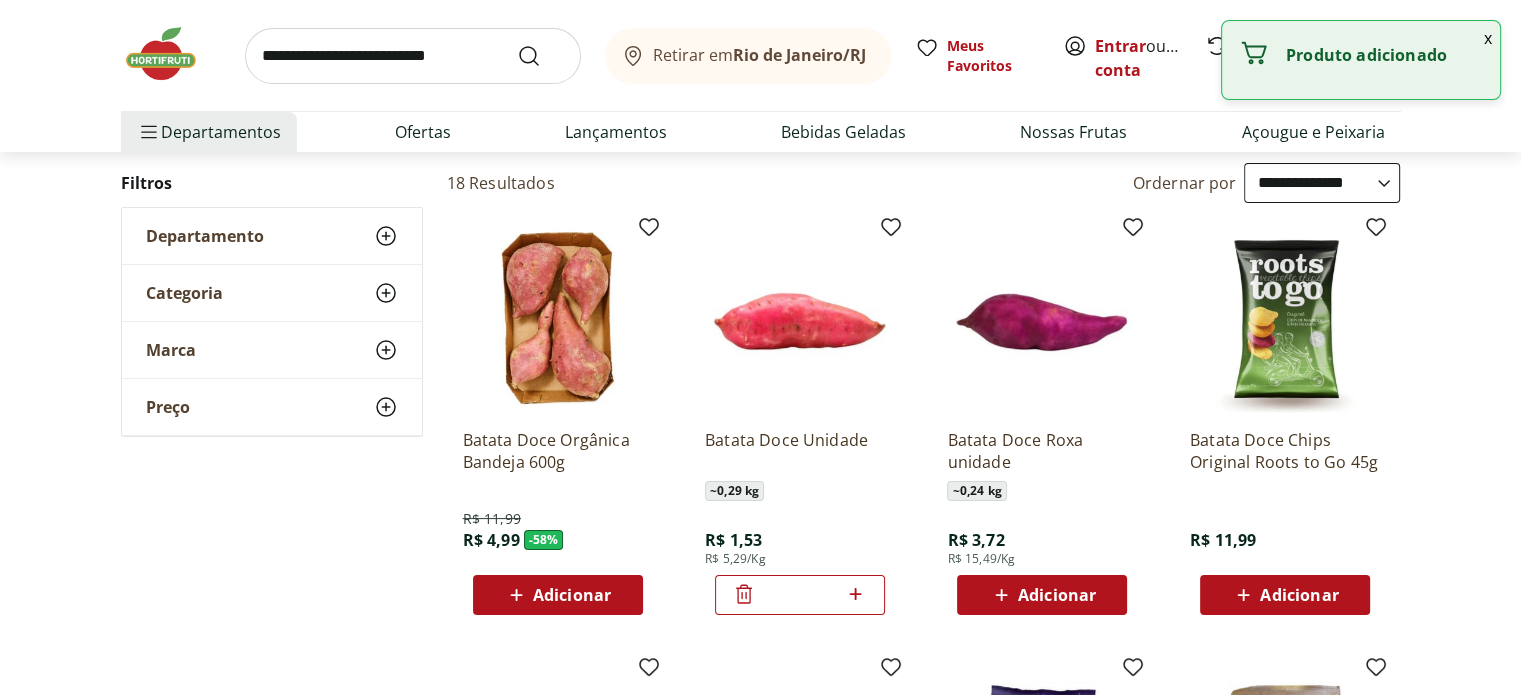 click 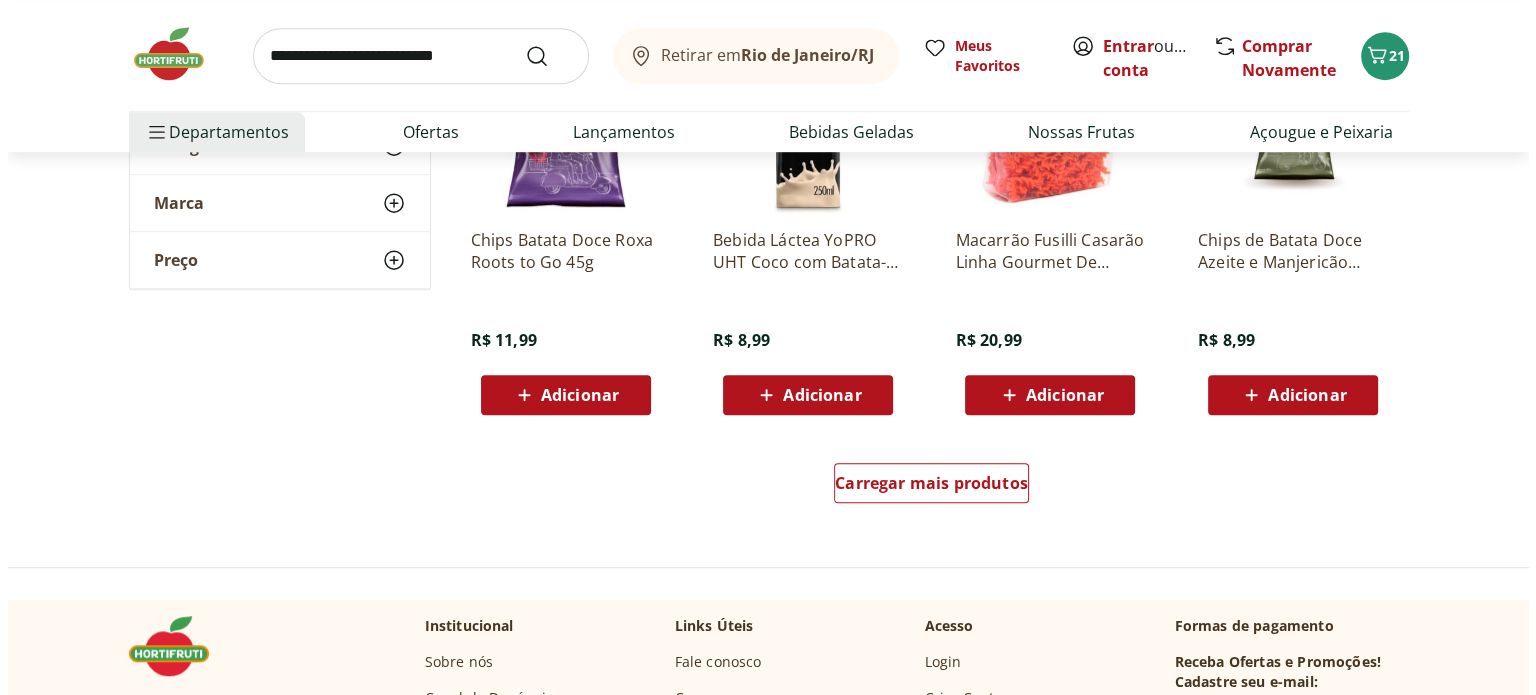 scroll, scrollTop: 1300, scrollLeft: 0, axis: vertical 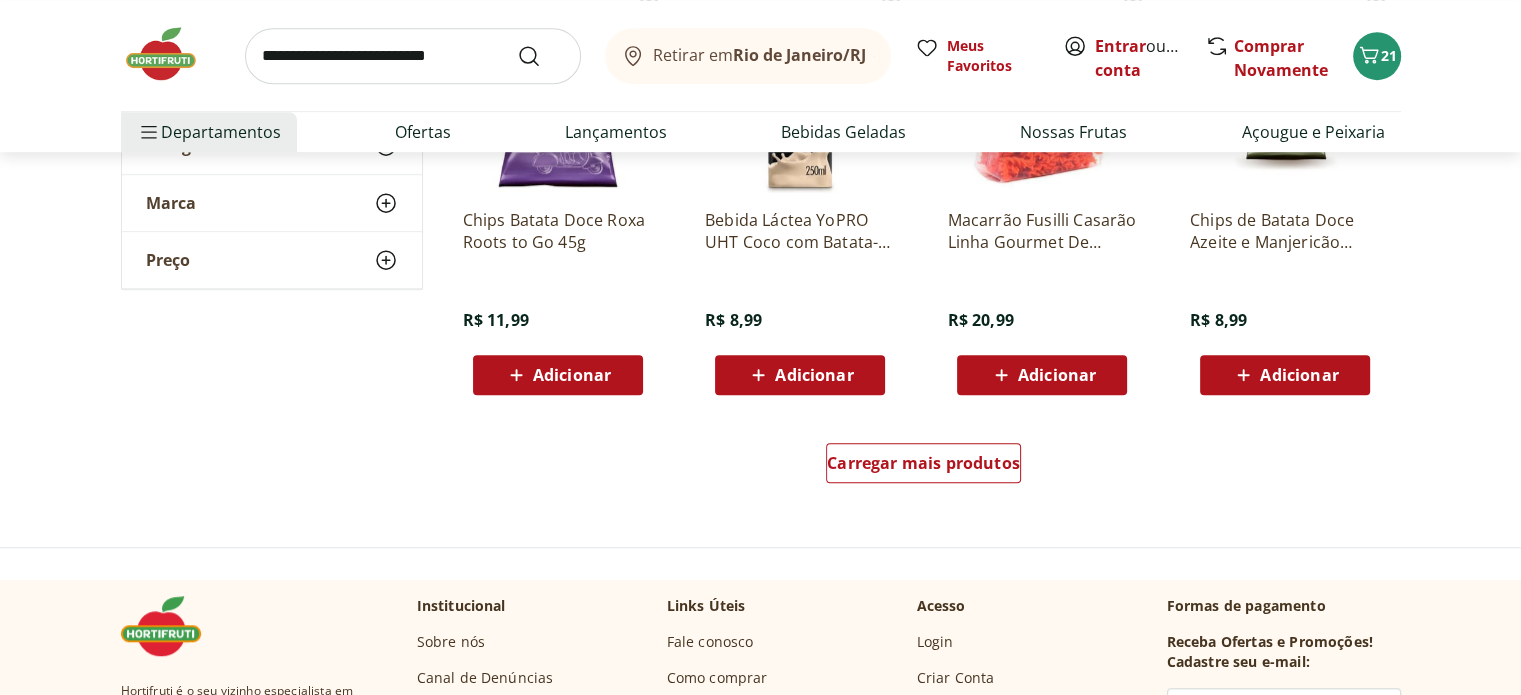 click at bounding box center (413, 56) 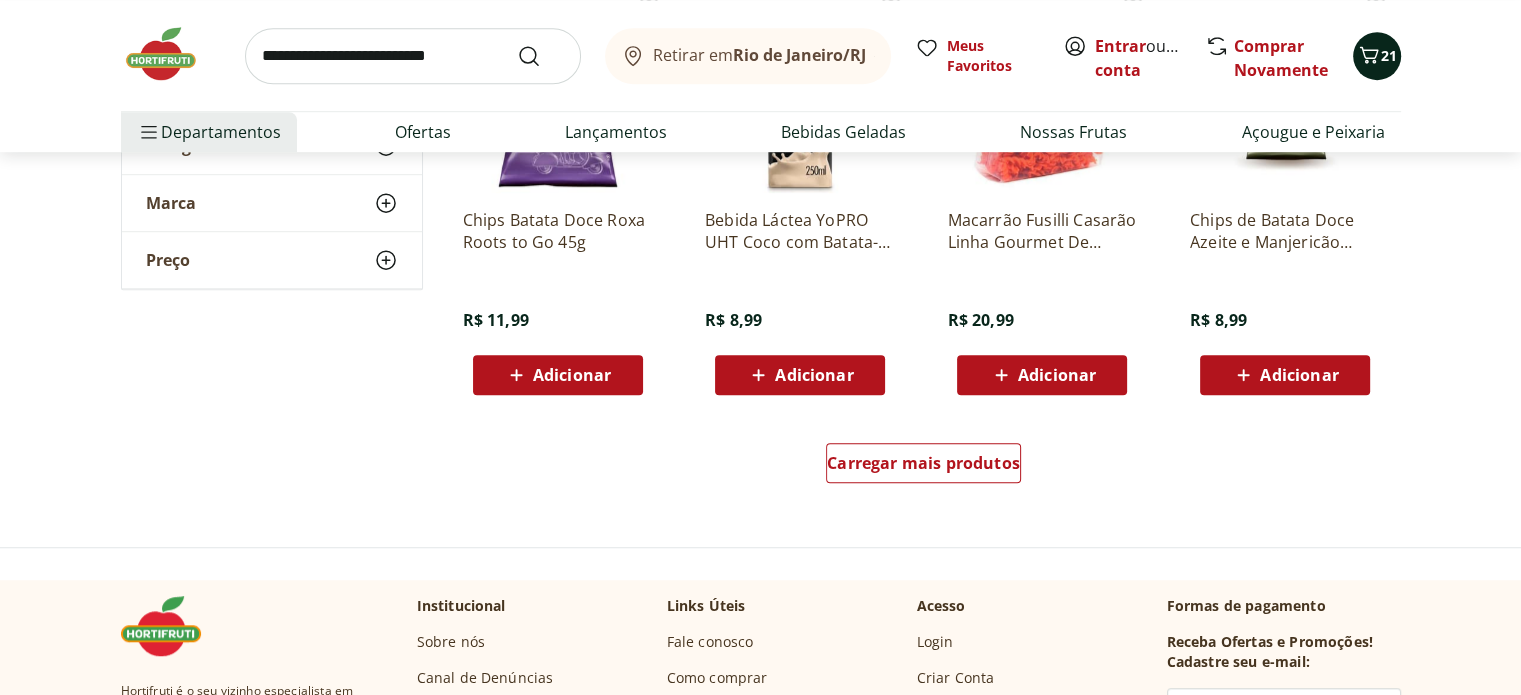 click at bounding box center [1369, 56] 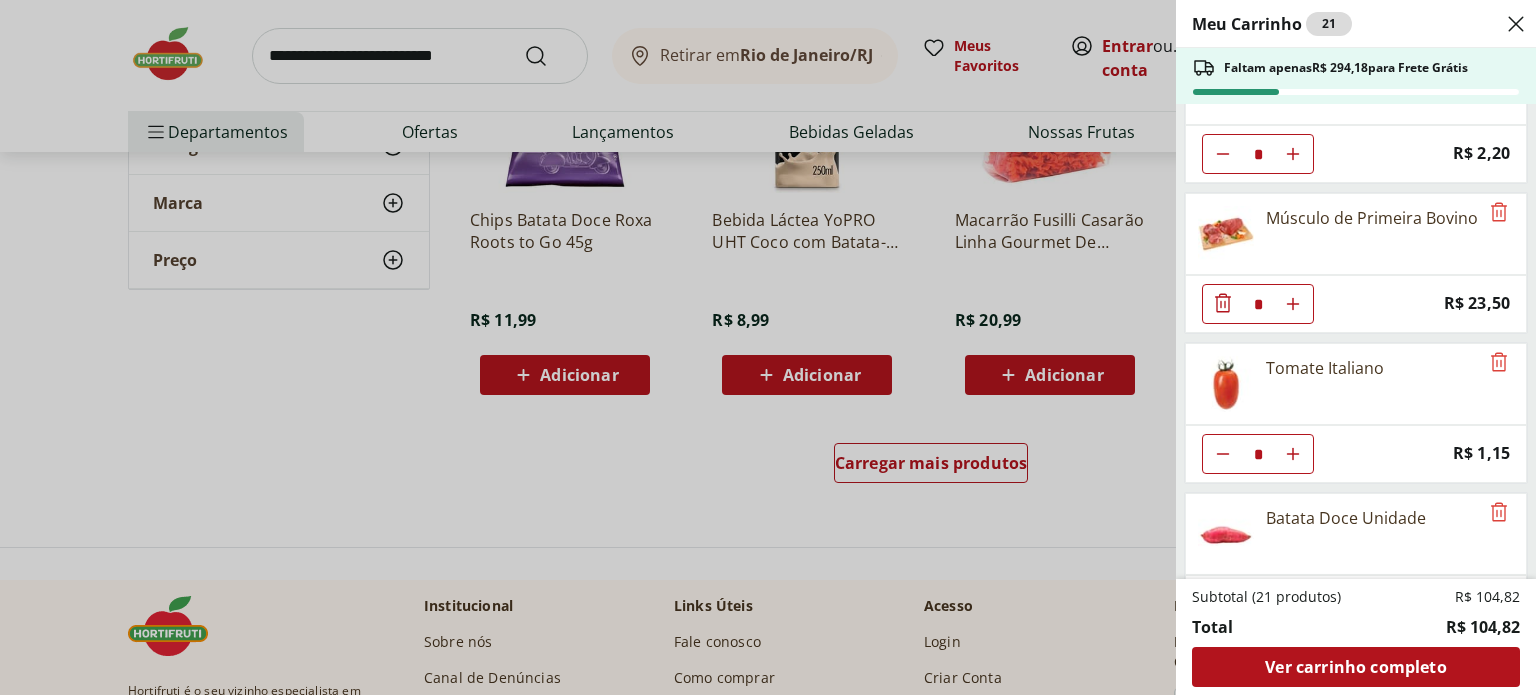 scroll, scrollTop: 1169, scrollLeft: 0, axis: vertical 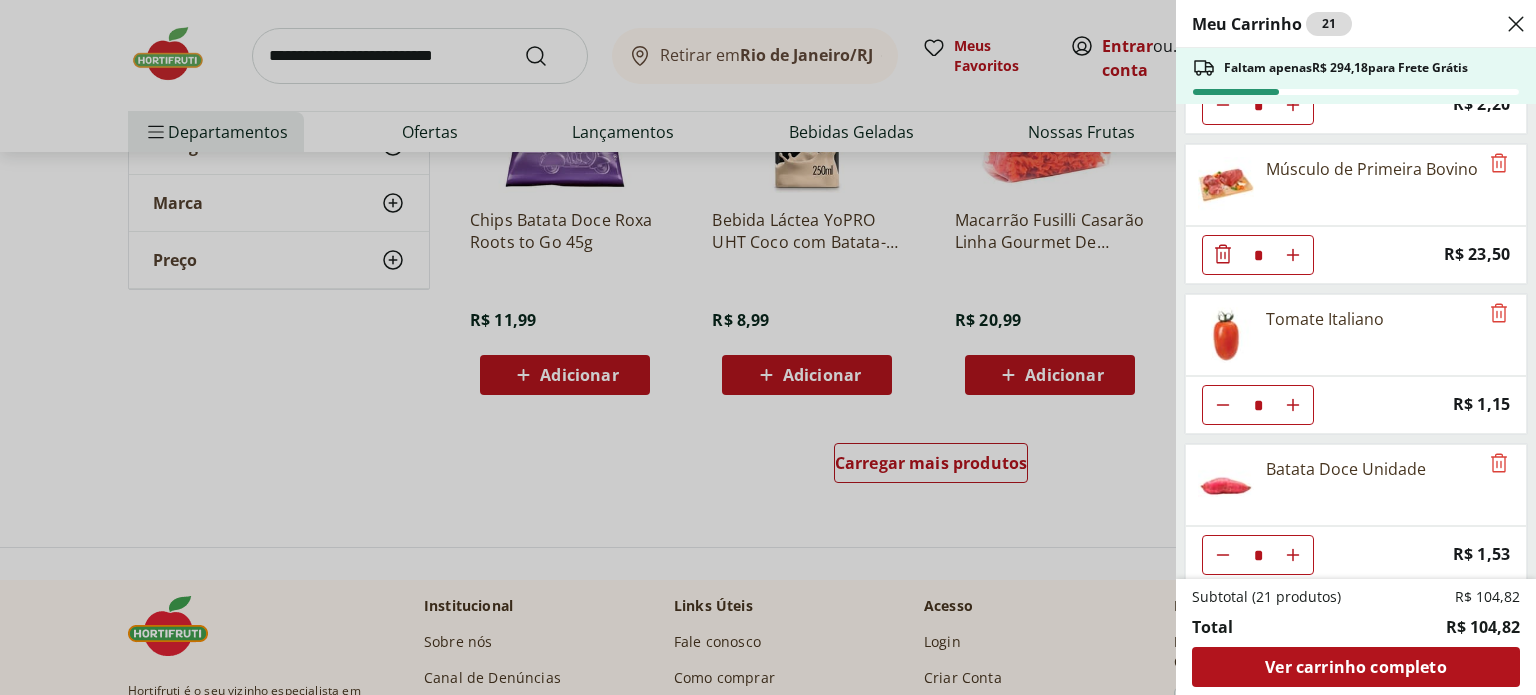 click 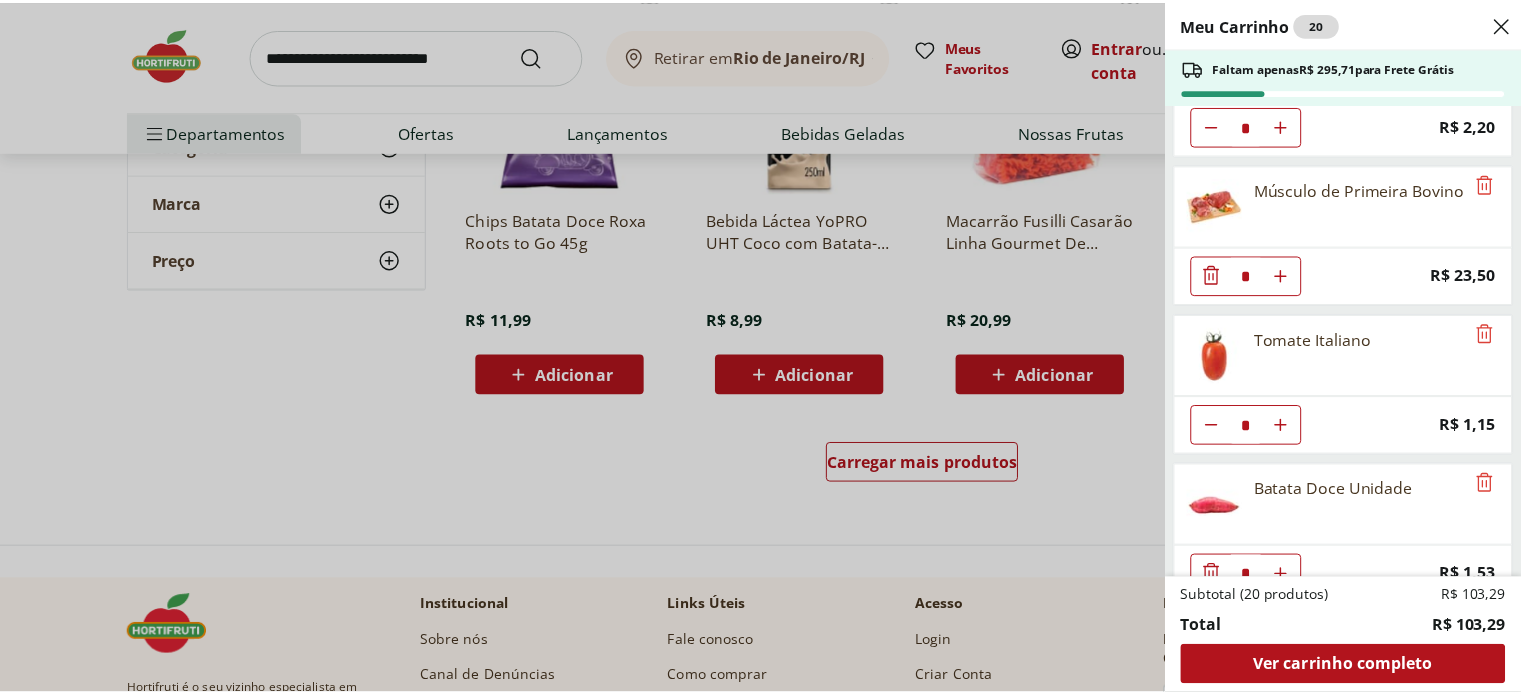 scroll, scrollTop: 1169, scrollLeft: 0, axis: vertical 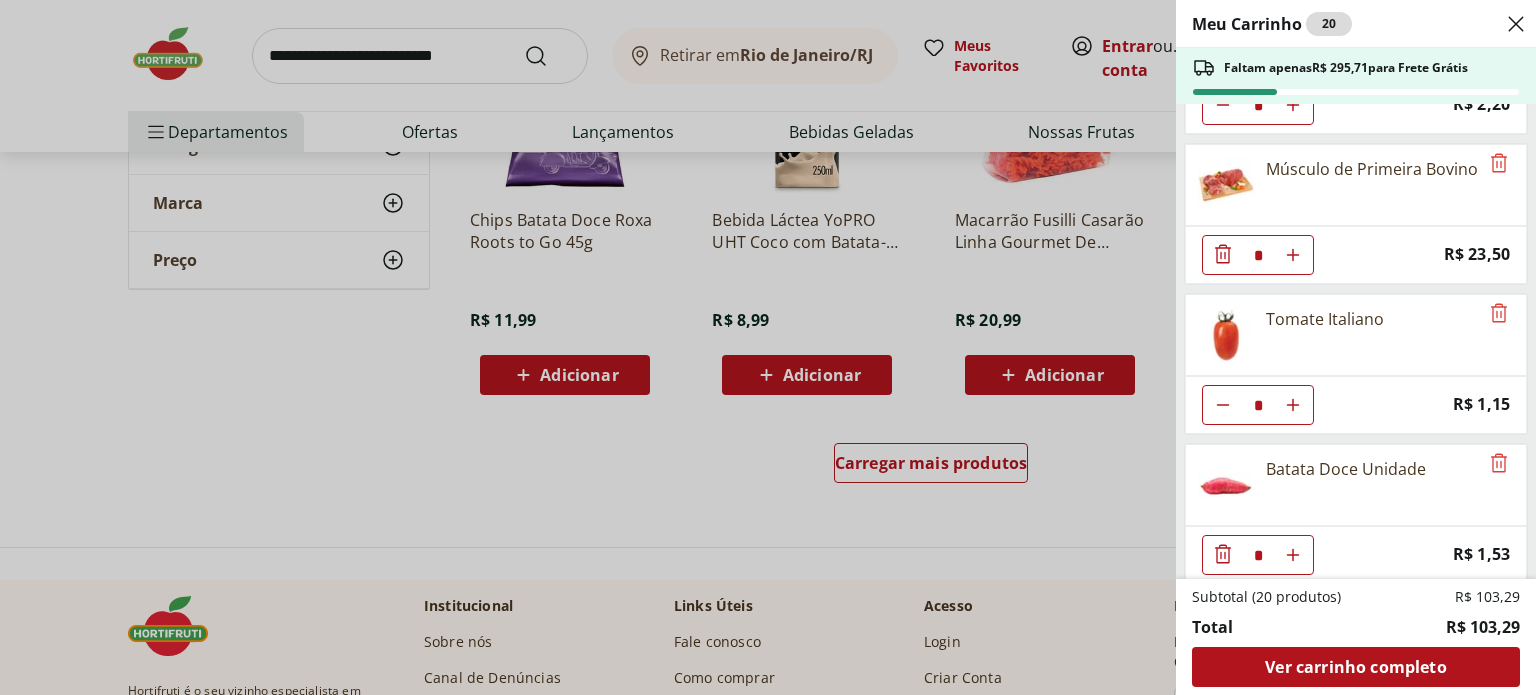 click on "Meu Carrinho 20 Faltam apenas  R$ 295,71  para Frete Grátis Mamão Papaia Unidade * Price: R$ 6,49 Cebola Roxa Processada * Price: R$ 7,59 Abóbora Madura Frutifique 400g * Price: R$ 11,99 Inhame Processado * Price: R$ 8,00 SELETA SOPA PROCESSADO * Price: R$ 9,00 Cenoura com Chuchu Processado * Price: R$ 3,40 Batata Inglesa em Cubos * Price: R$ 7,50 Banana Prata Unidade * Price: R$ 2,20 Músculo de Primeira Bovino * Price: R$ 23,50 Tomate Italiano * Price: R$ 1,15 Batata Doce Unidade * Price: R$ 1,53 Subtotal (20 produtos) R$ 103,29 Total R$ 103,29 Ver carrinho completo" at bounding box center [768, 347] 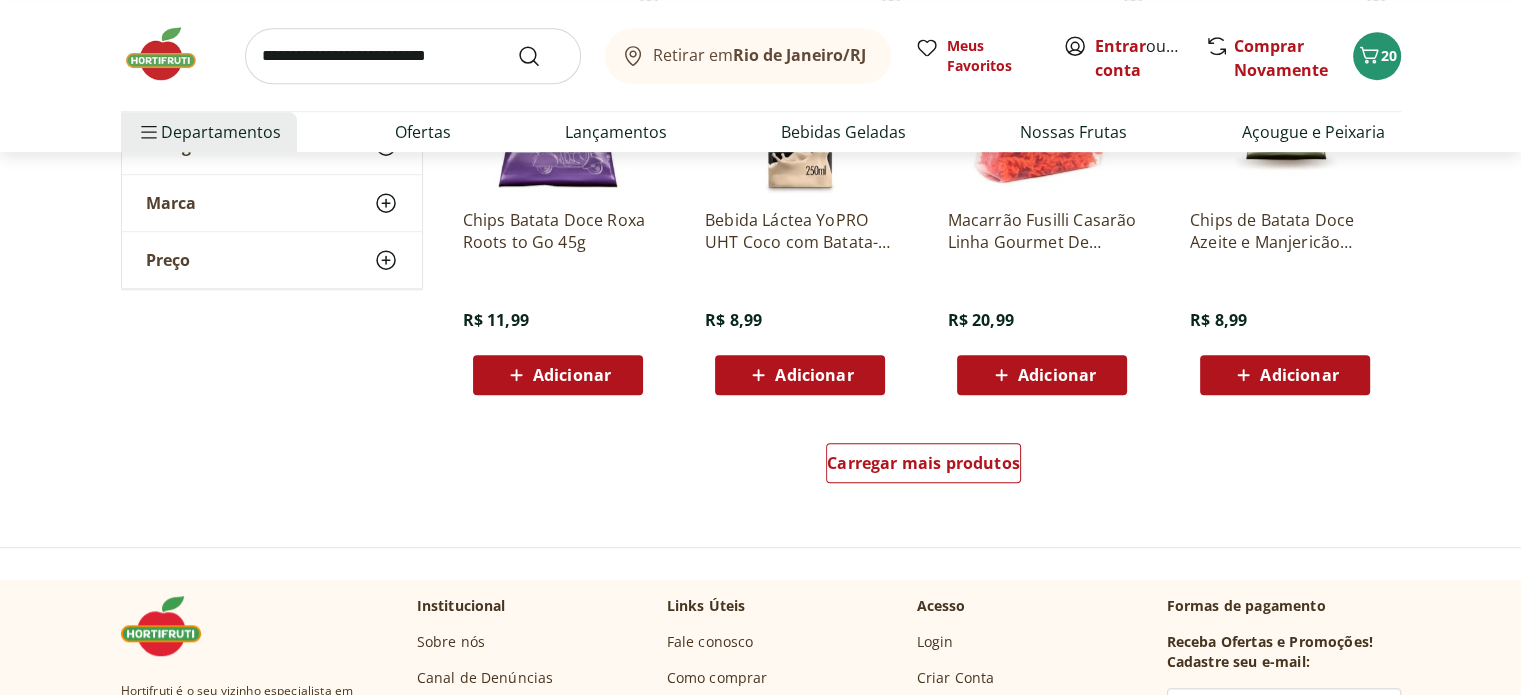 click at bounding box center [413, 56] 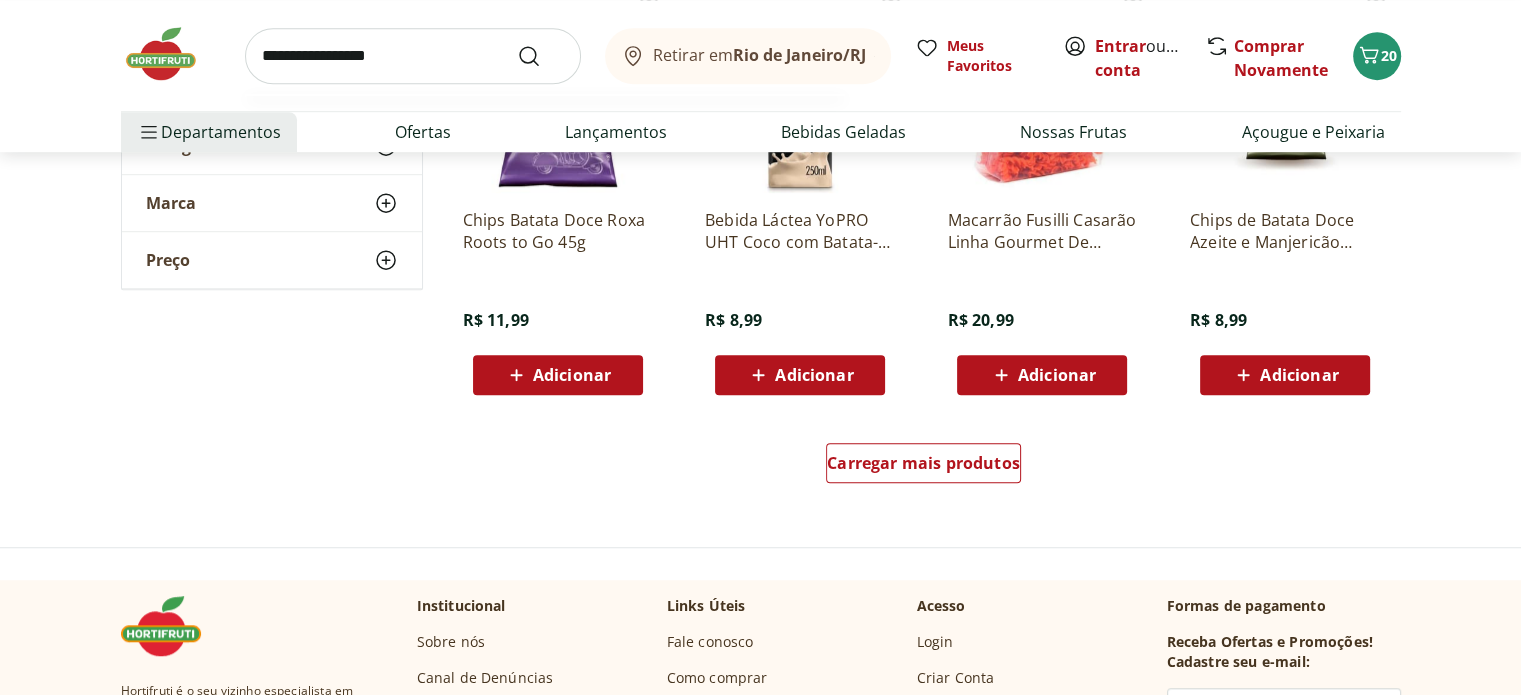 type on "**********" 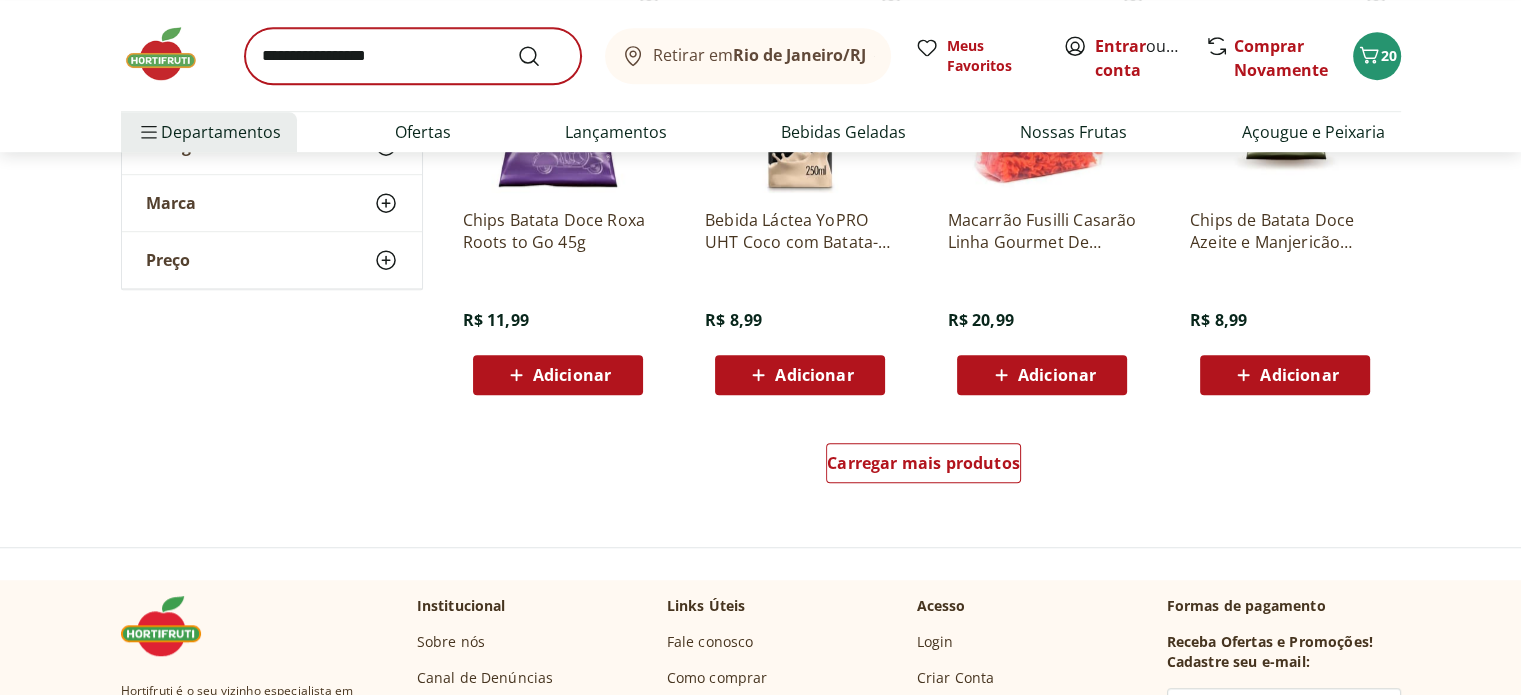 scroll, scrollTop: 0, scrollLeft: 0, axis: both 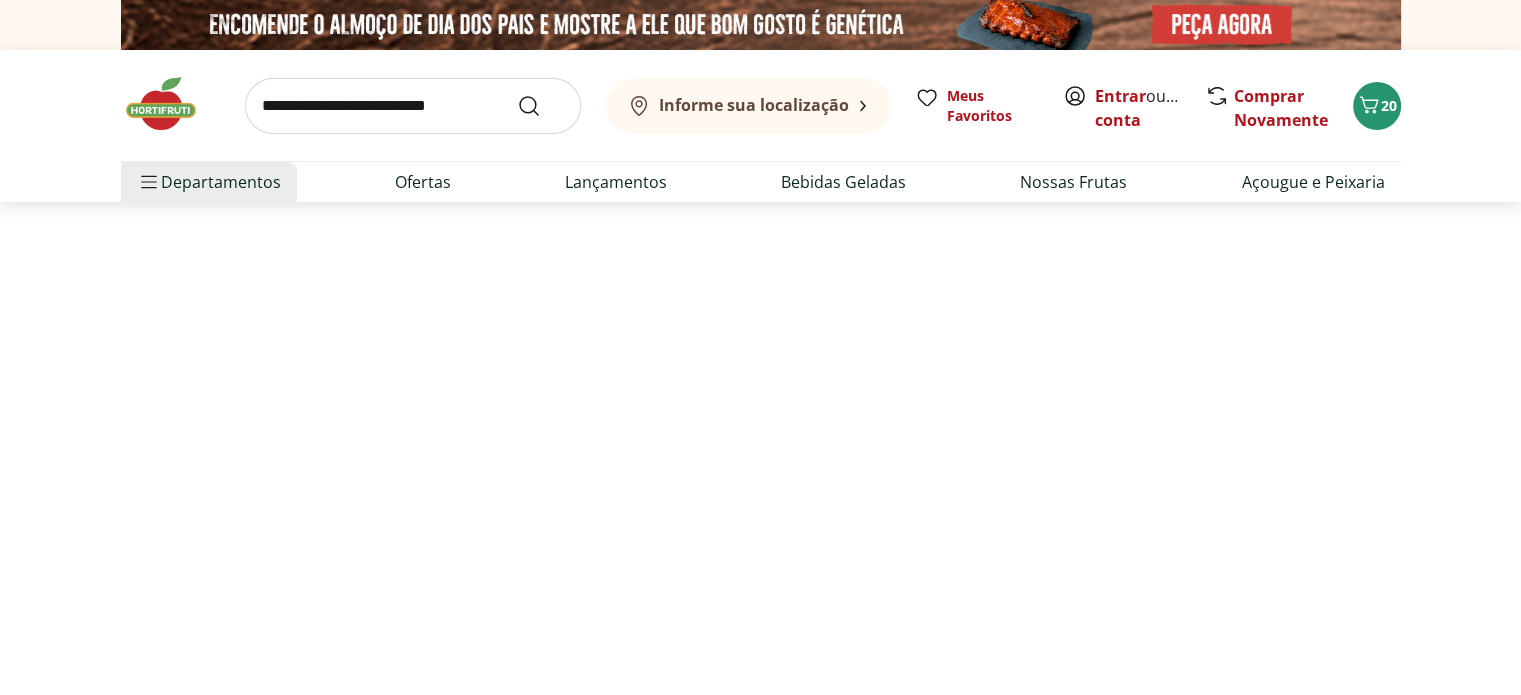 select on "**********" 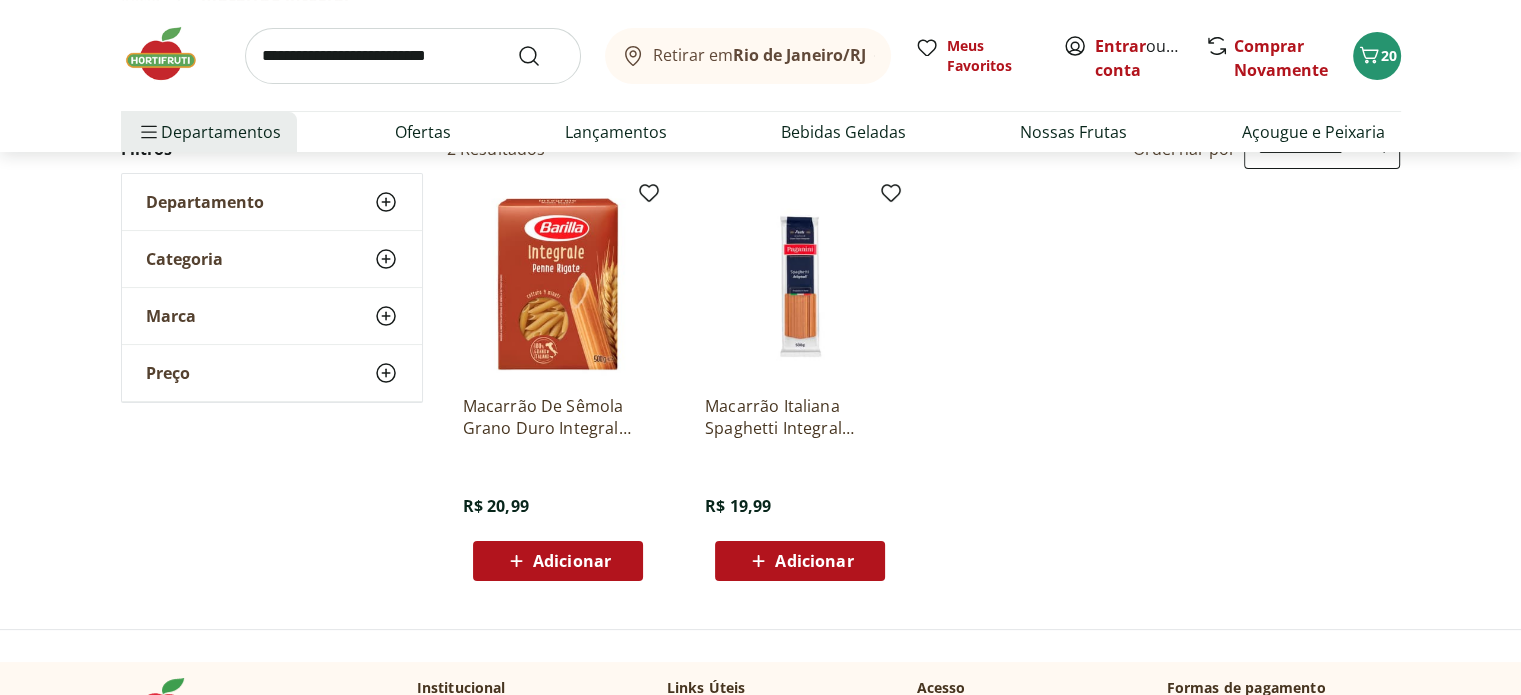scroll, scrollTop: 200, scrollLeft: 0, axis: vertical 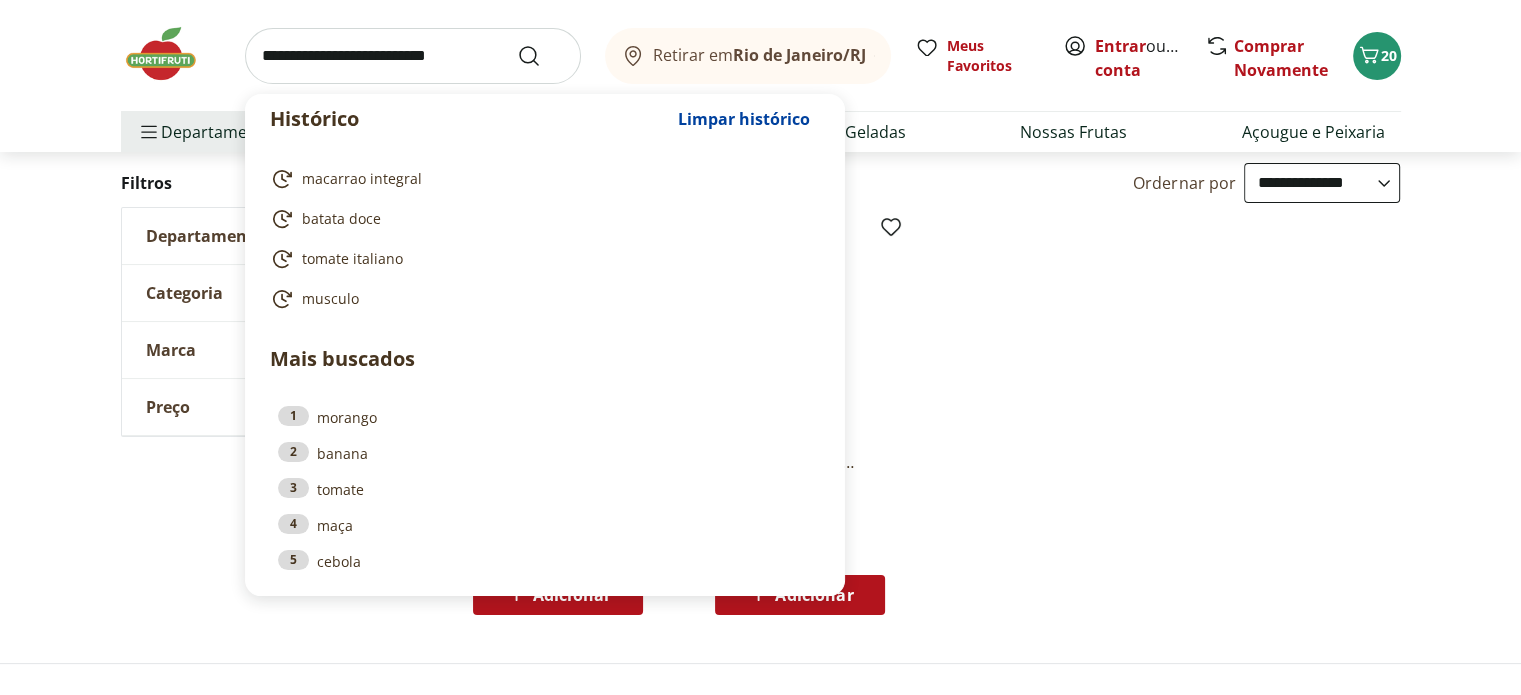 click at bounding box center [413, 56] 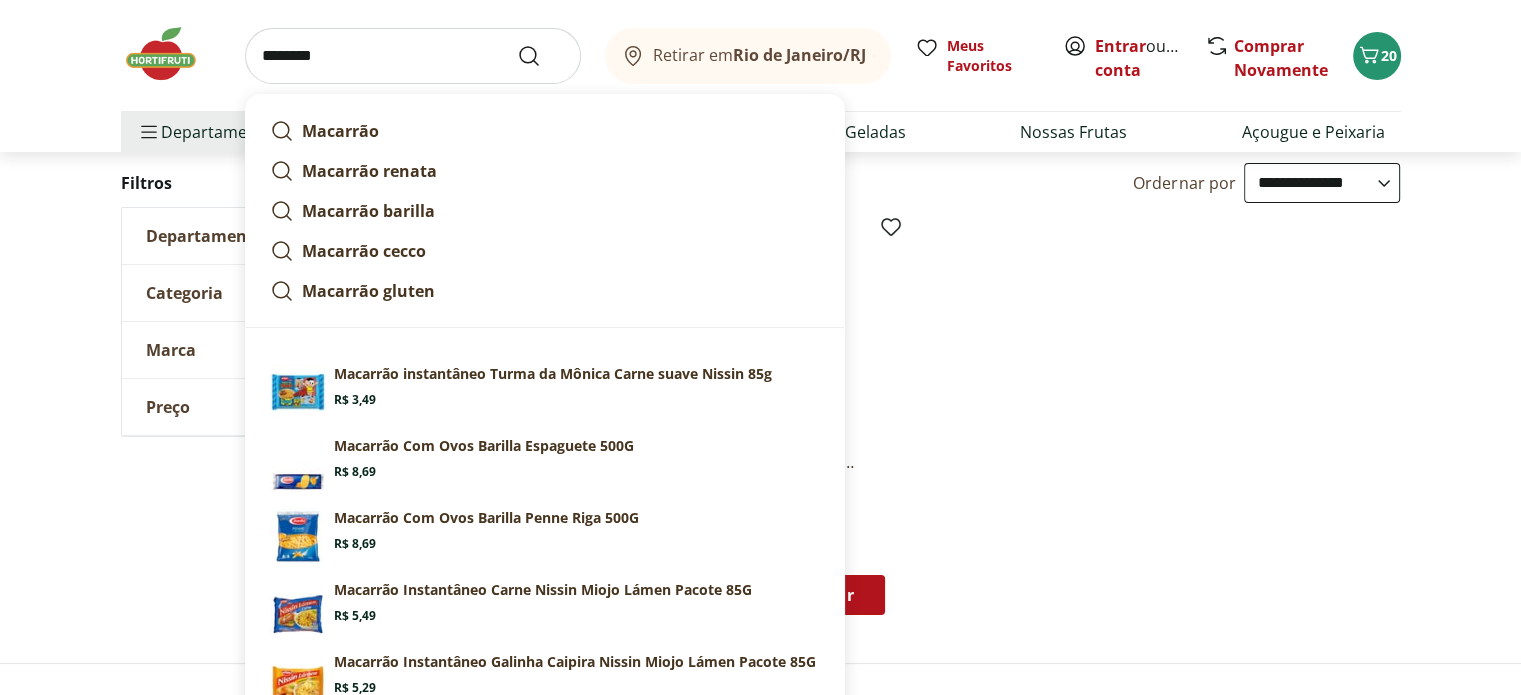 type on "********" 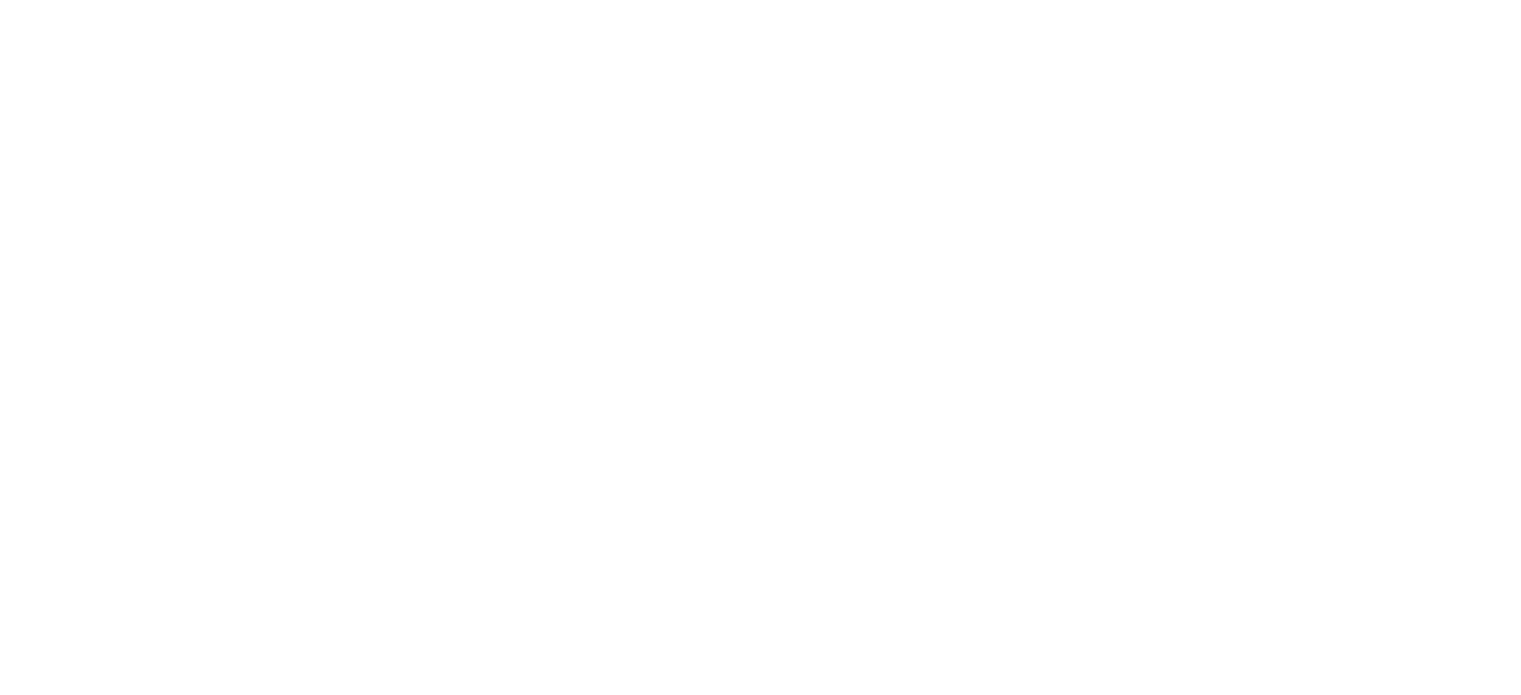 scroll, scrollTop: 0, scrollLeft: 0, axis: both 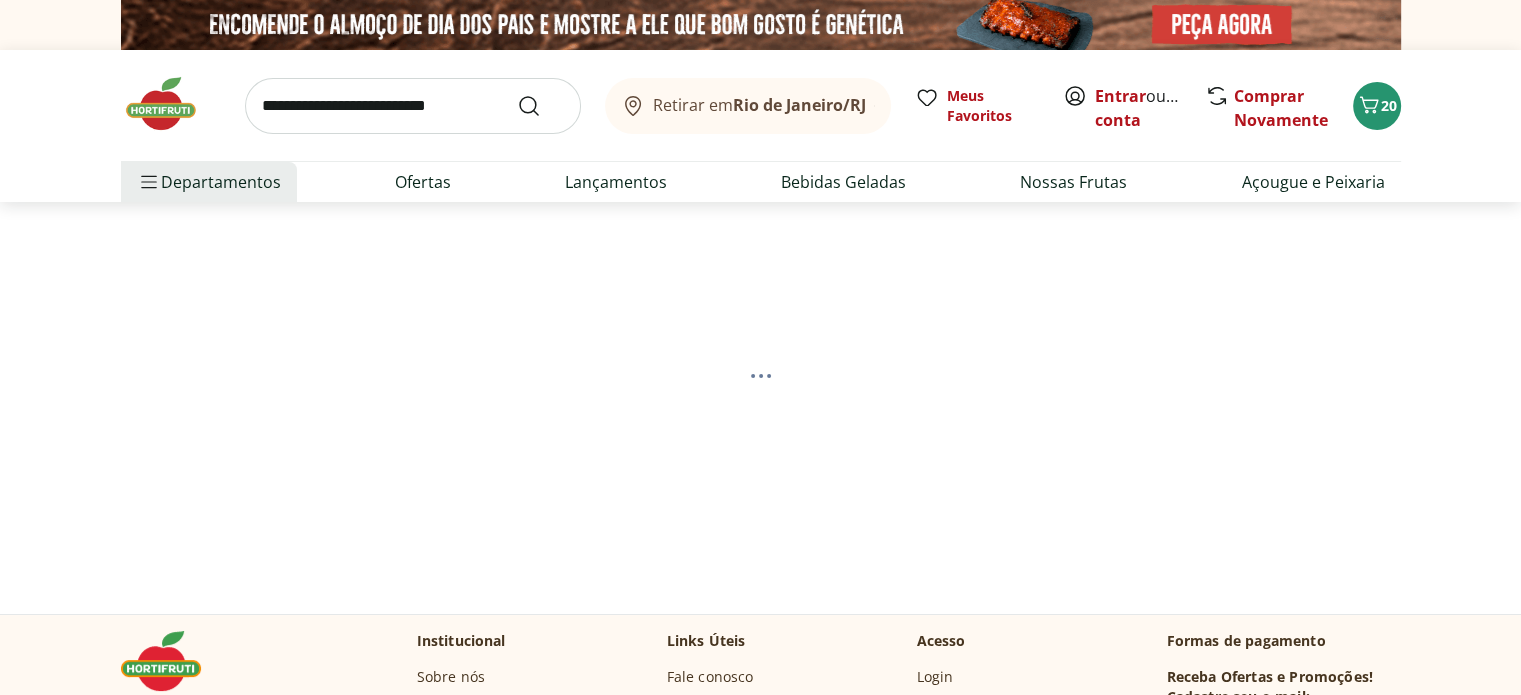 select on "**********" 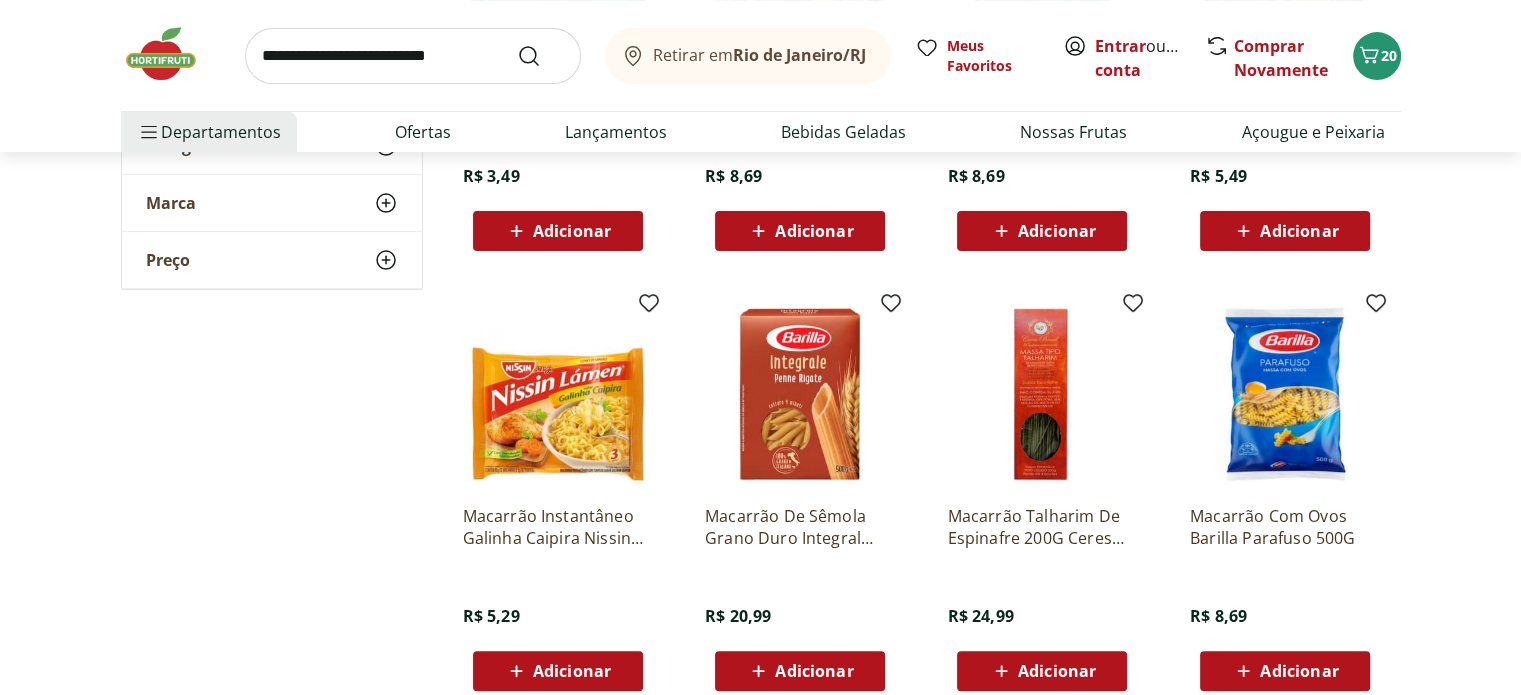 scroll, scrollTop: 600, scrollLeft: 0, axis: vertical 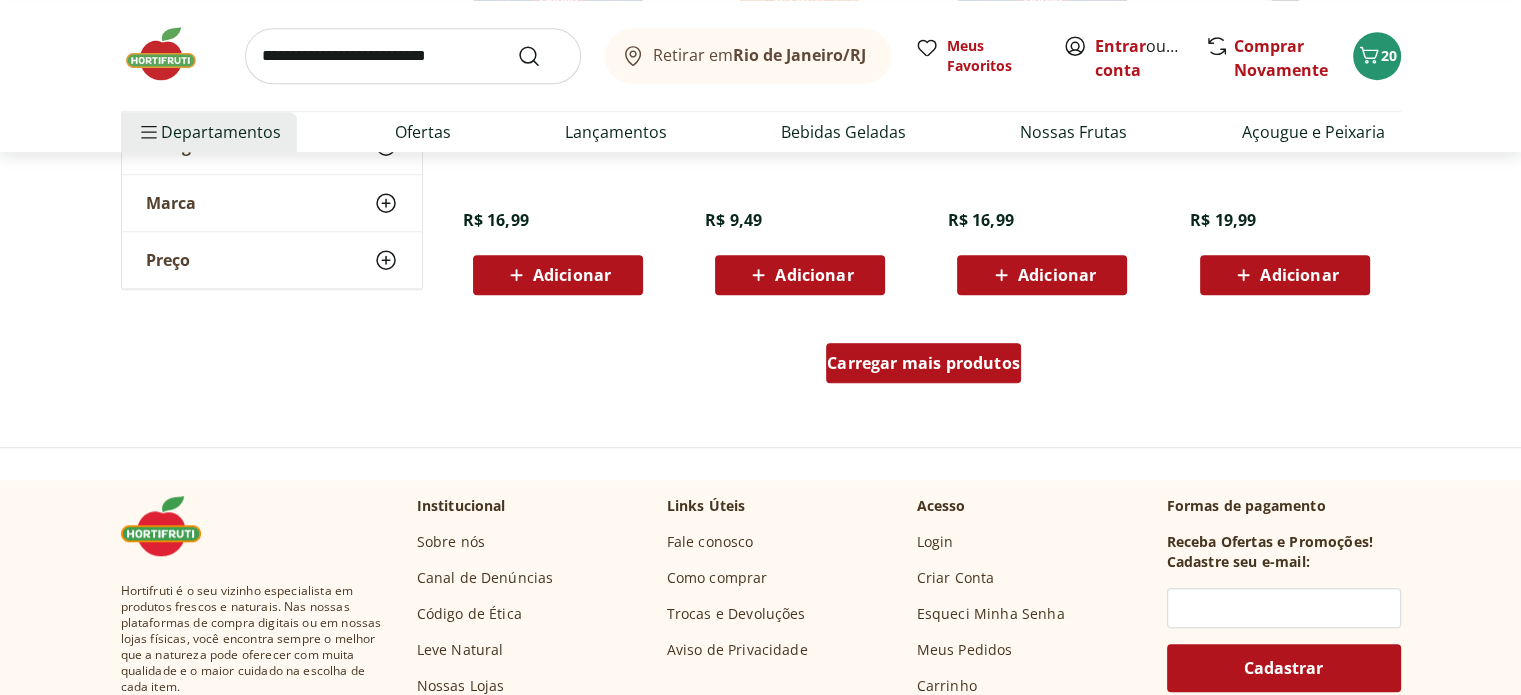 click on "Carregar mais produtos" at bounding box center [923, 363] 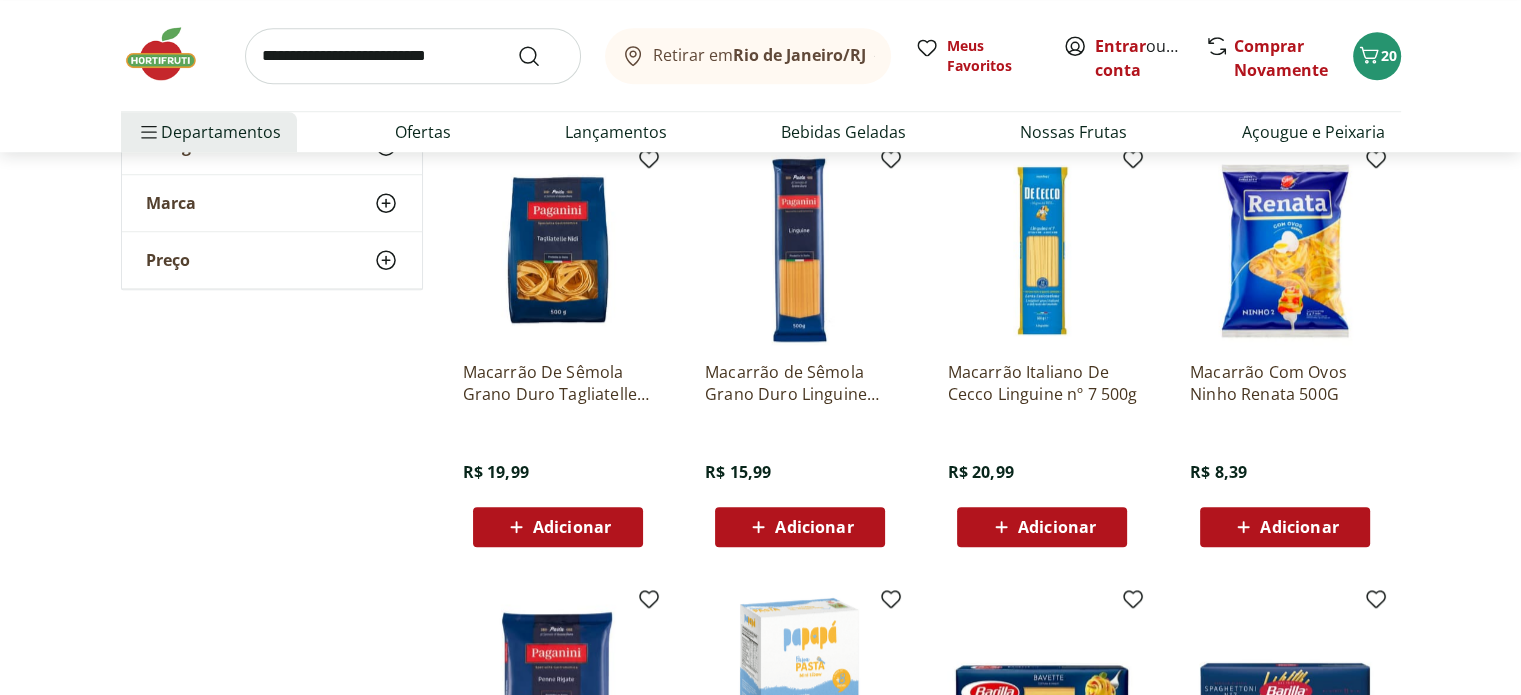 scroll, scrollTop: 1500, scrollLeft: 0, axis: vertical 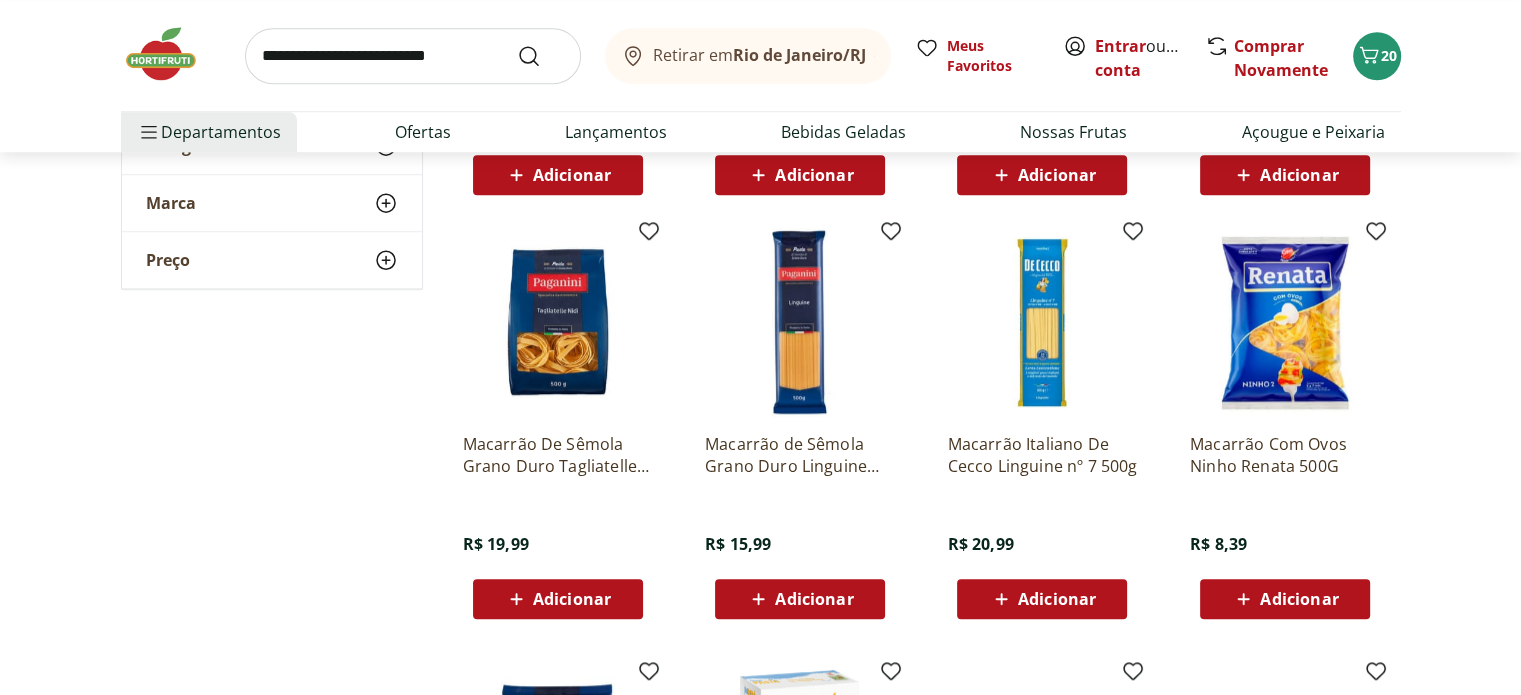 click at bounding box center [413, 56] 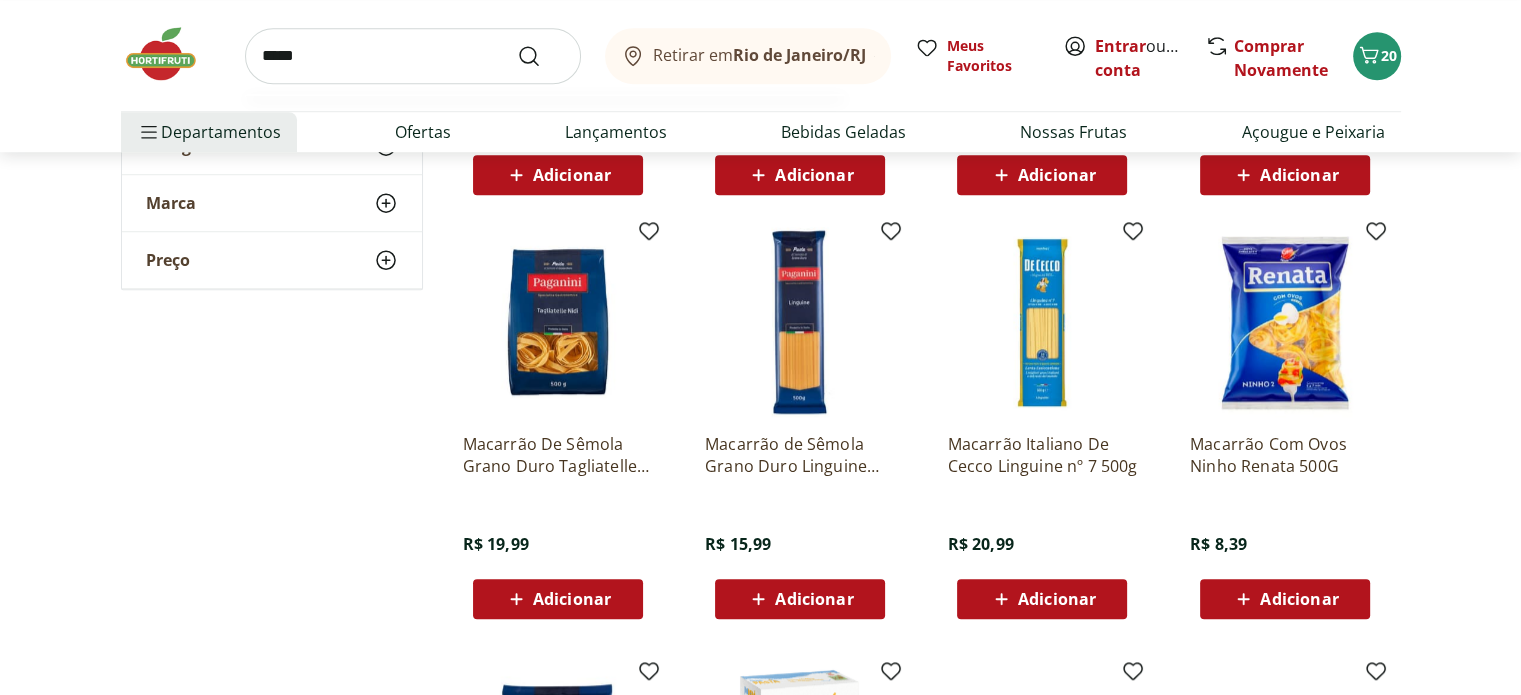type on "*****" 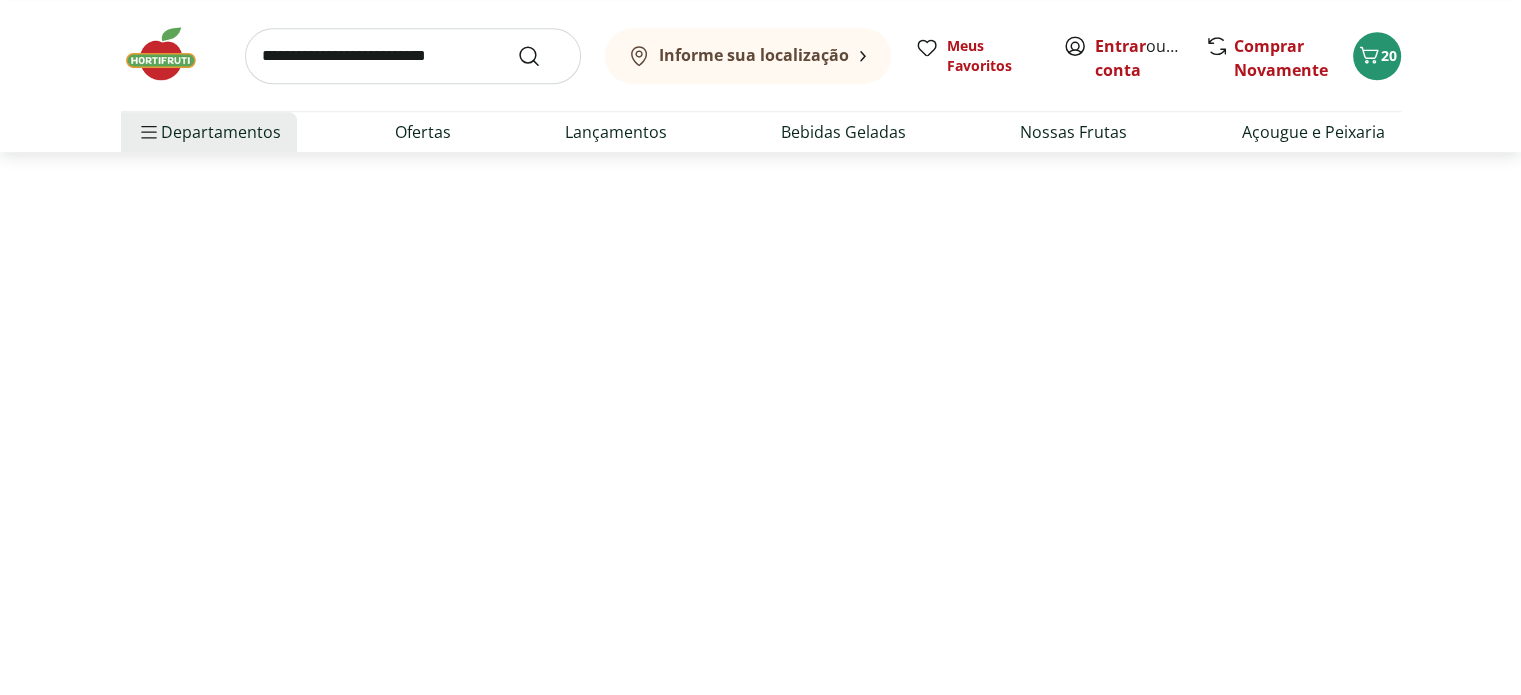 scroll, scrollTop: 0, scrollLeft: 0, axis: both 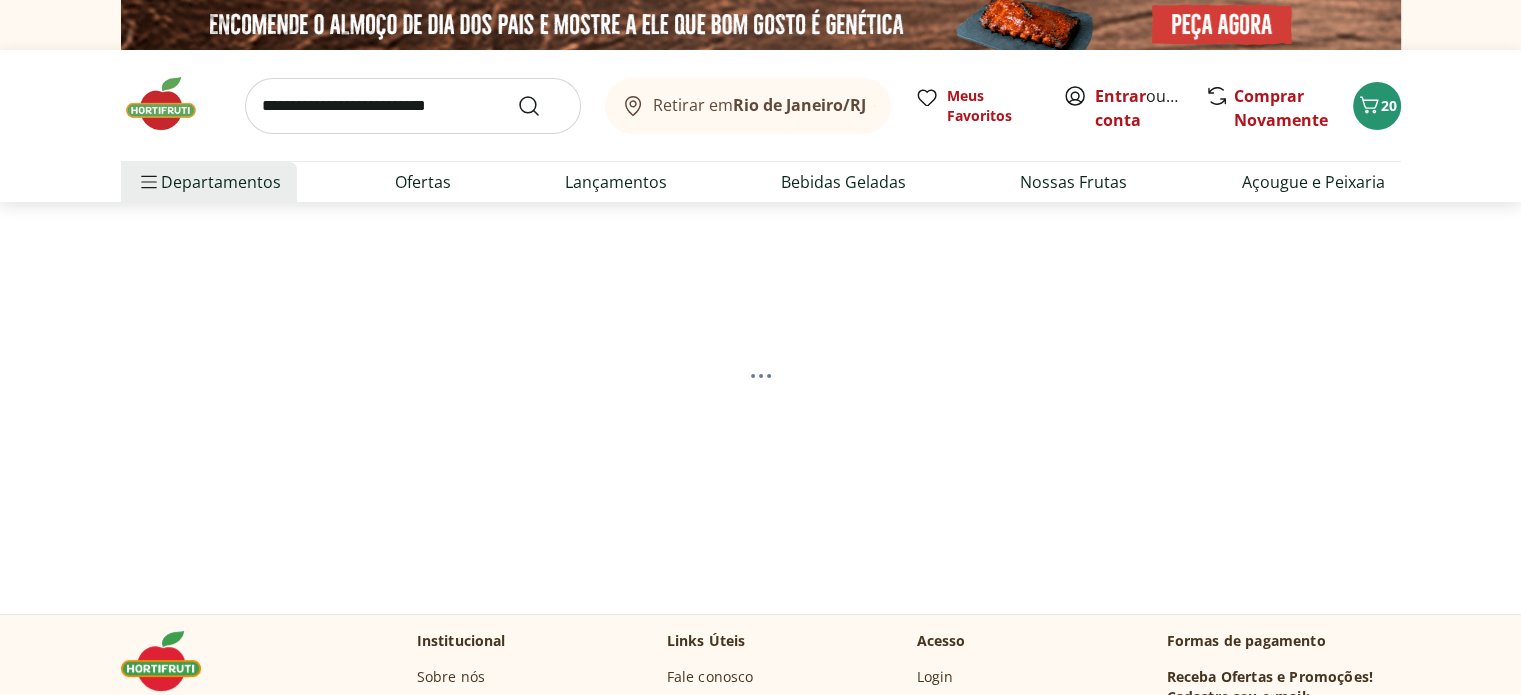 select on "**********" 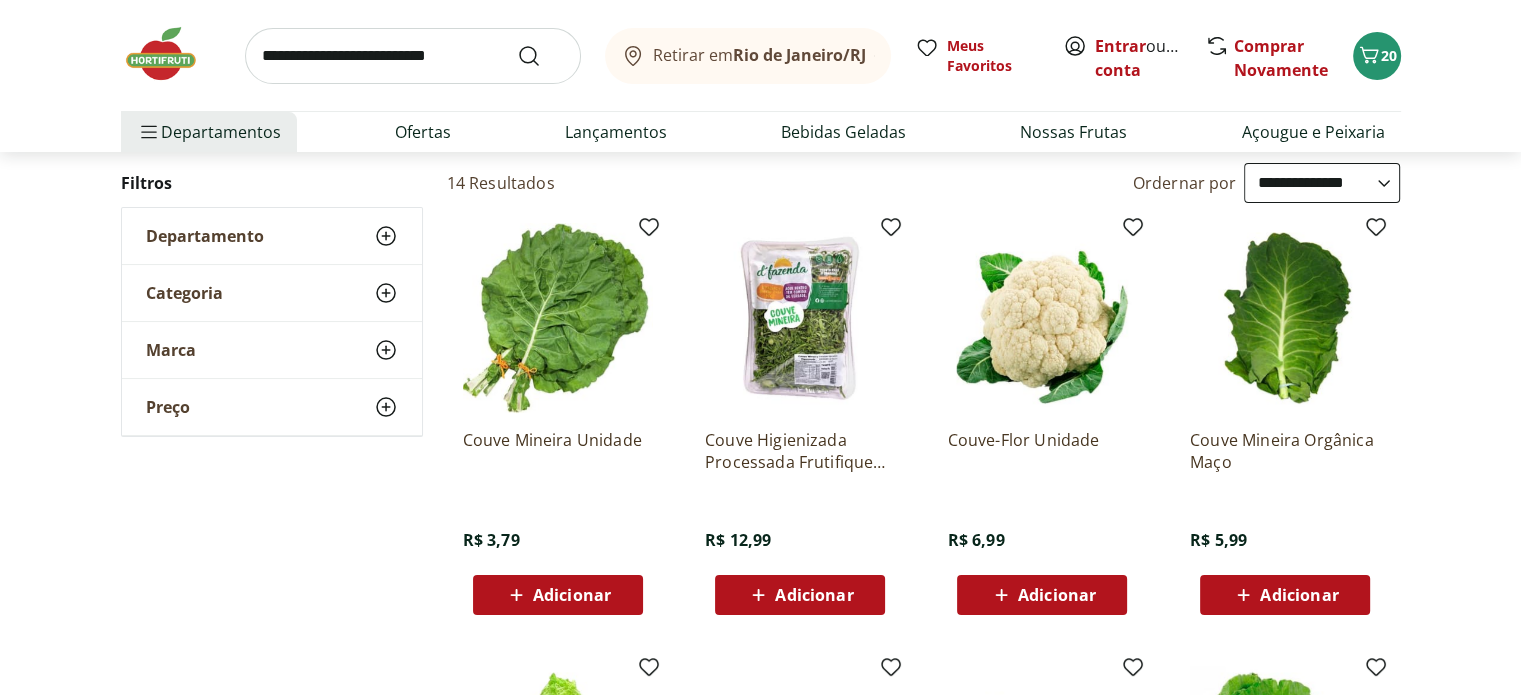 scroll, scrollTop: 300, scrollLeft: 0, axis: vertical 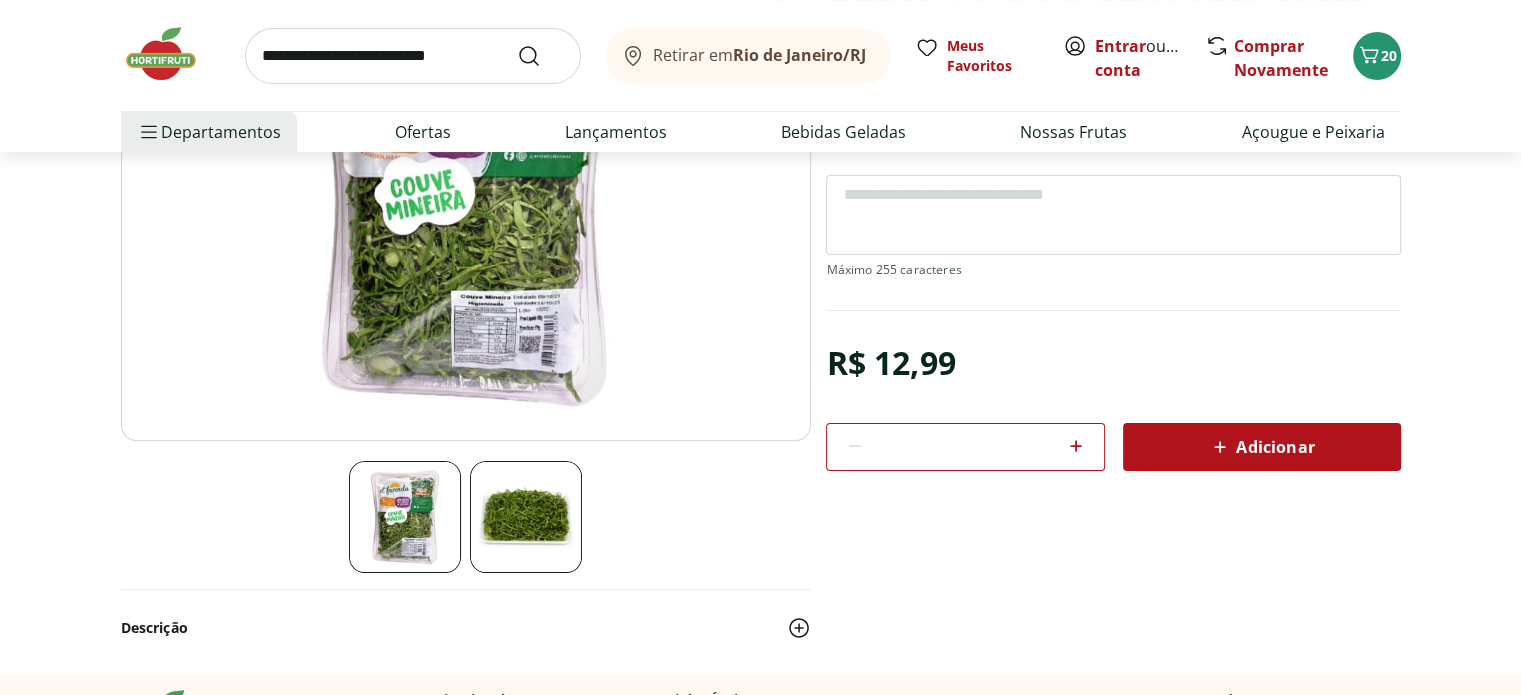 click on "Adicionar" at bounding box center [1261, 447] 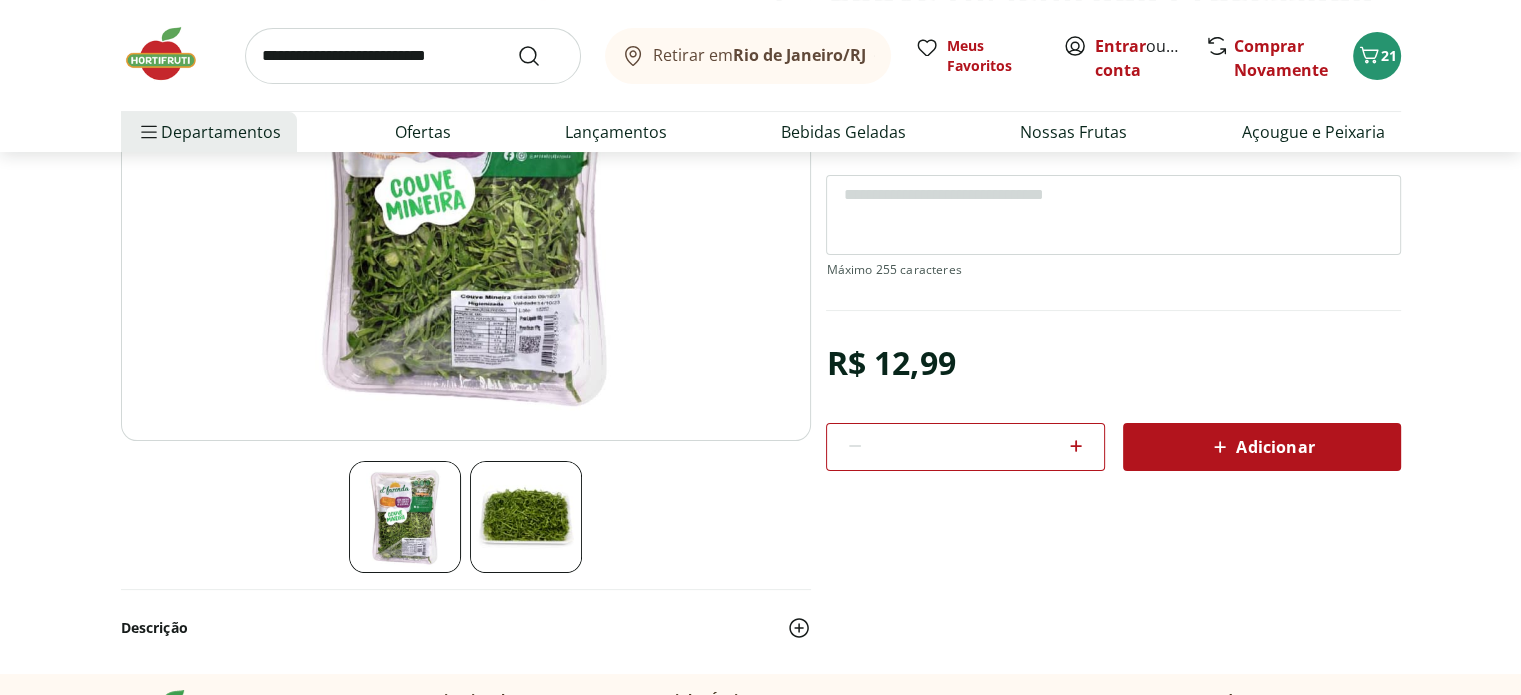 click at bounding box center [171, 54] 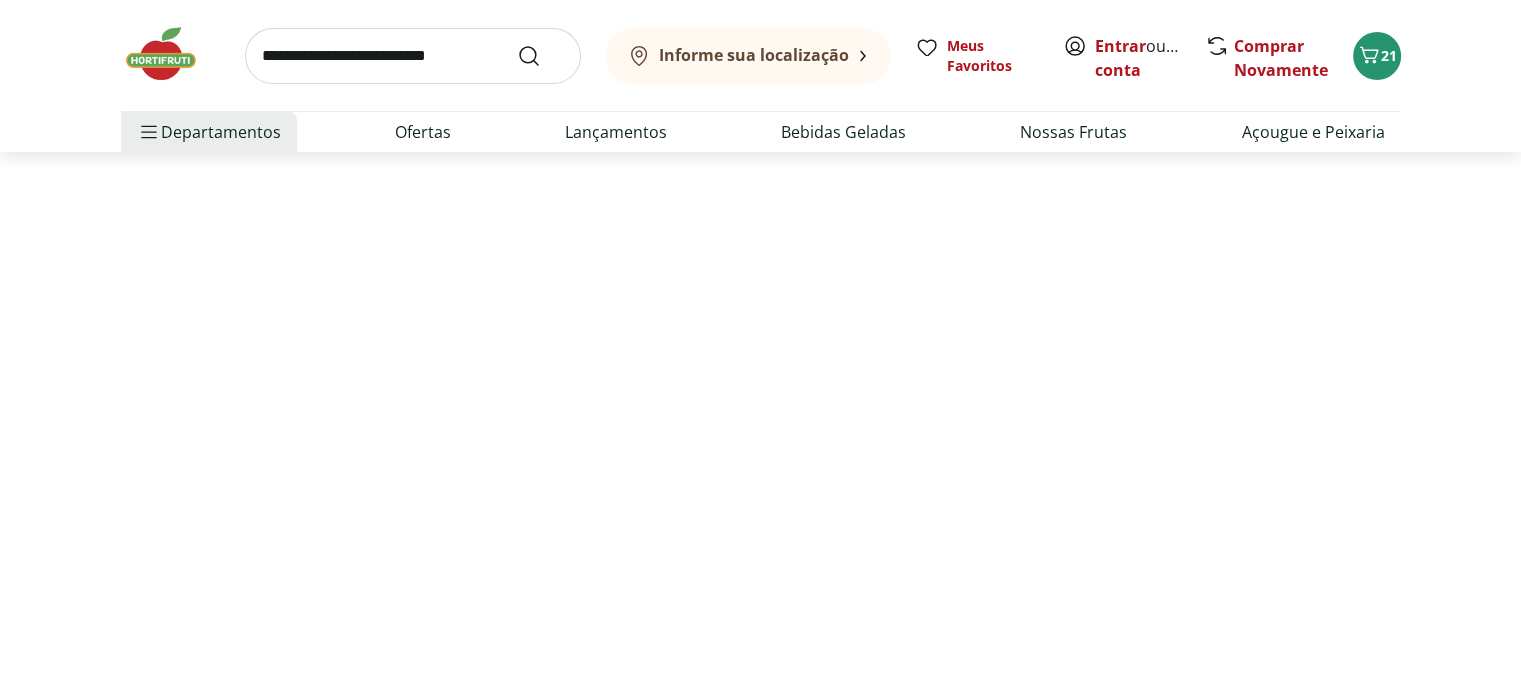 scroll, scrollTop: 0, scrollLeft: 0, axis: both 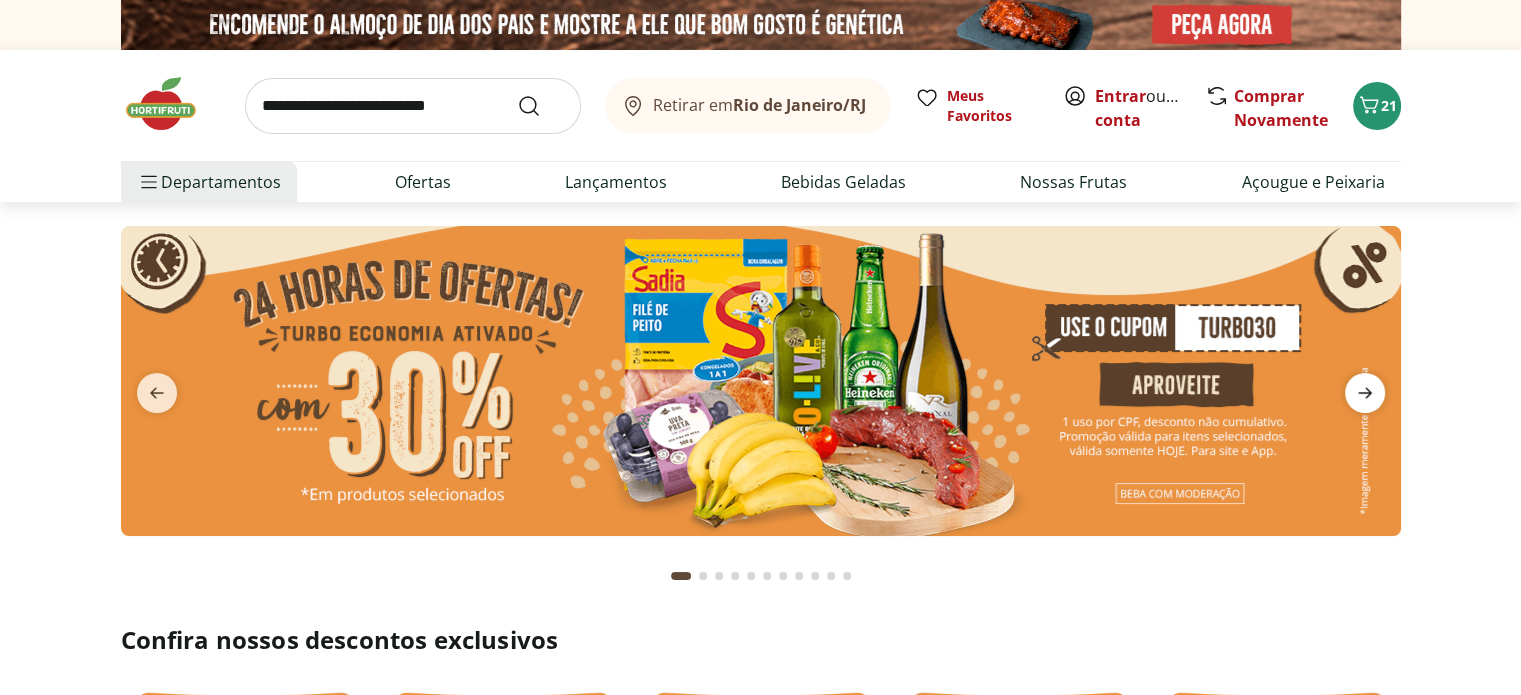 click 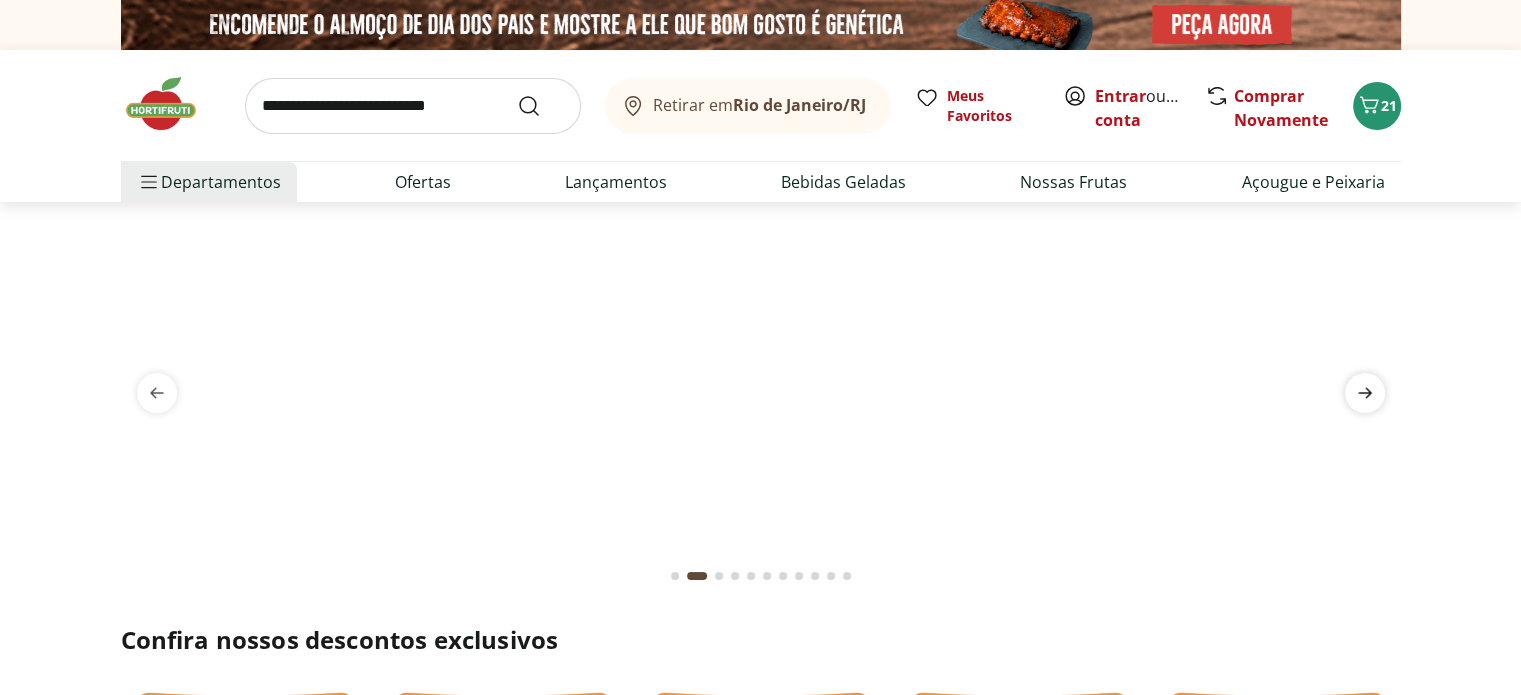 click 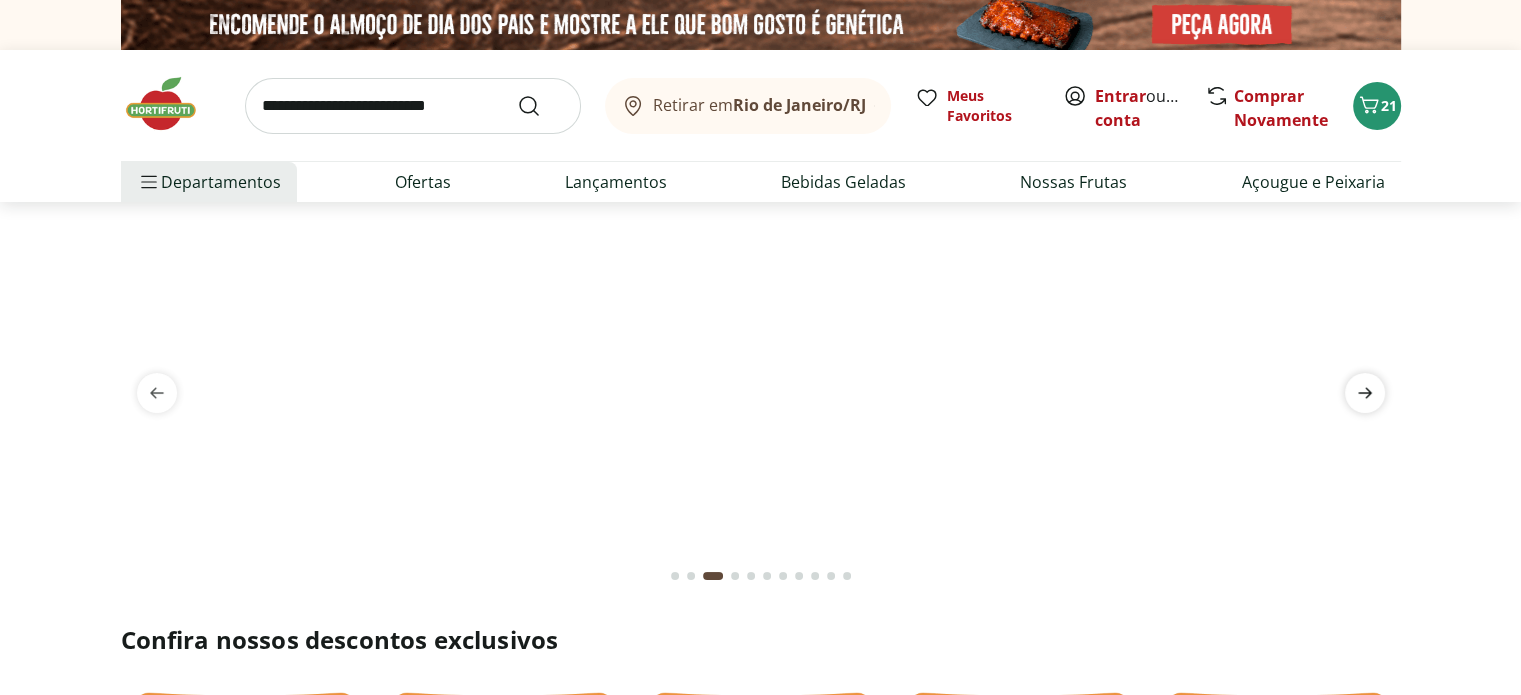 click 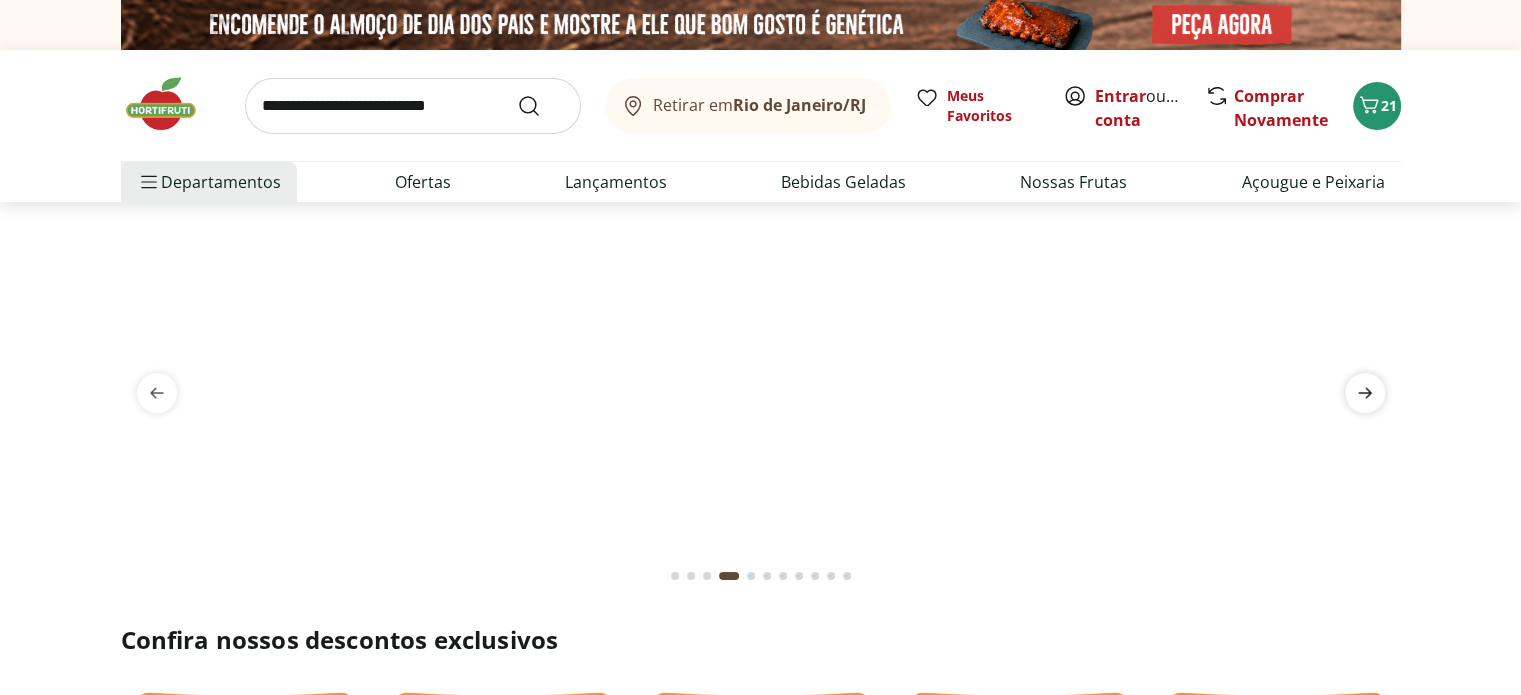 click 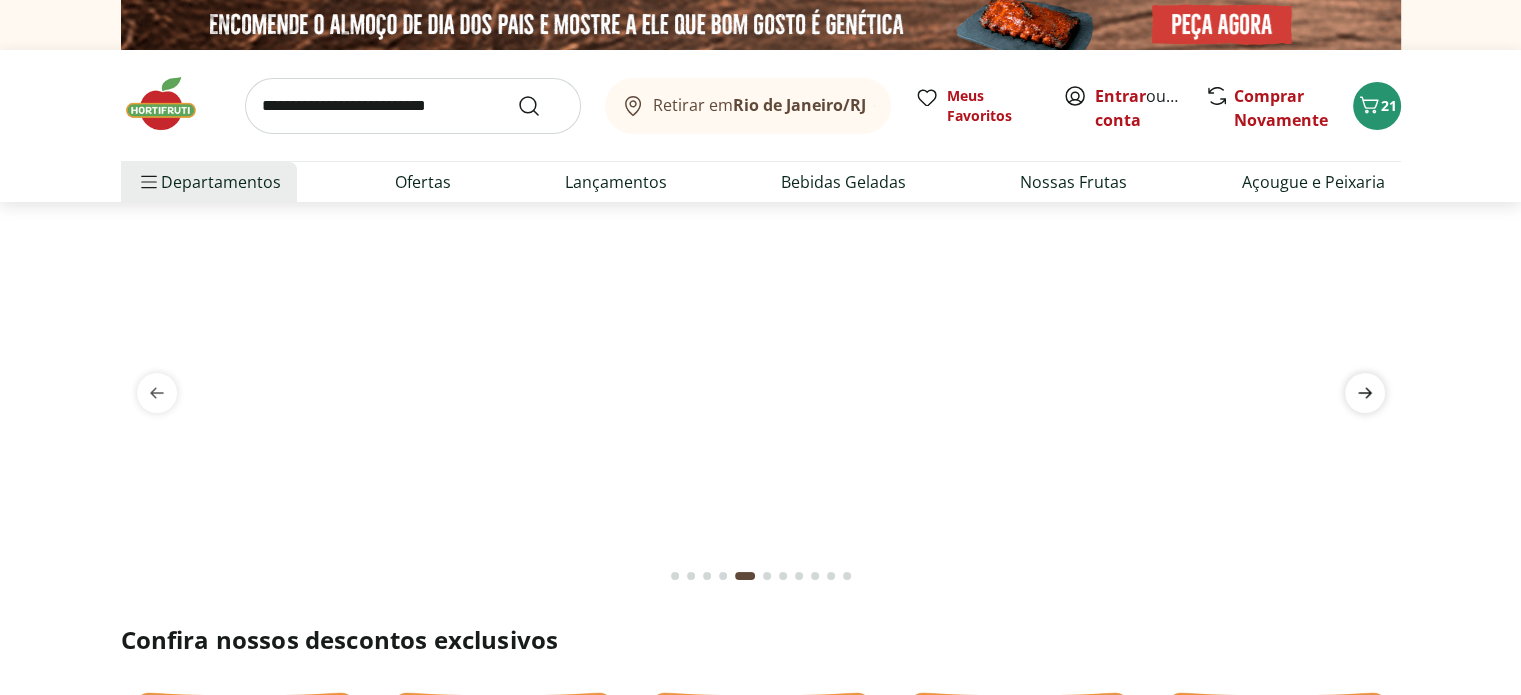 click 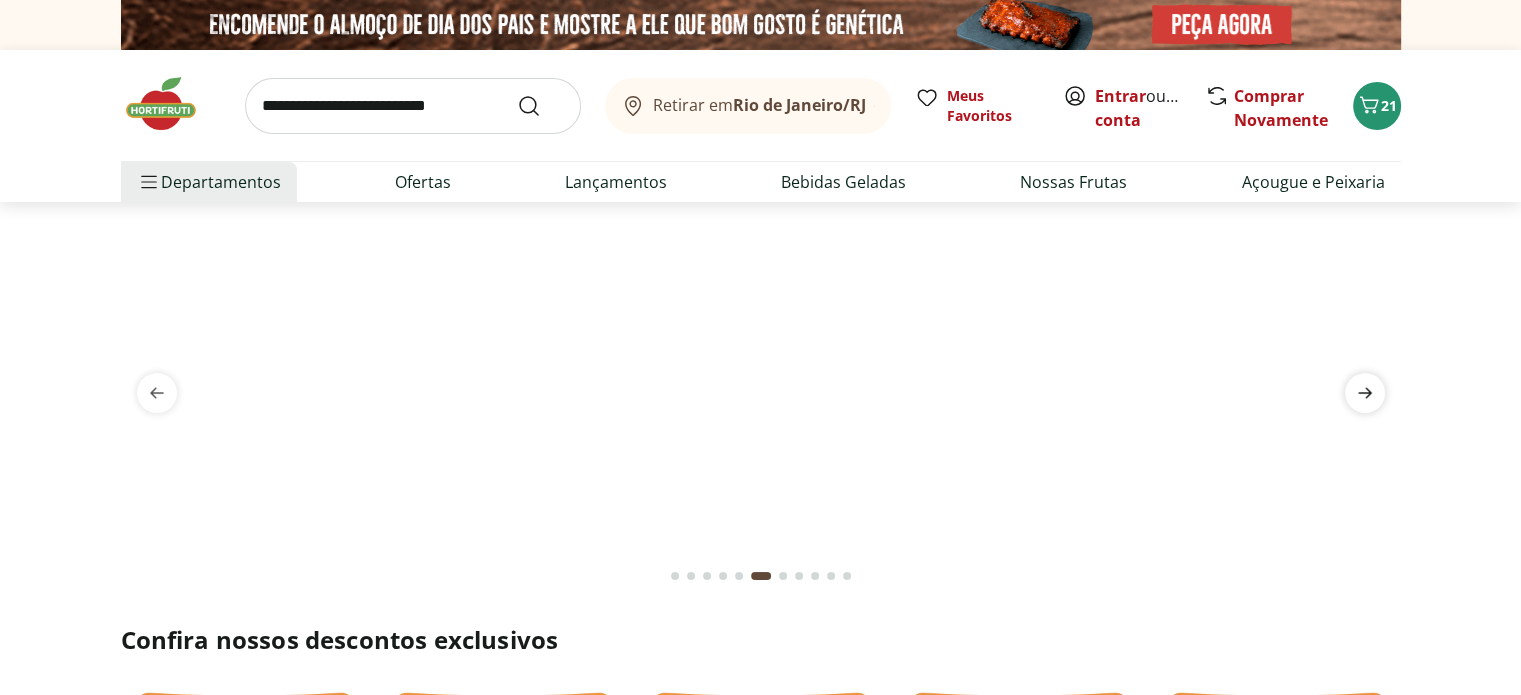 click 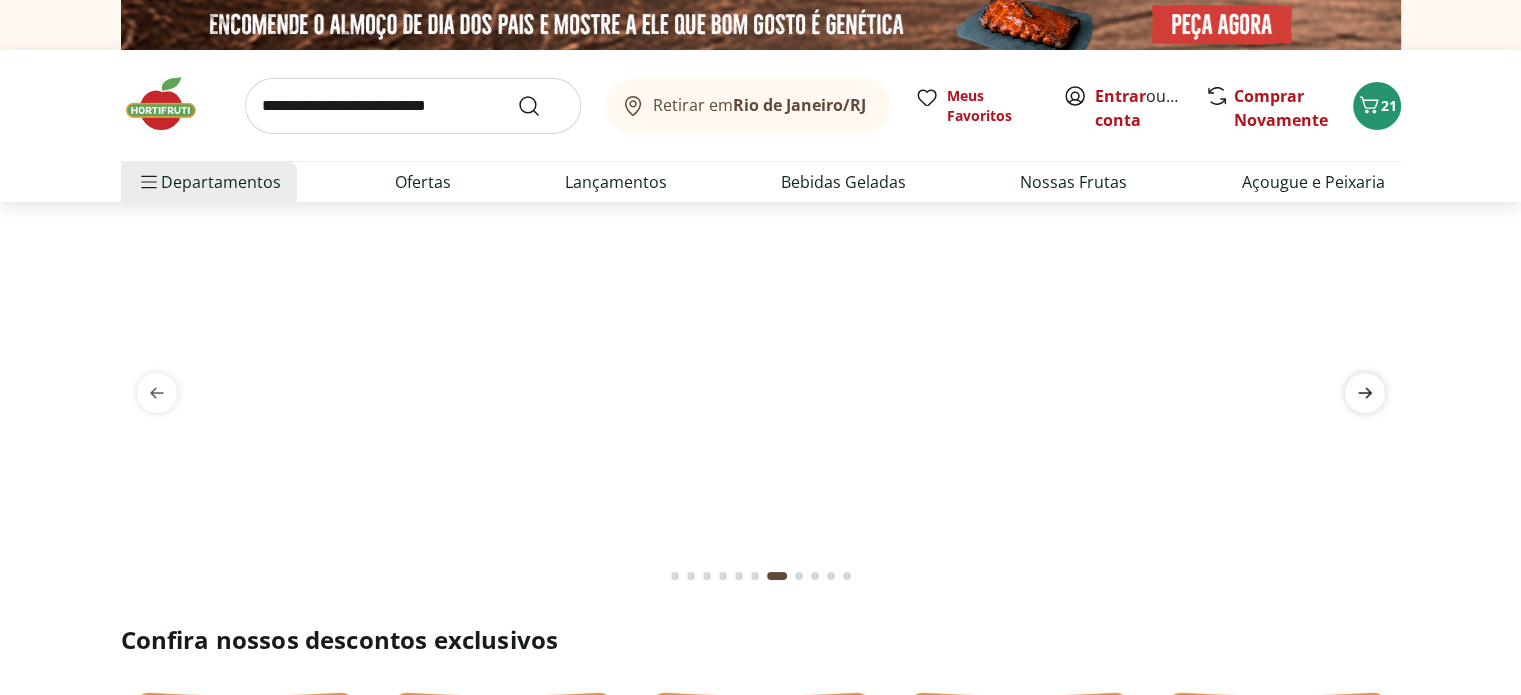 click 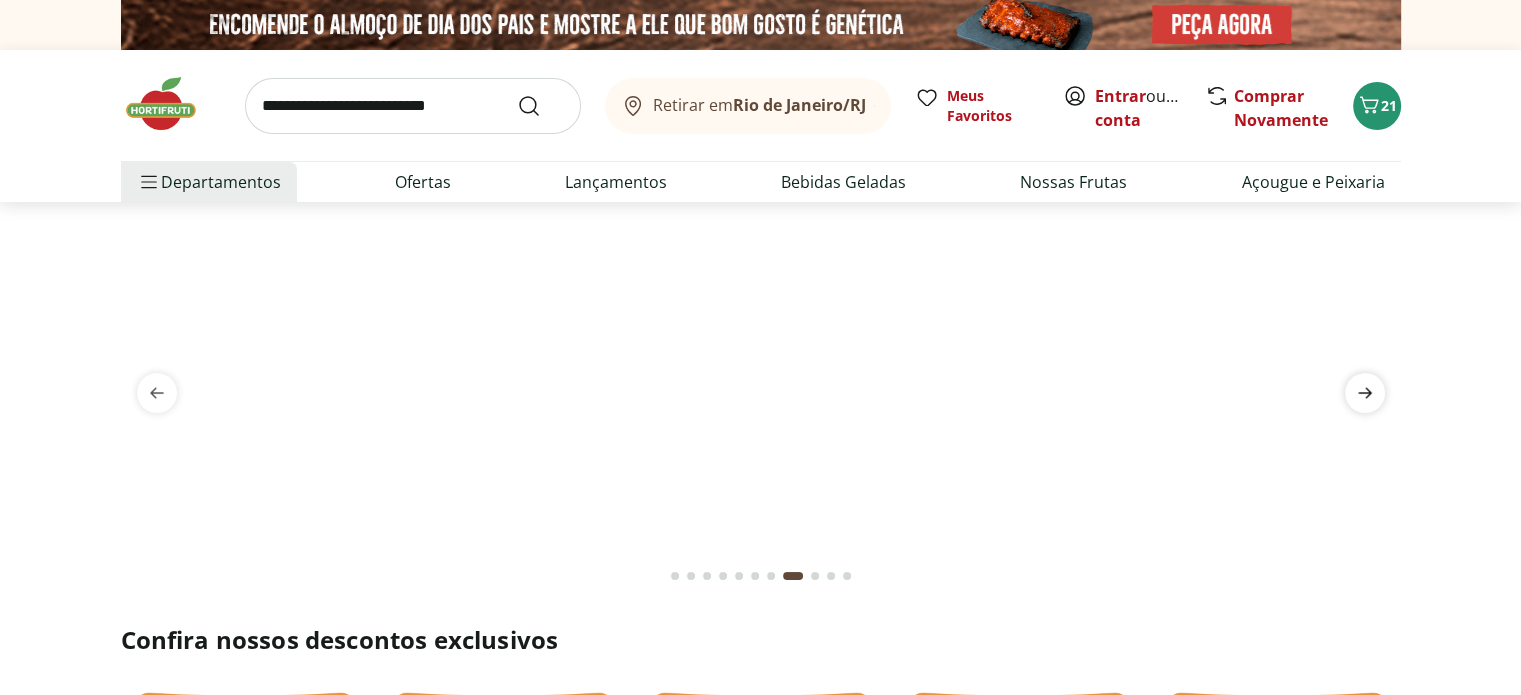 click 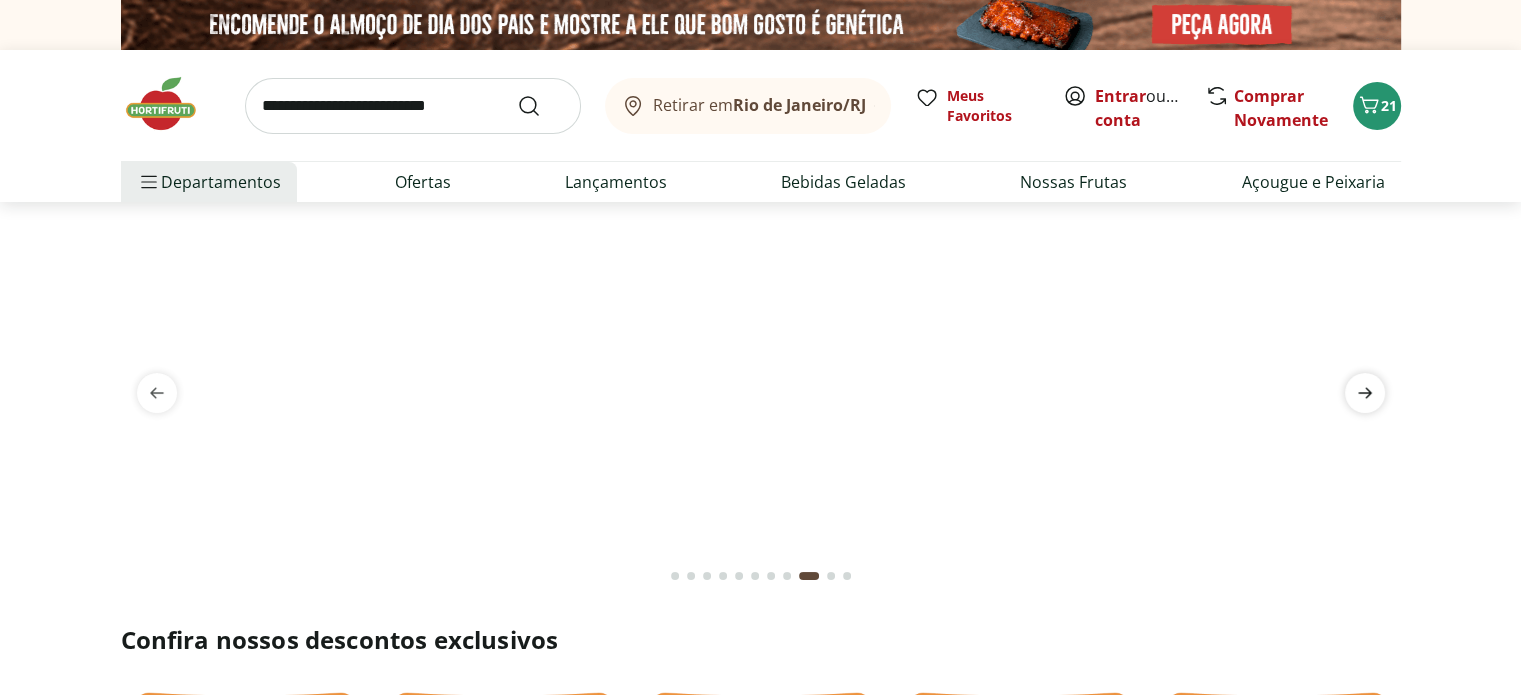 click 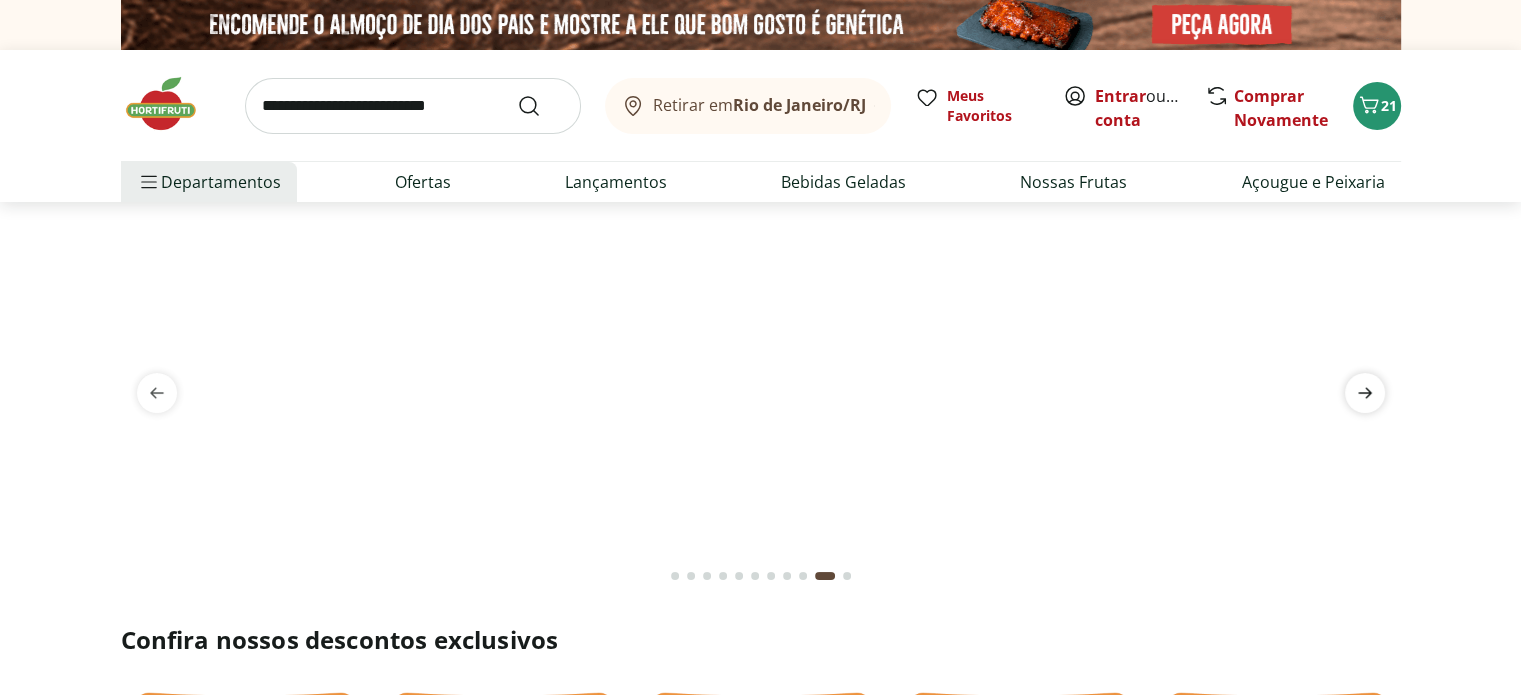 click 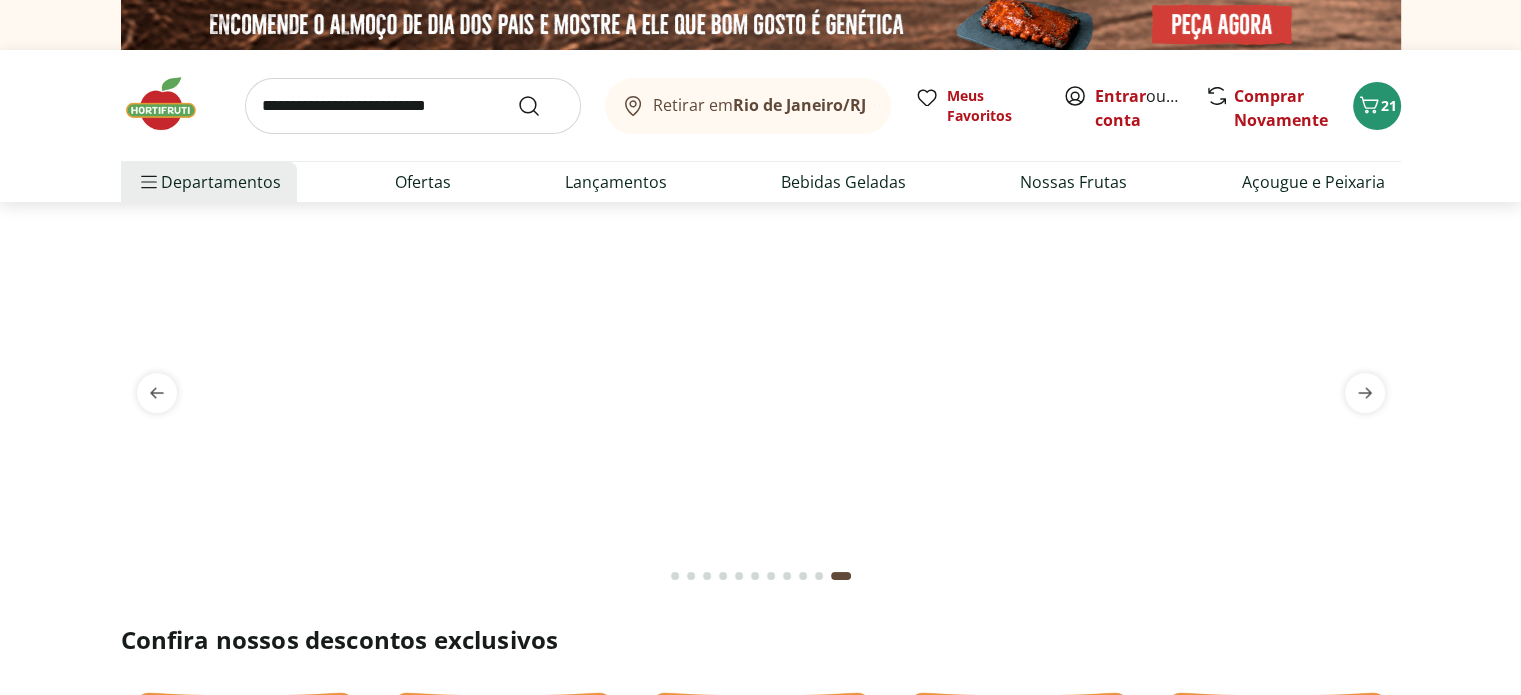 click at bounding box center [760, 226] 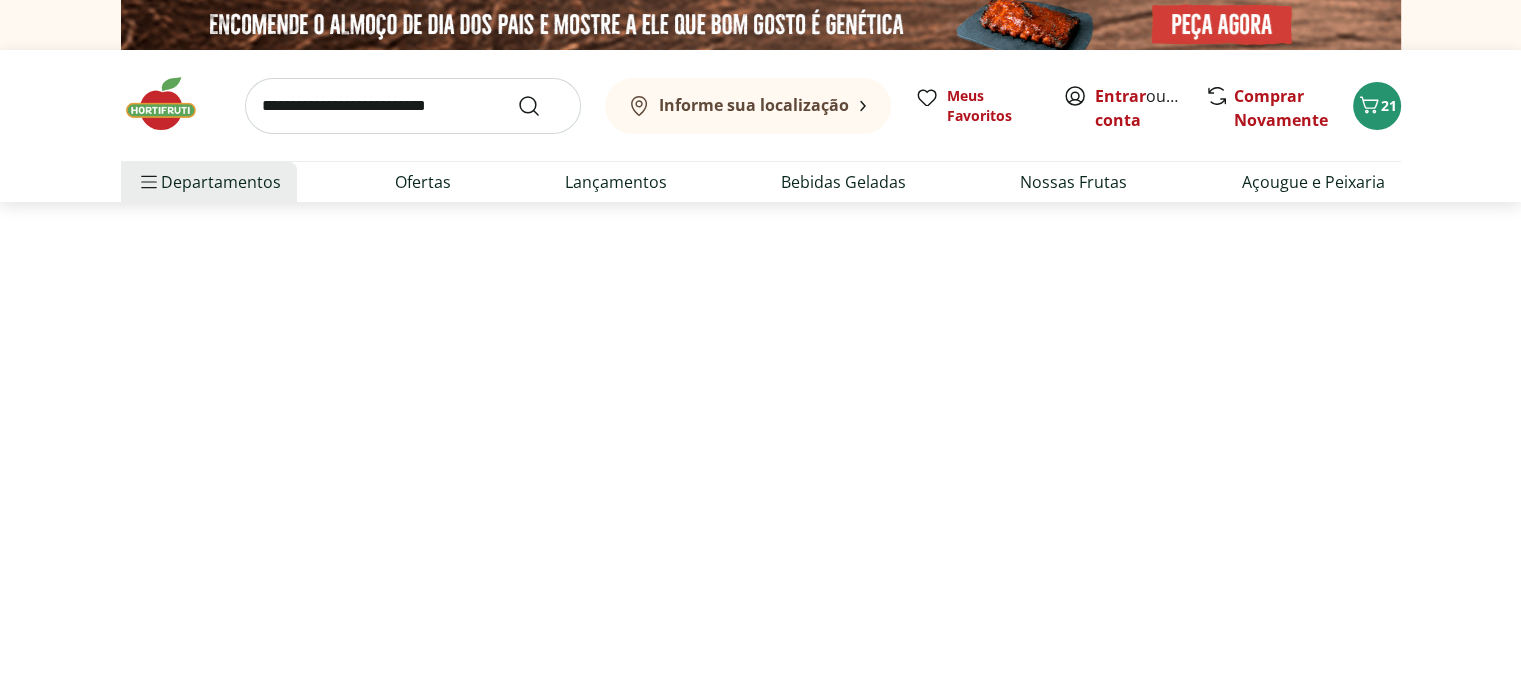 select on "**********" 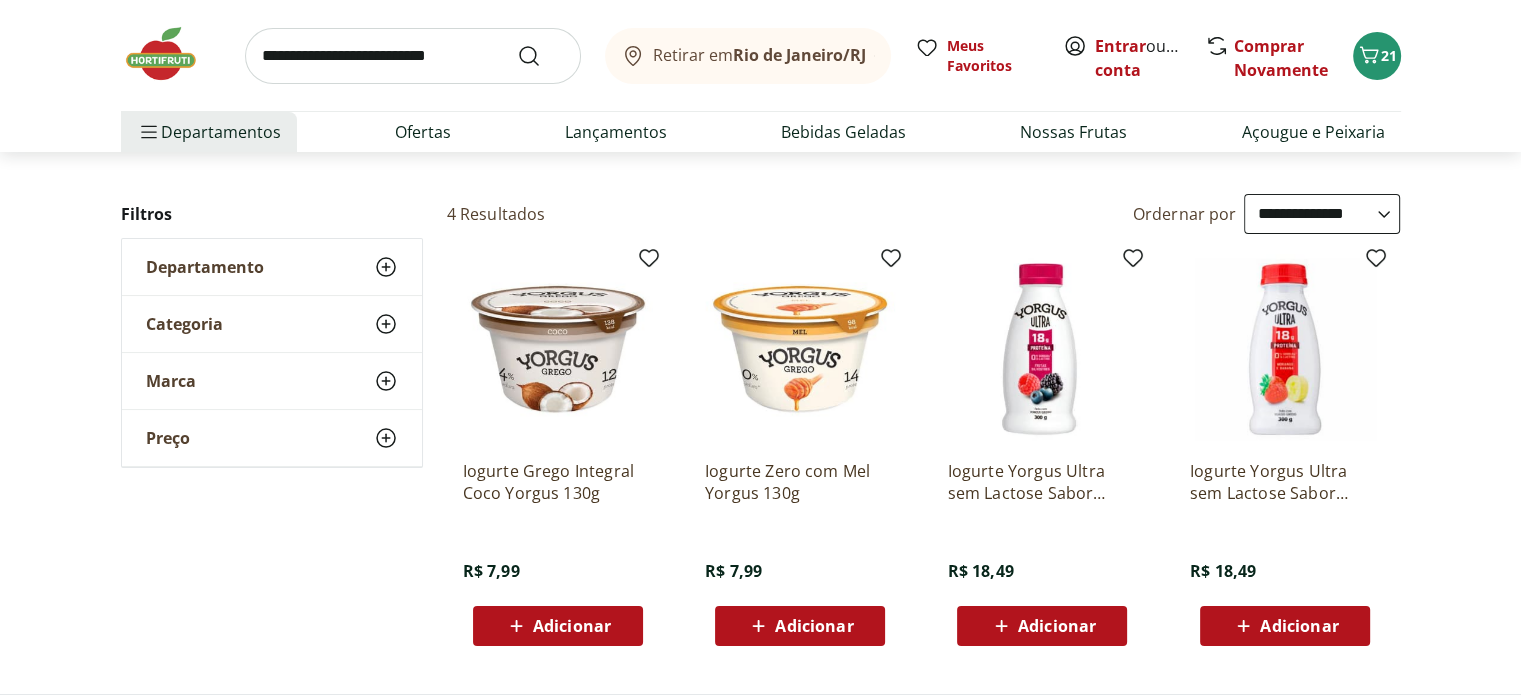 scroll, scrollTop: 100, scrollLeft: 0, axis: vertical 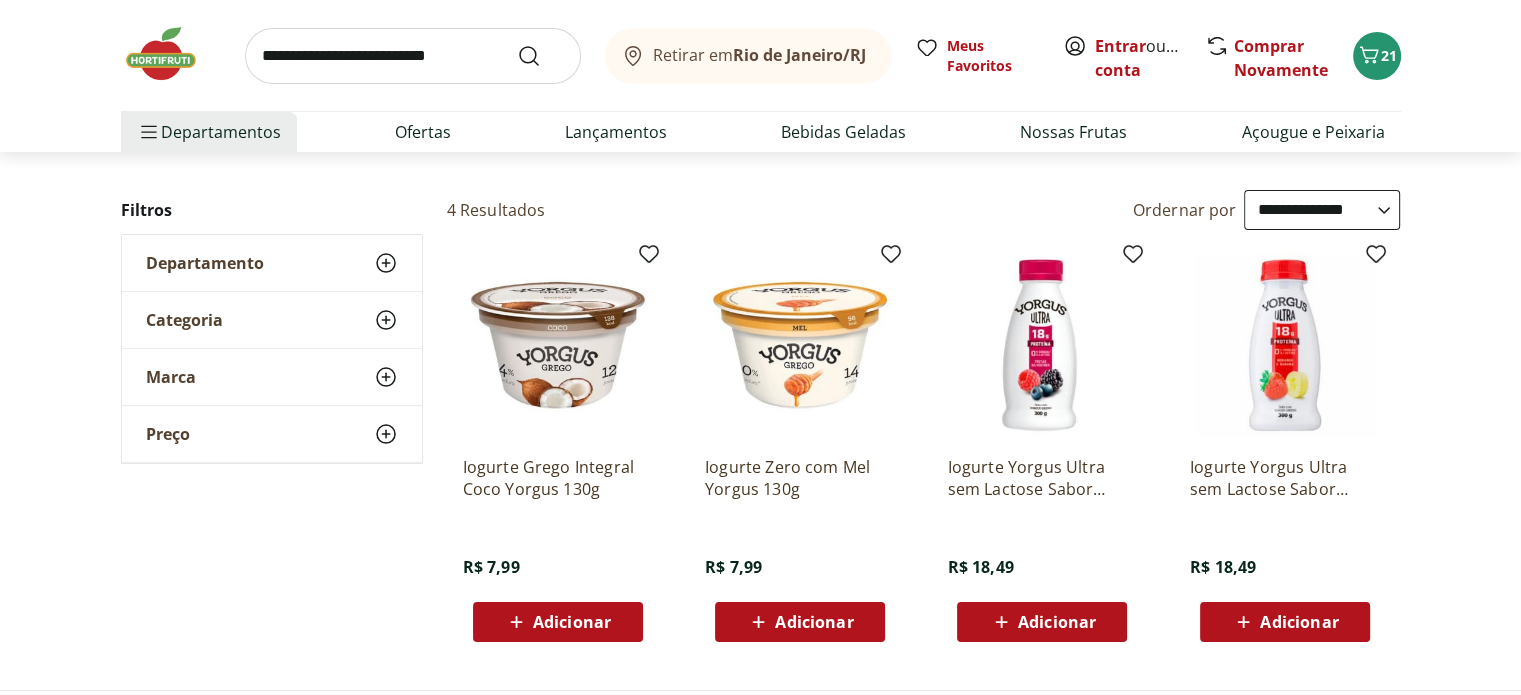 click on "Adicionar" at bounding box center [558, 622] 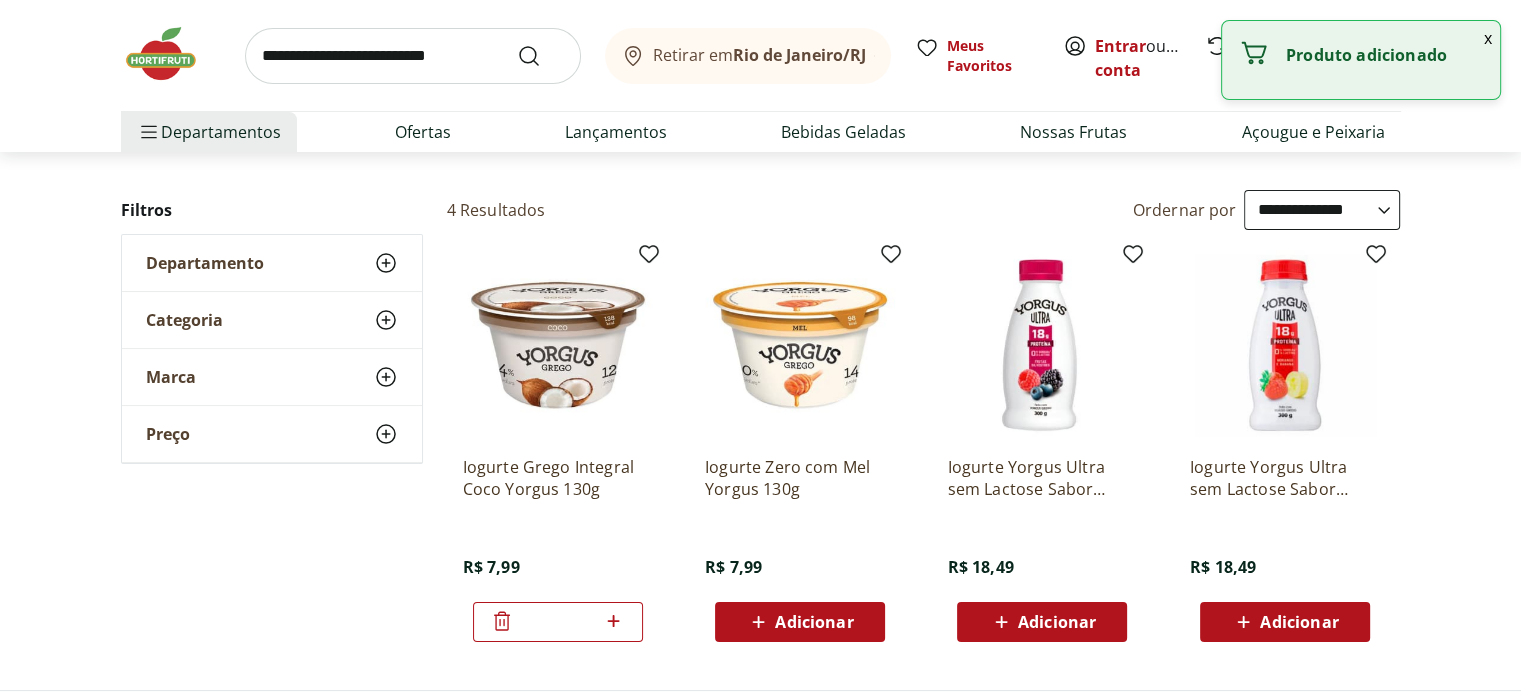 click 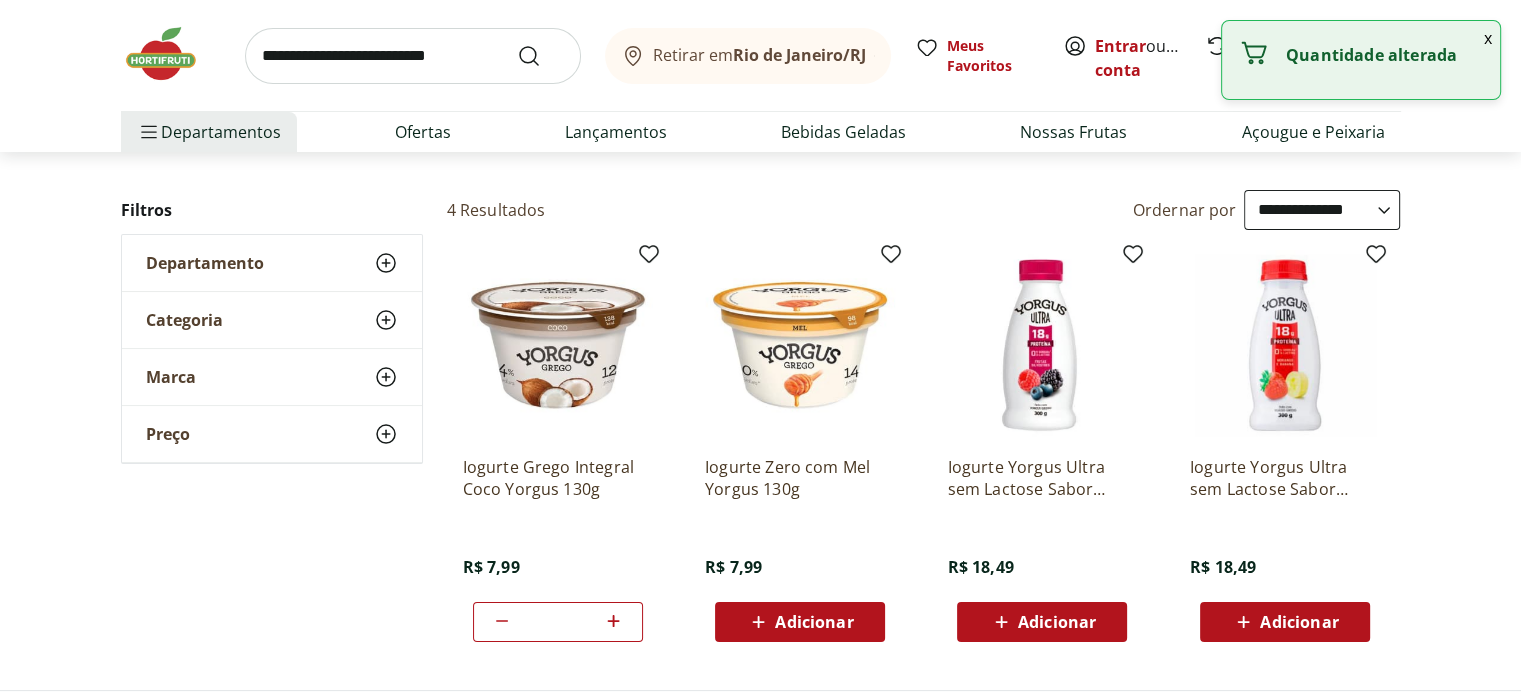 click 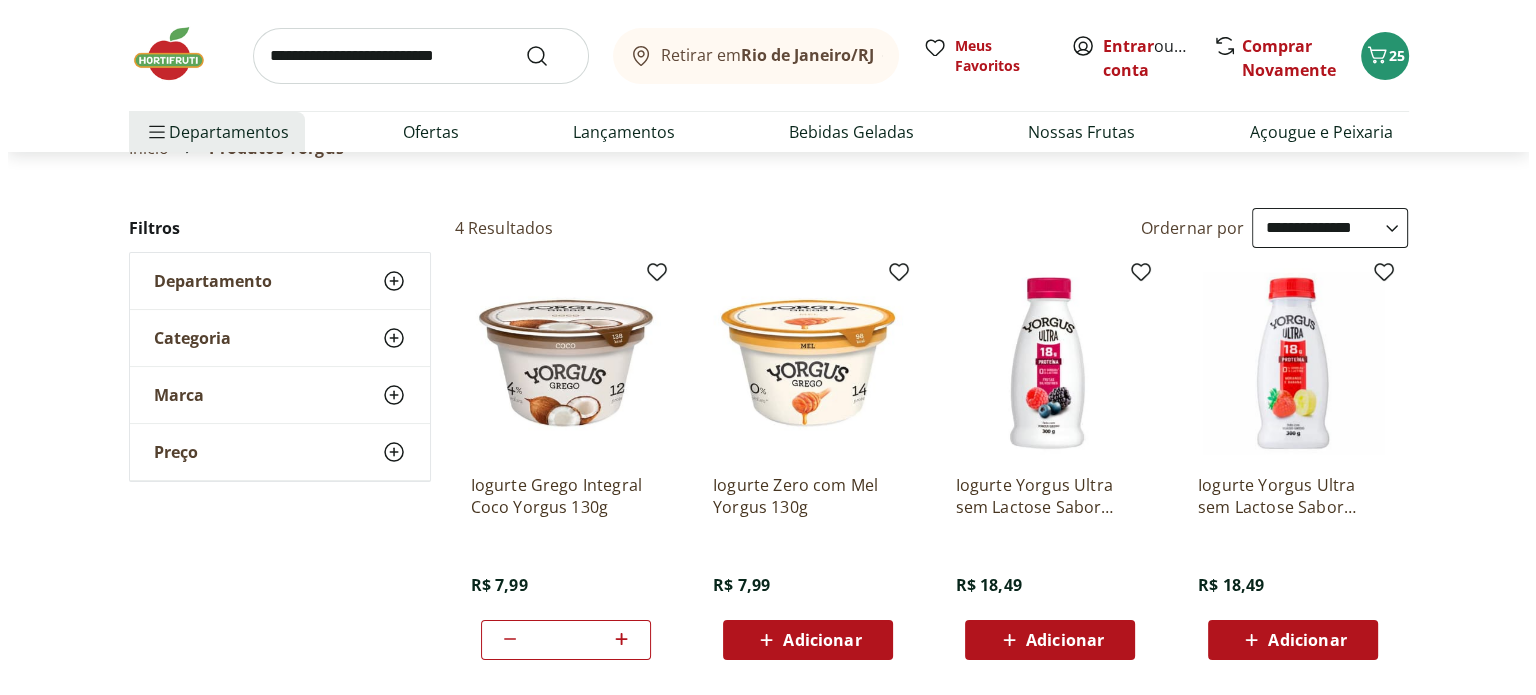 scroll, scrollTop: 0, scrollLeft: 0, axis: both 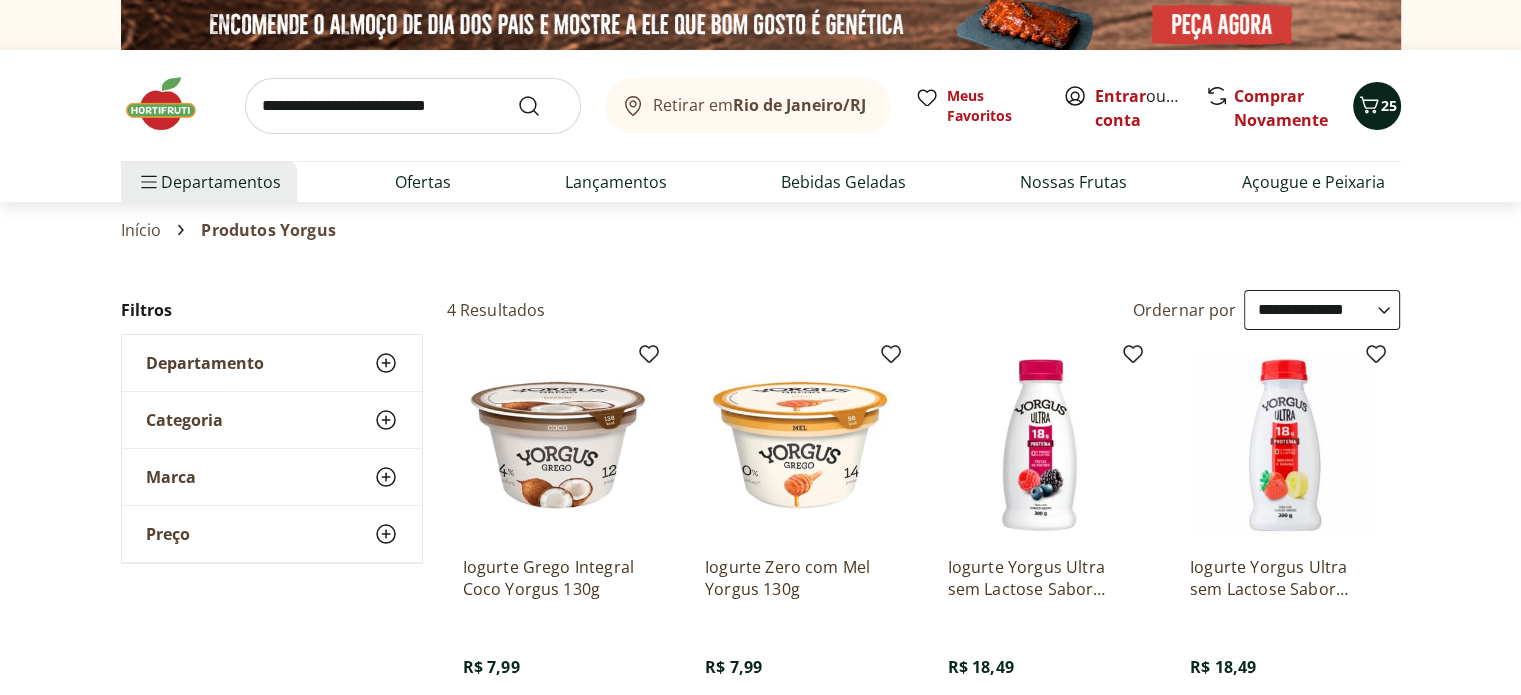 click 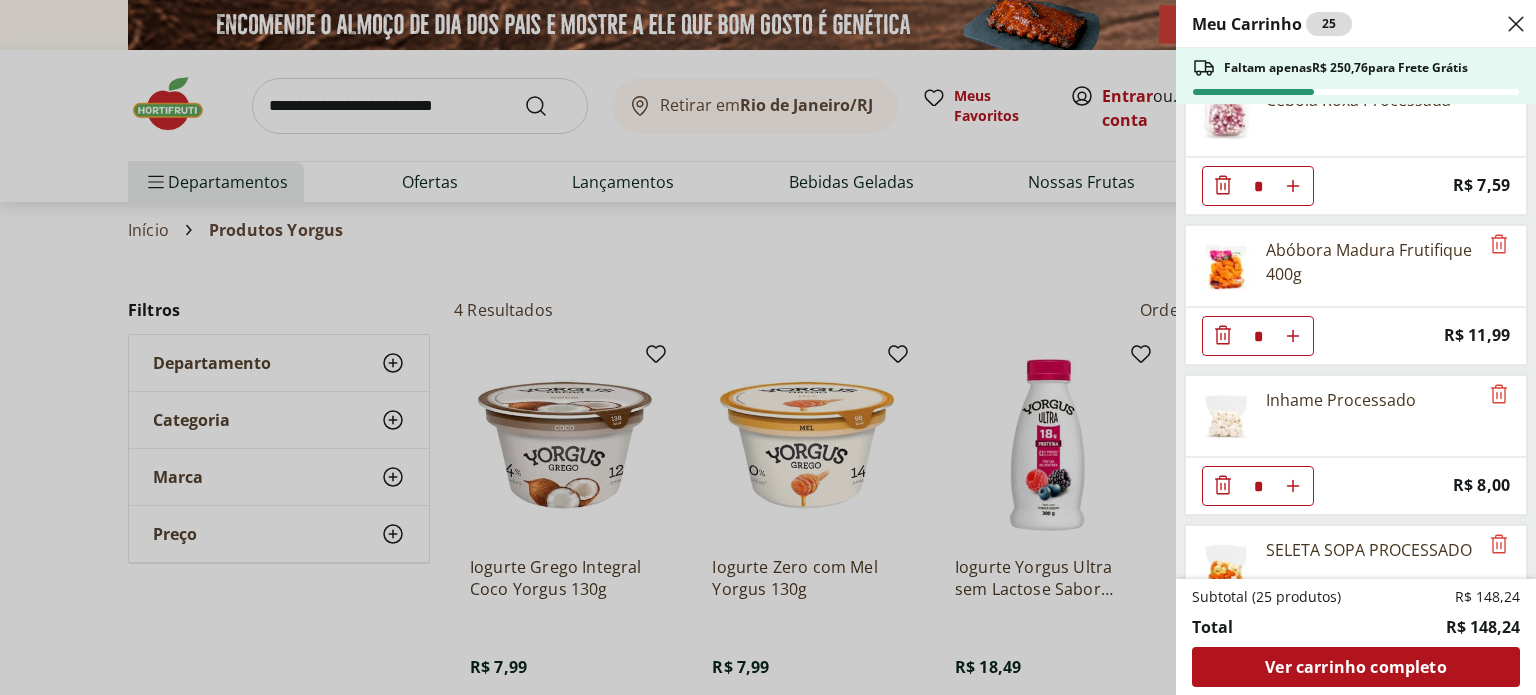 scroll, scrollTop: 300, scrollLeft: 0, axis: vertical 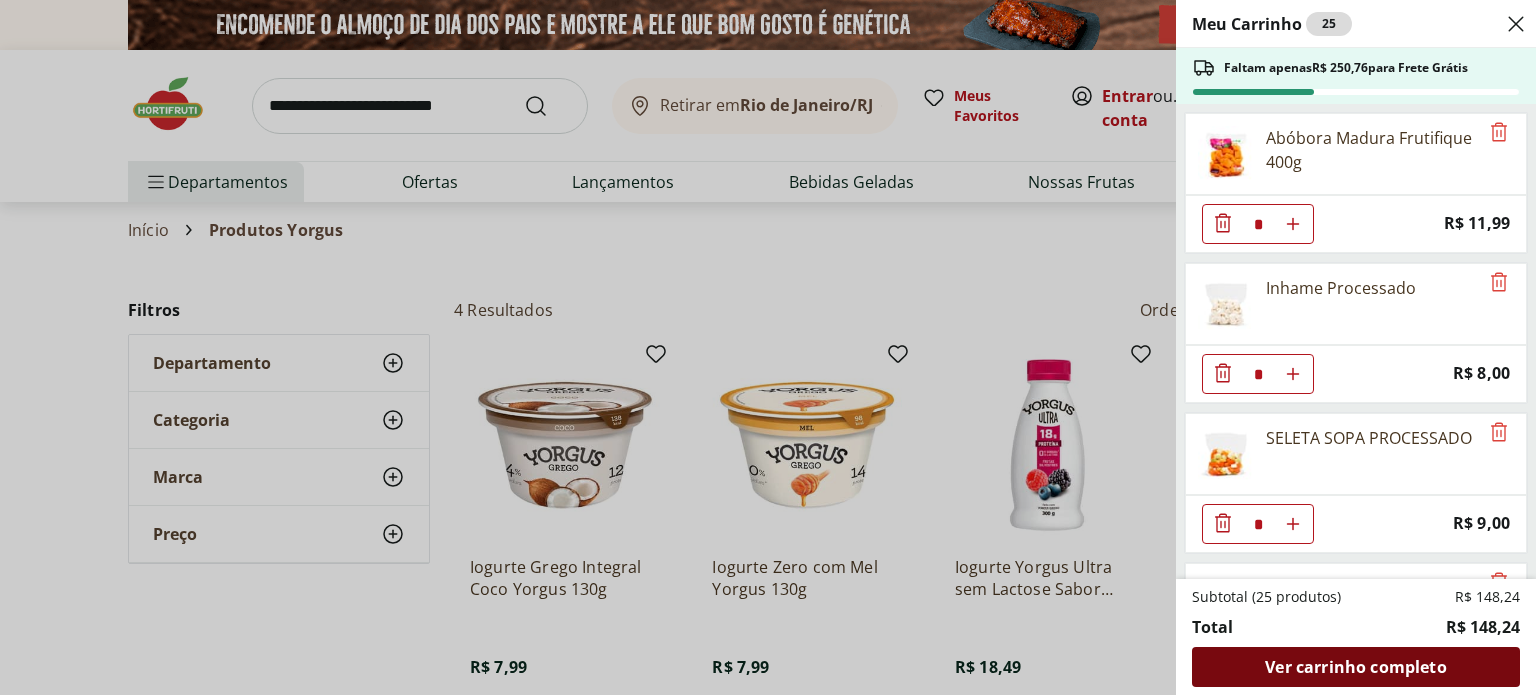 click on "Ver carrinho completo" at bounding box center [1355, 667] 